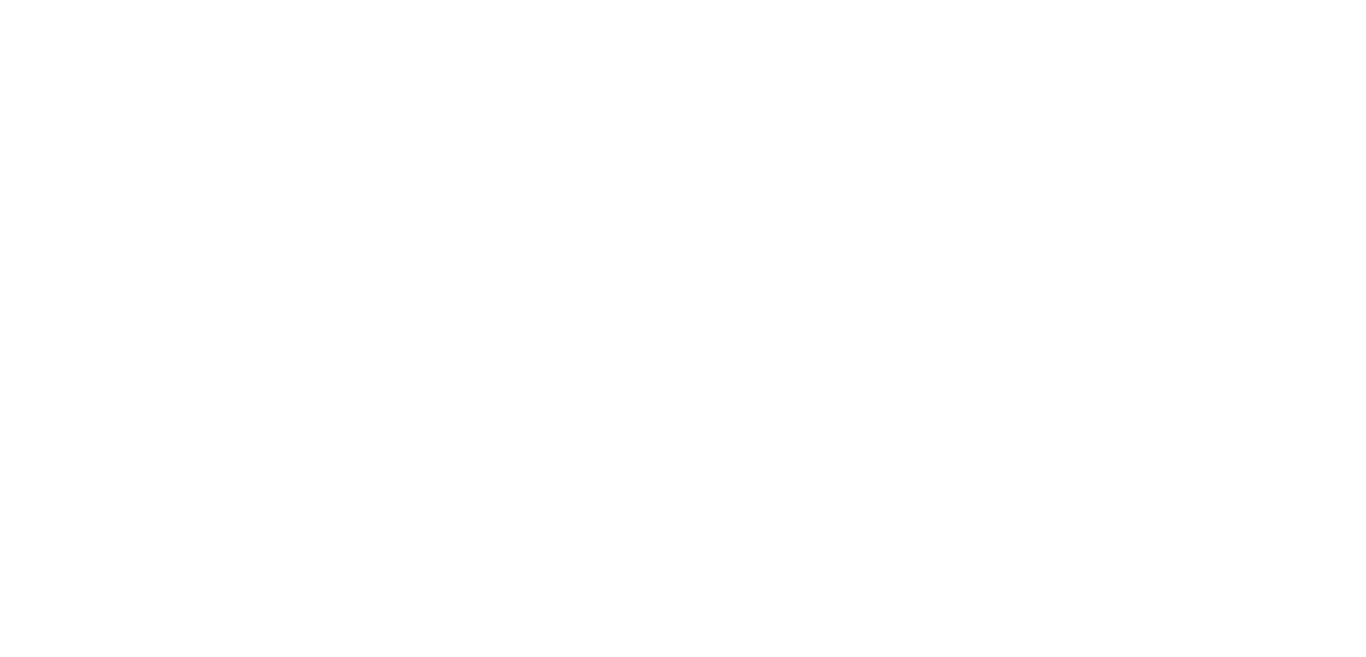scroll, scrollTop: 0, scrollLeft: 0, axis: both 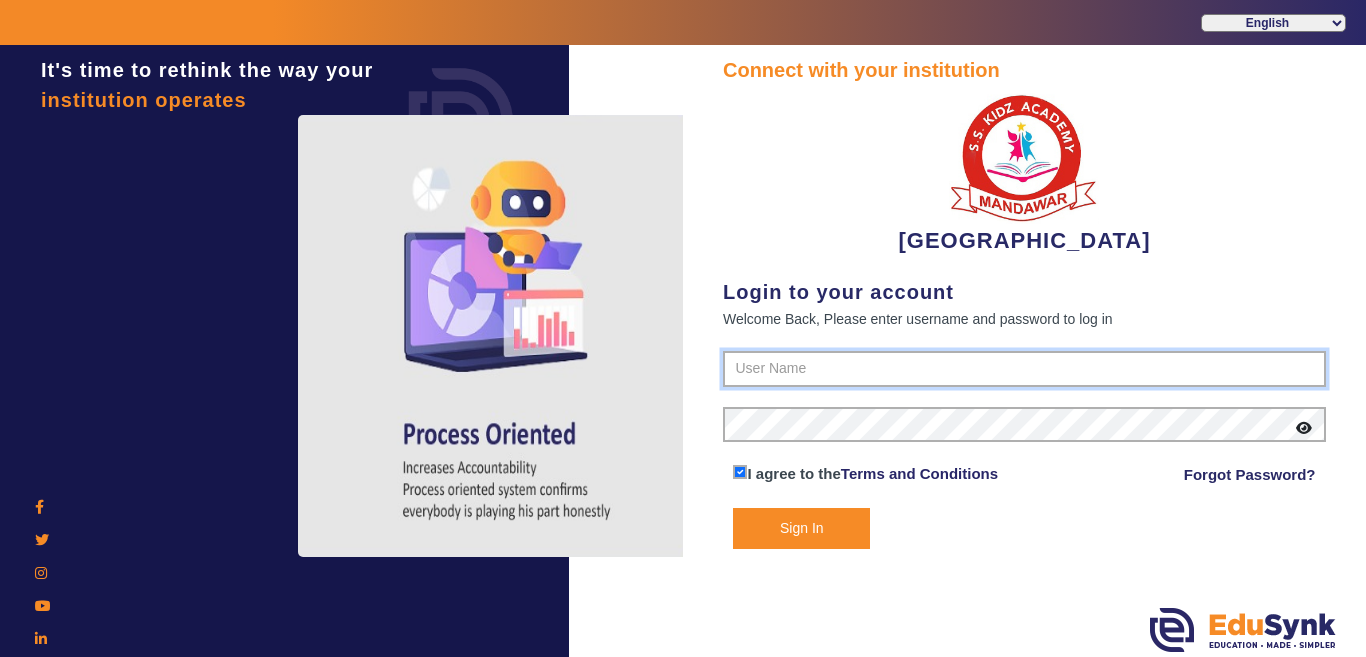 type on "9928895959" 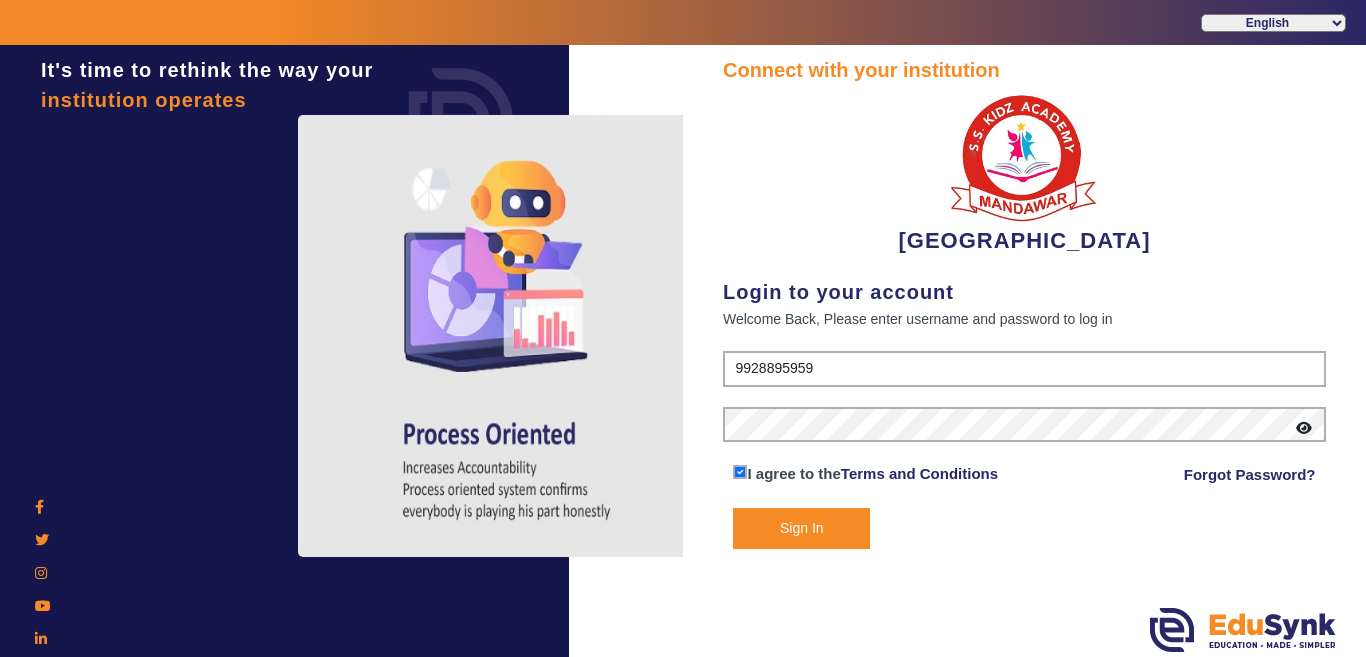 click on "Sign In" 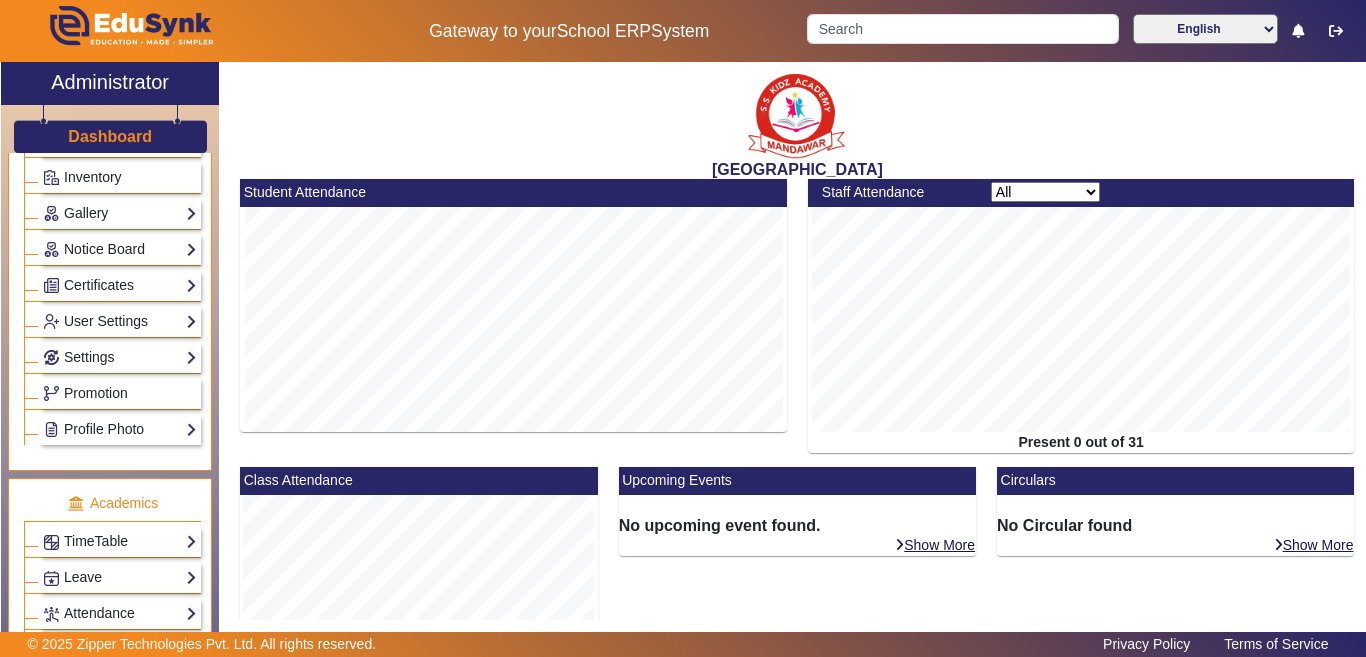 scroll, scrollTop: 1021, scrollLeft: 0, axis: vertical 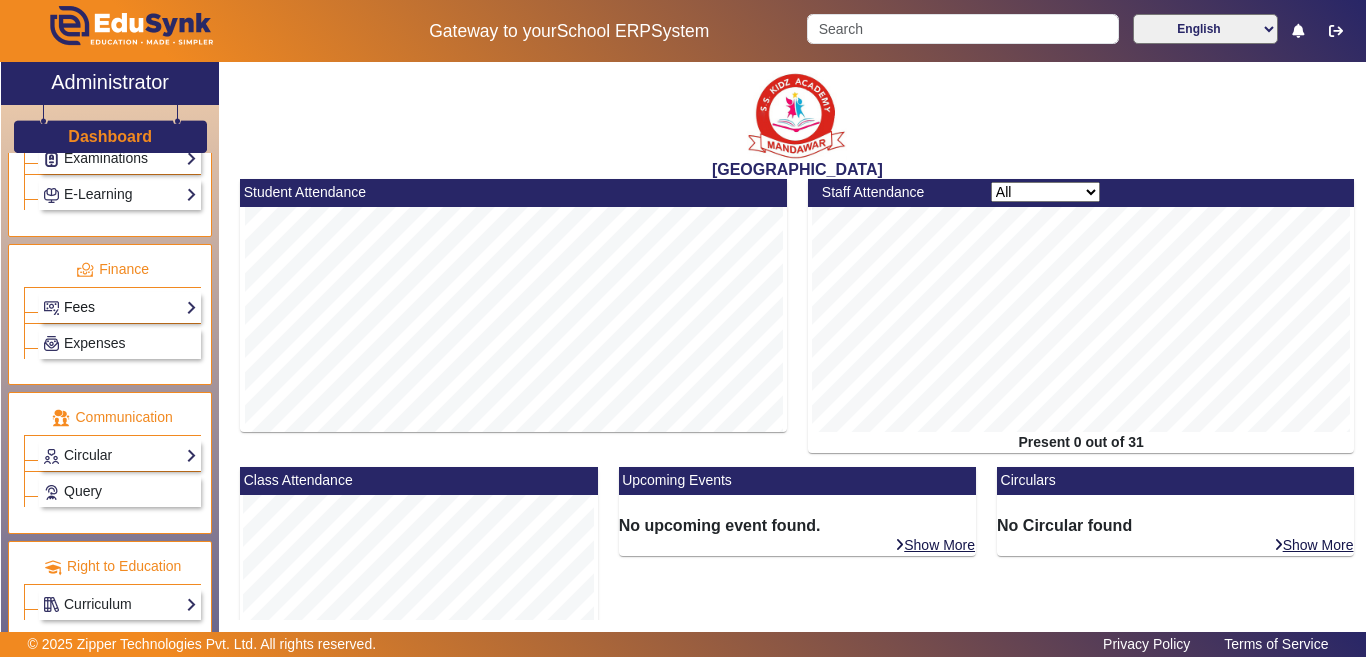 click on "Fees" 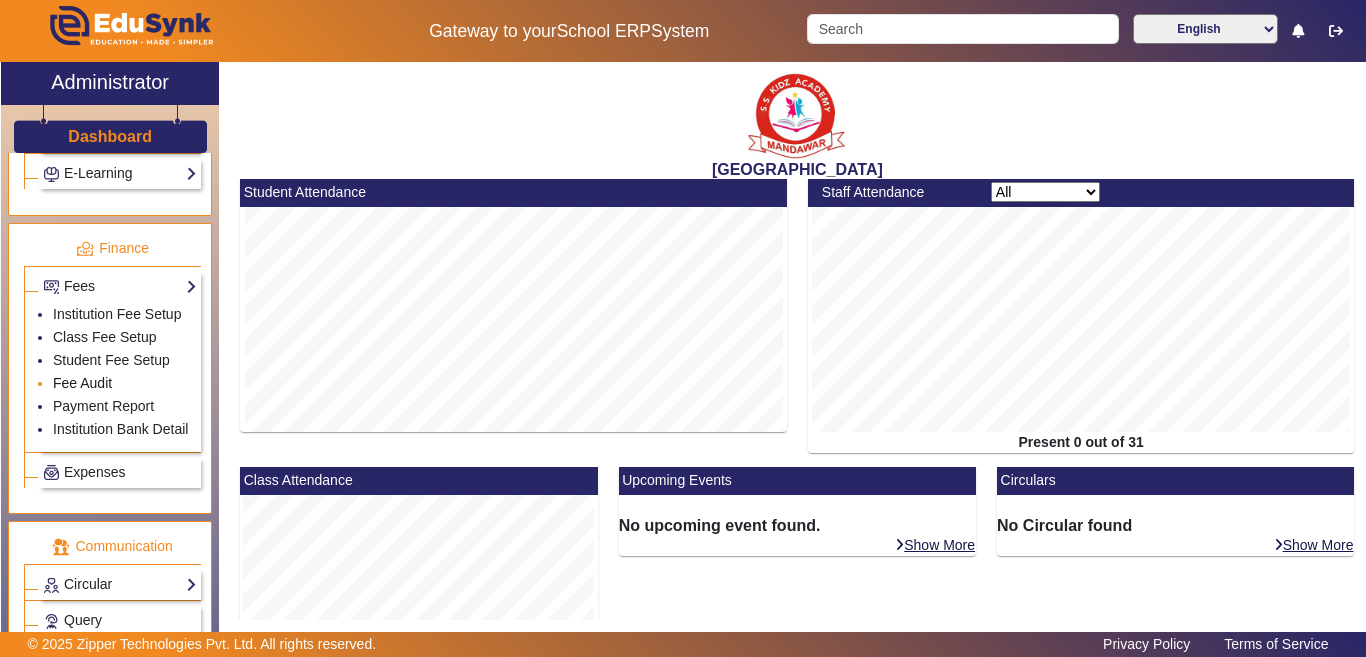 click on "Fee Audit" 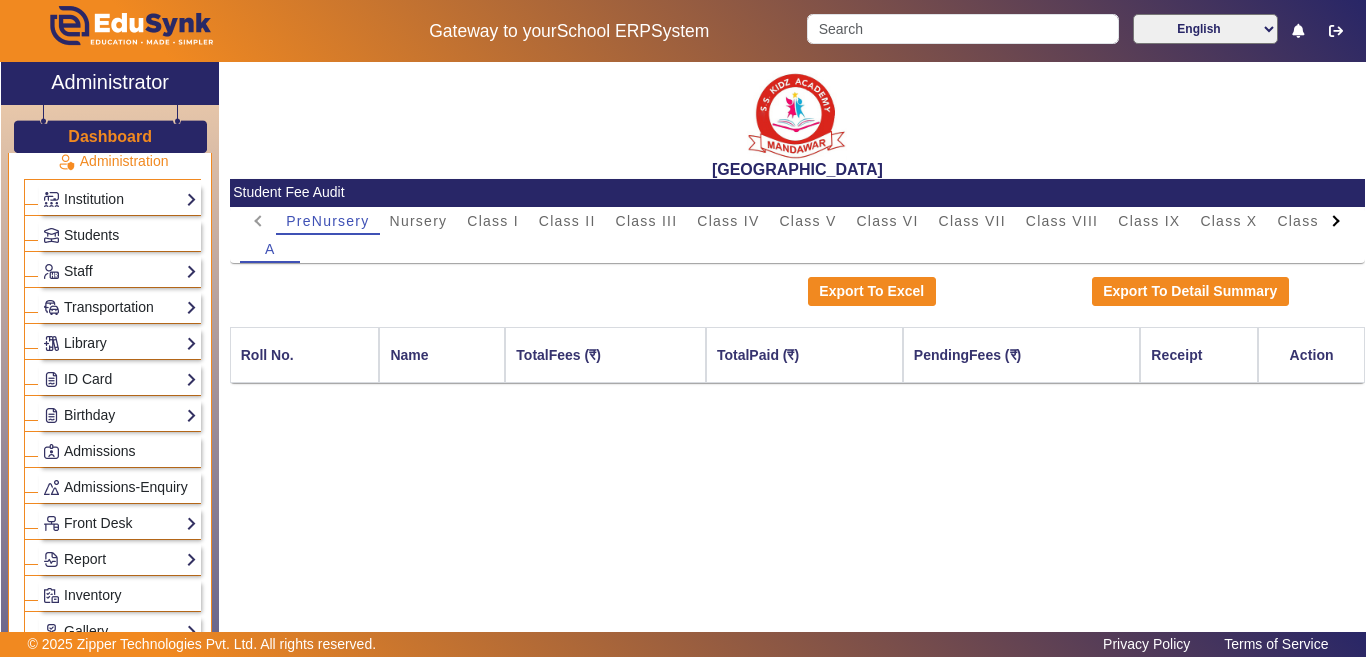 scroll, scrollTop: 0, scrollLeft: 0, axis: both 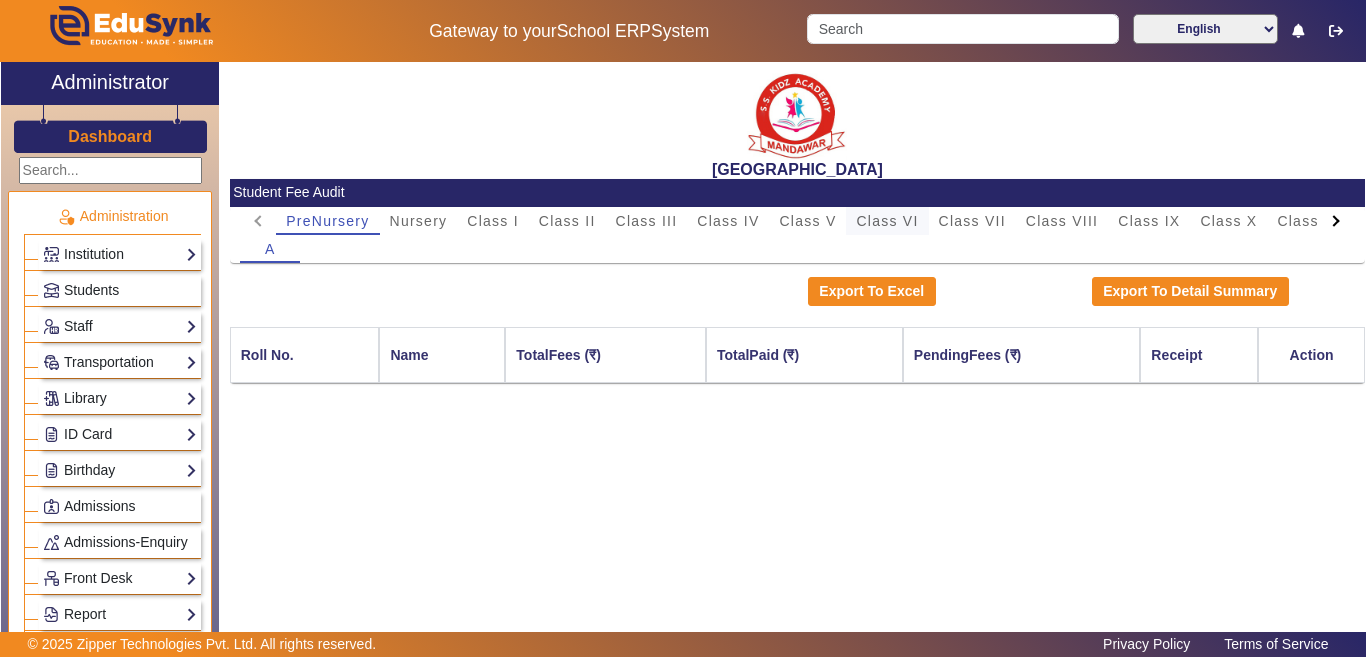 click on "Class VI" at bounding box center (887, 221) 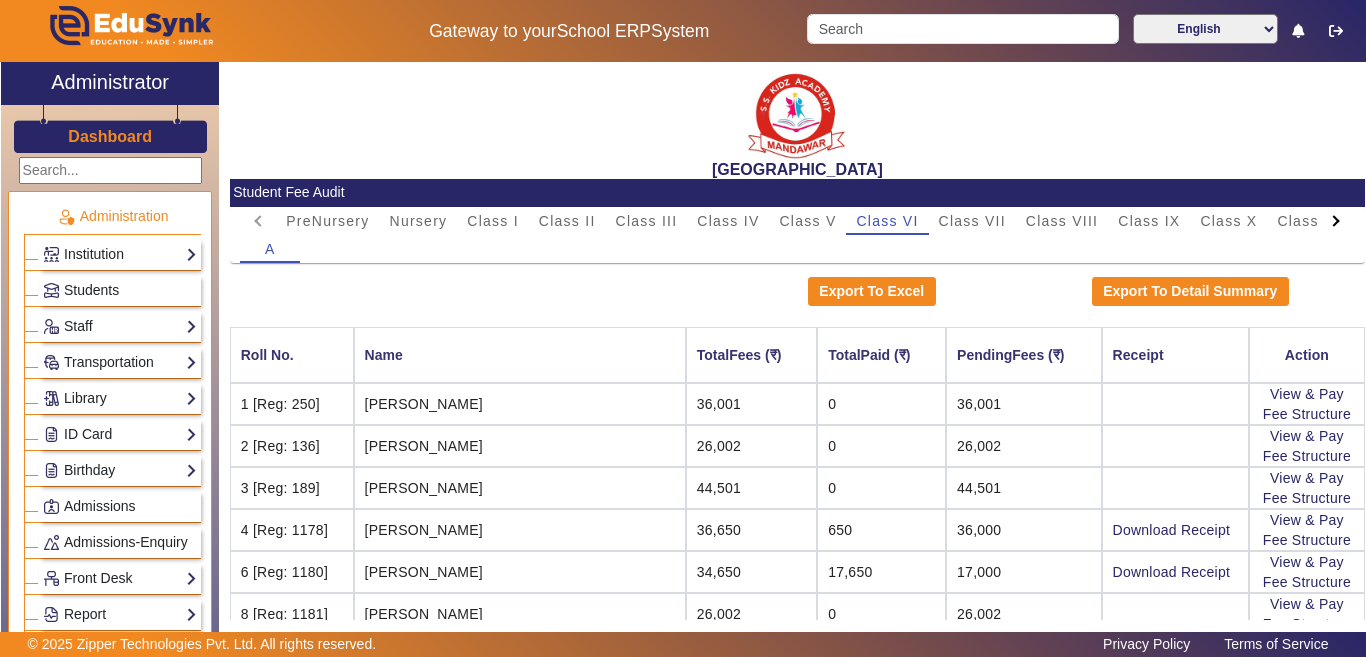 scroll, scrollTop: 100, scrollLeft: 0, axis: vertical 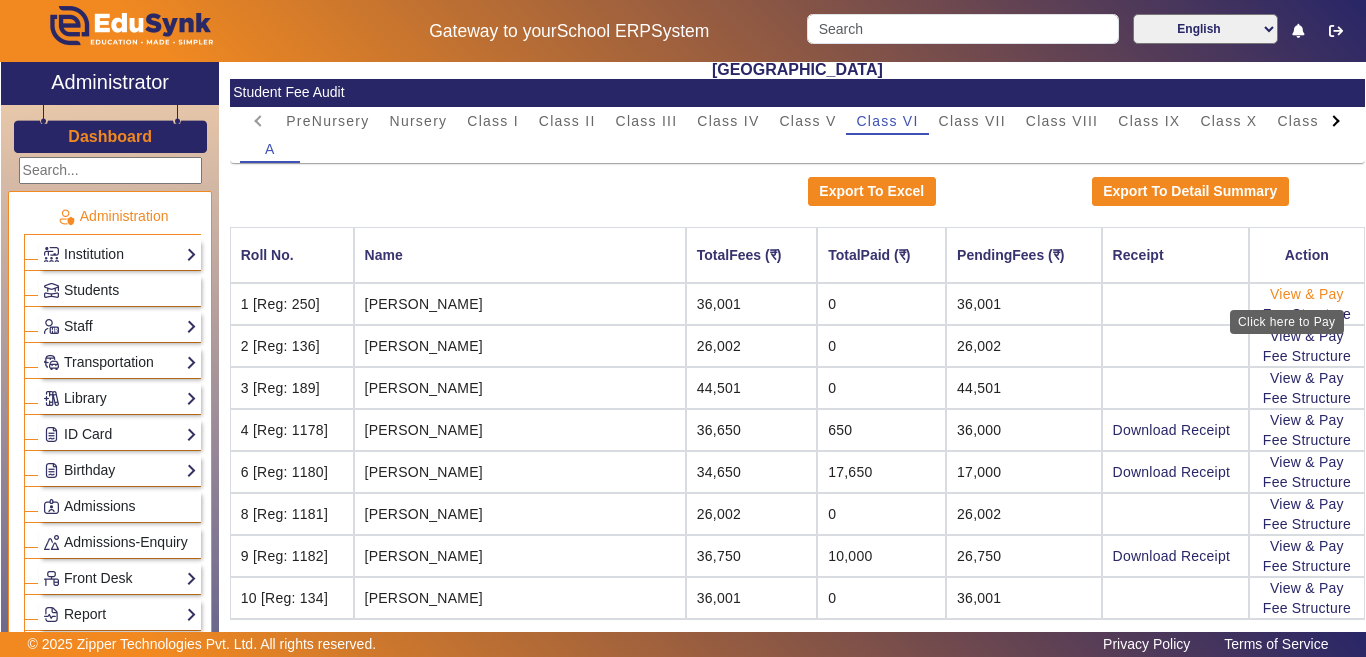 click on "View & Pay" 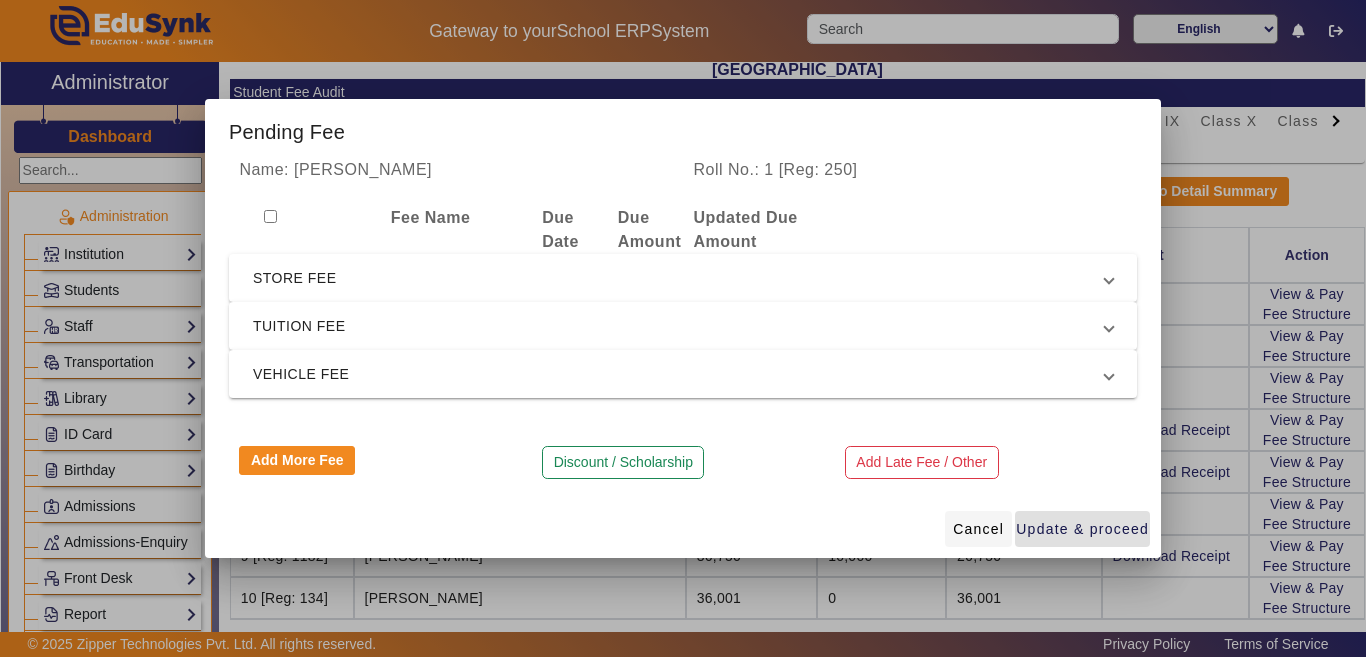 click on "Cancel" at bounding box center [978, 529] 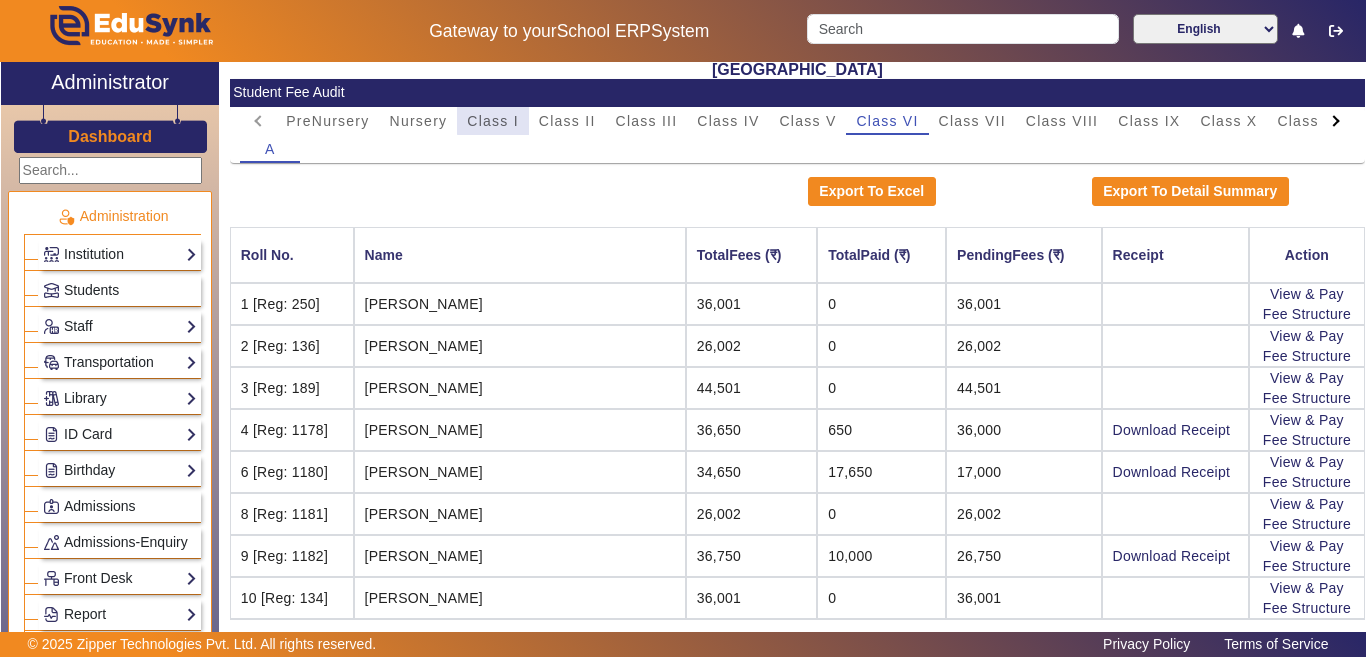 click on "Class I" at bounding box center (493, 121) 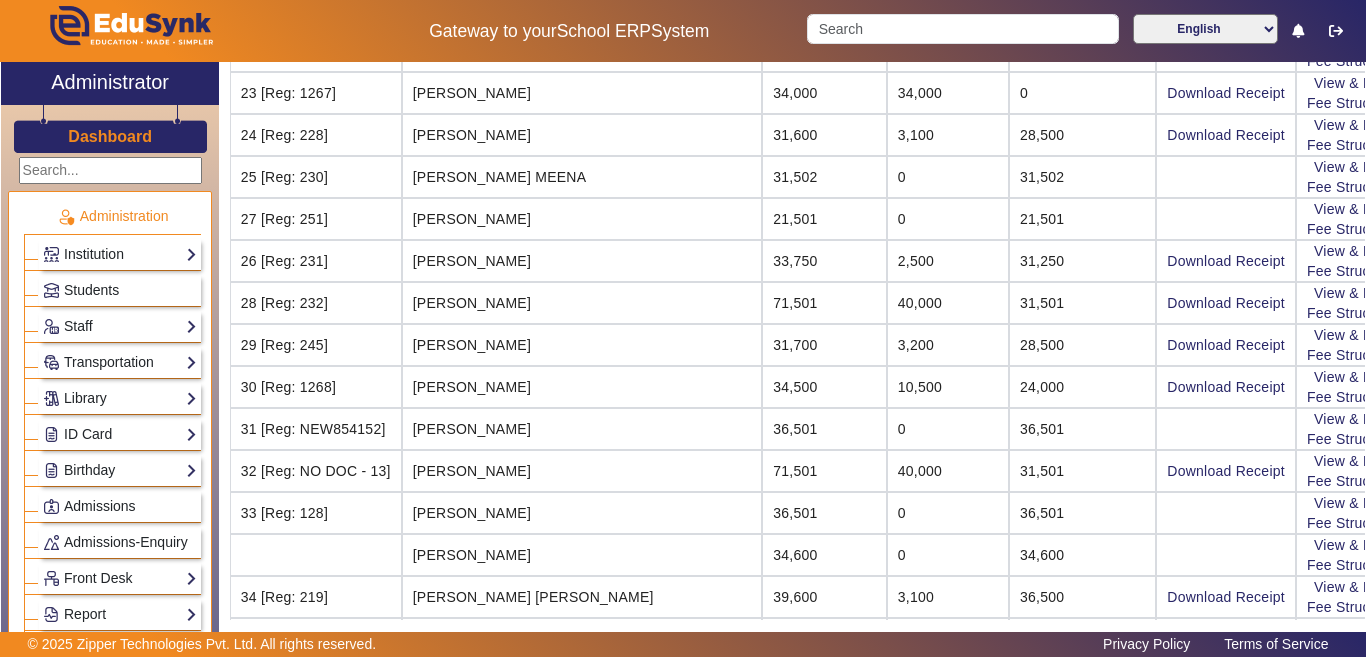 scroll, scrollTop: 900, scrollLeft: 0, axis: vertical 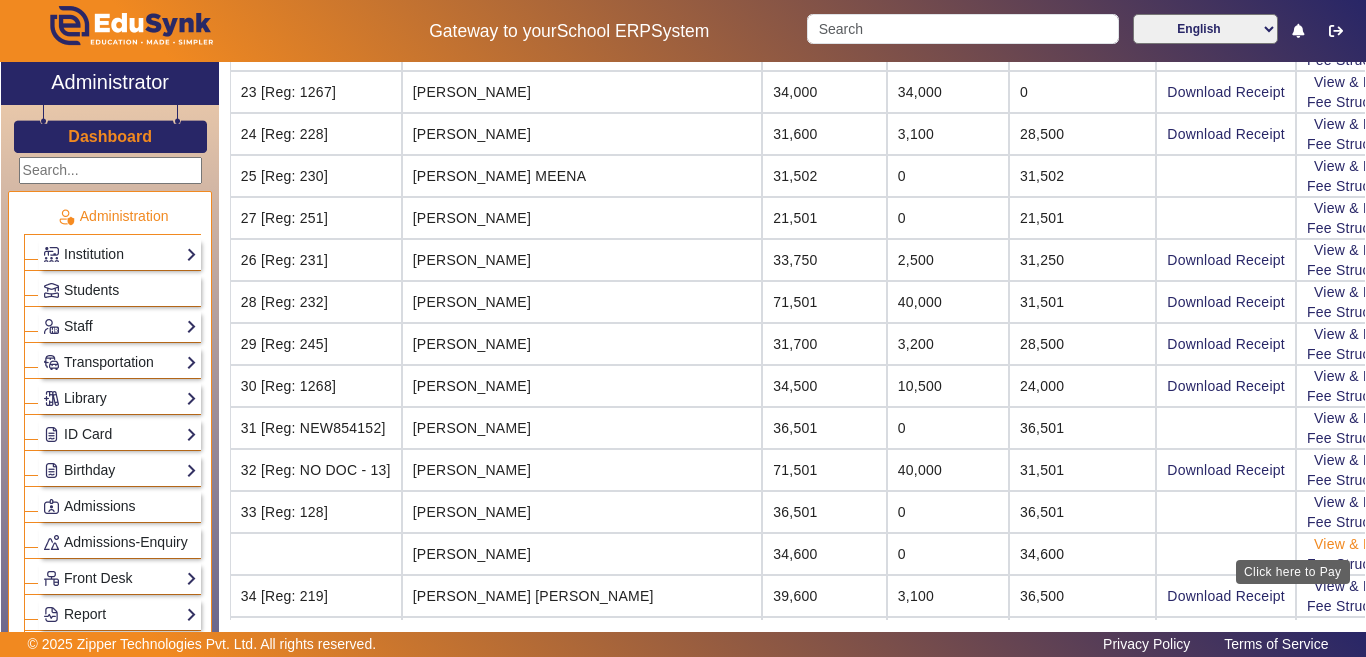 click on "View & Pay" 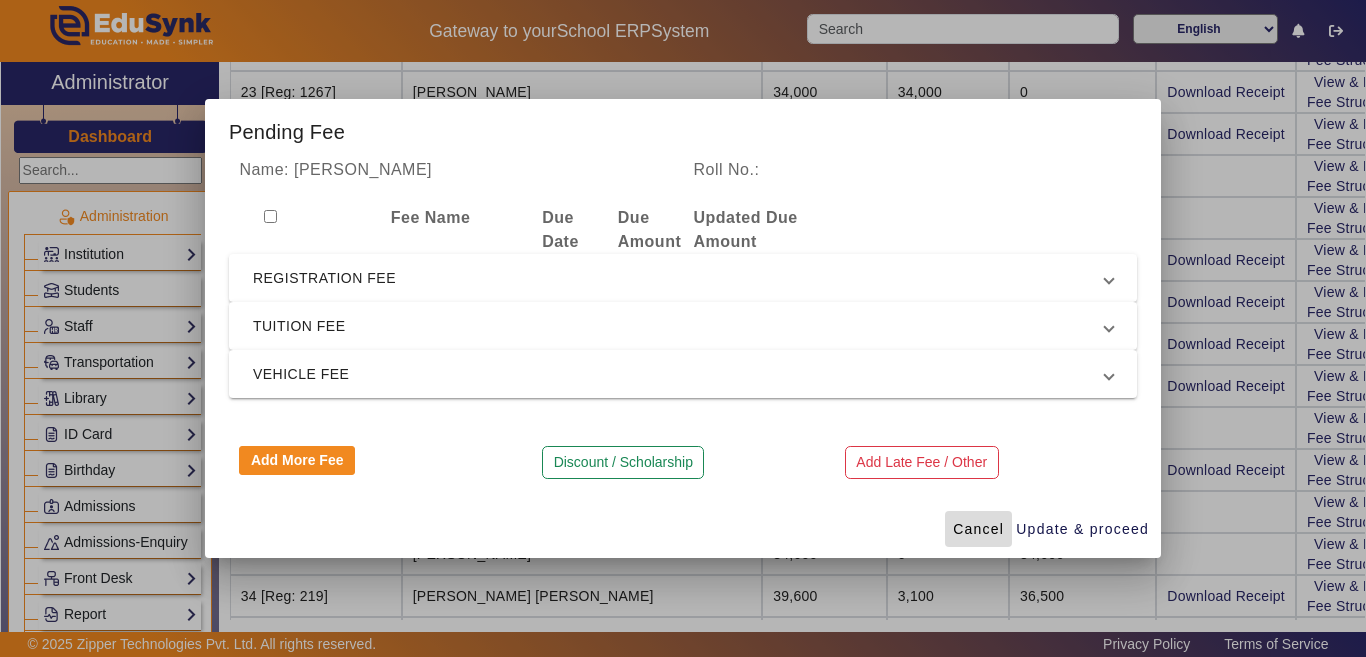 click on "Cancel" at bounding box center [978, 529] 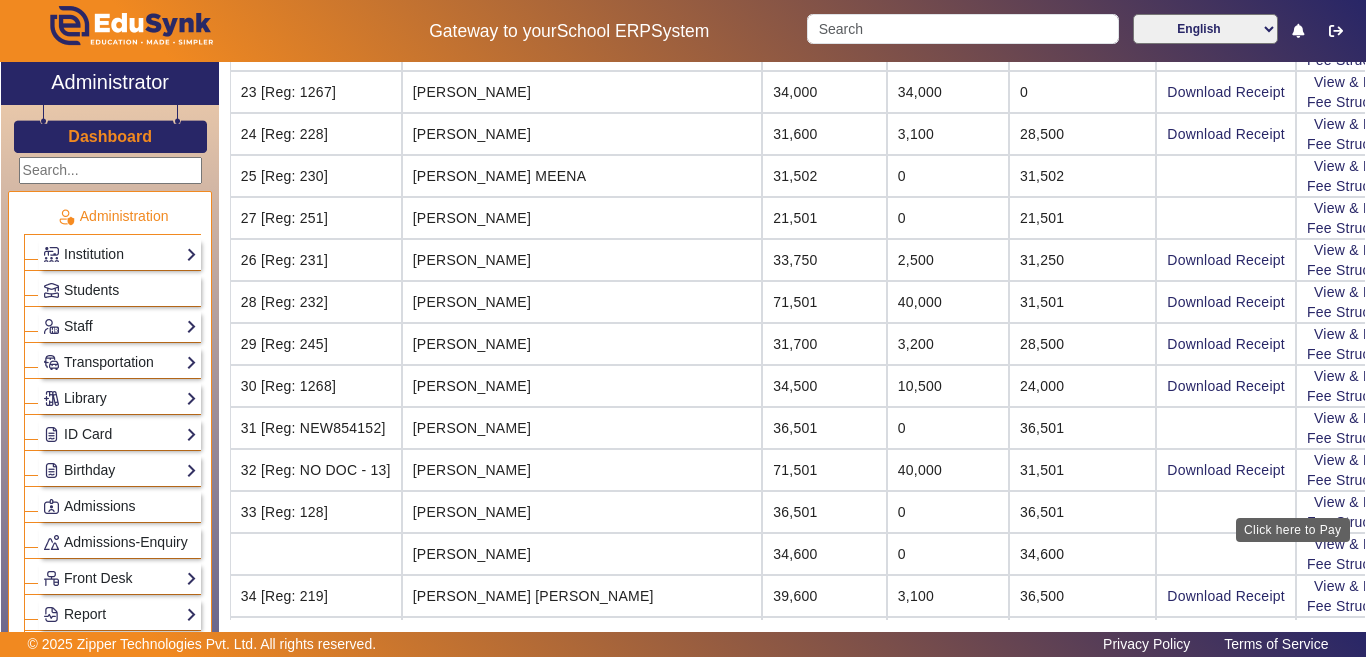 click on "Click here to Pay" at bounding box center (1293, 530) 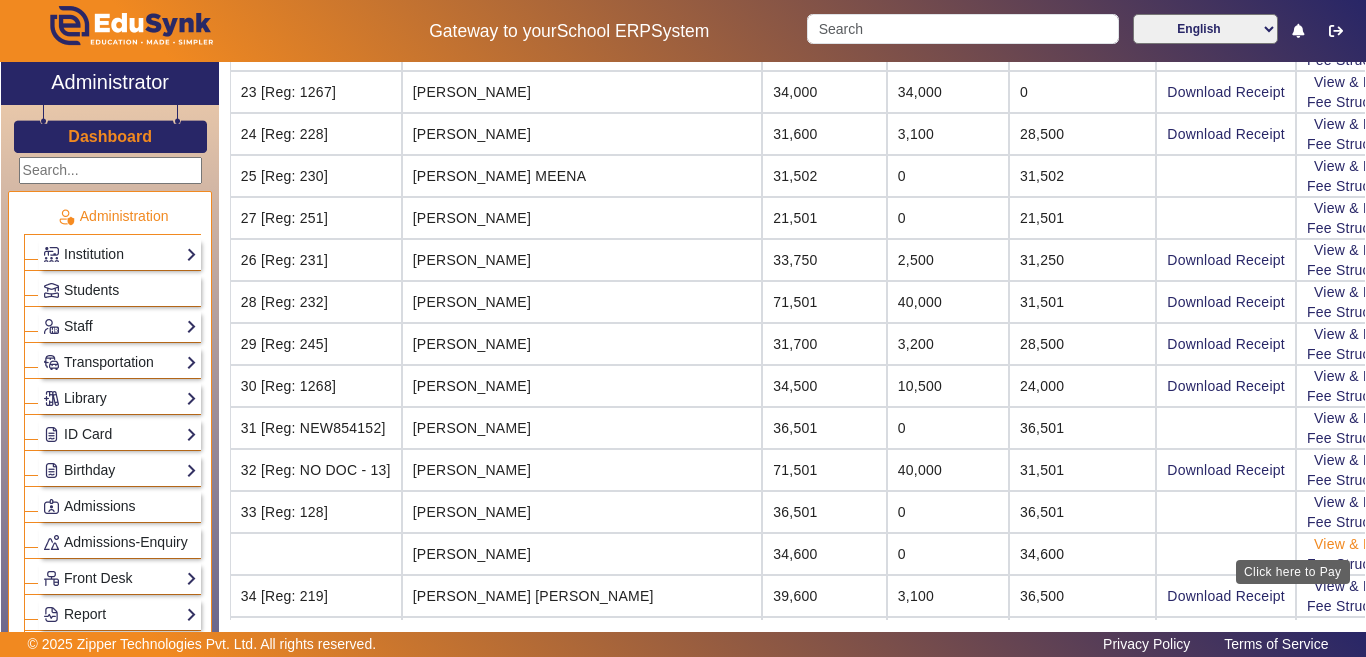 click on "View & Pay" 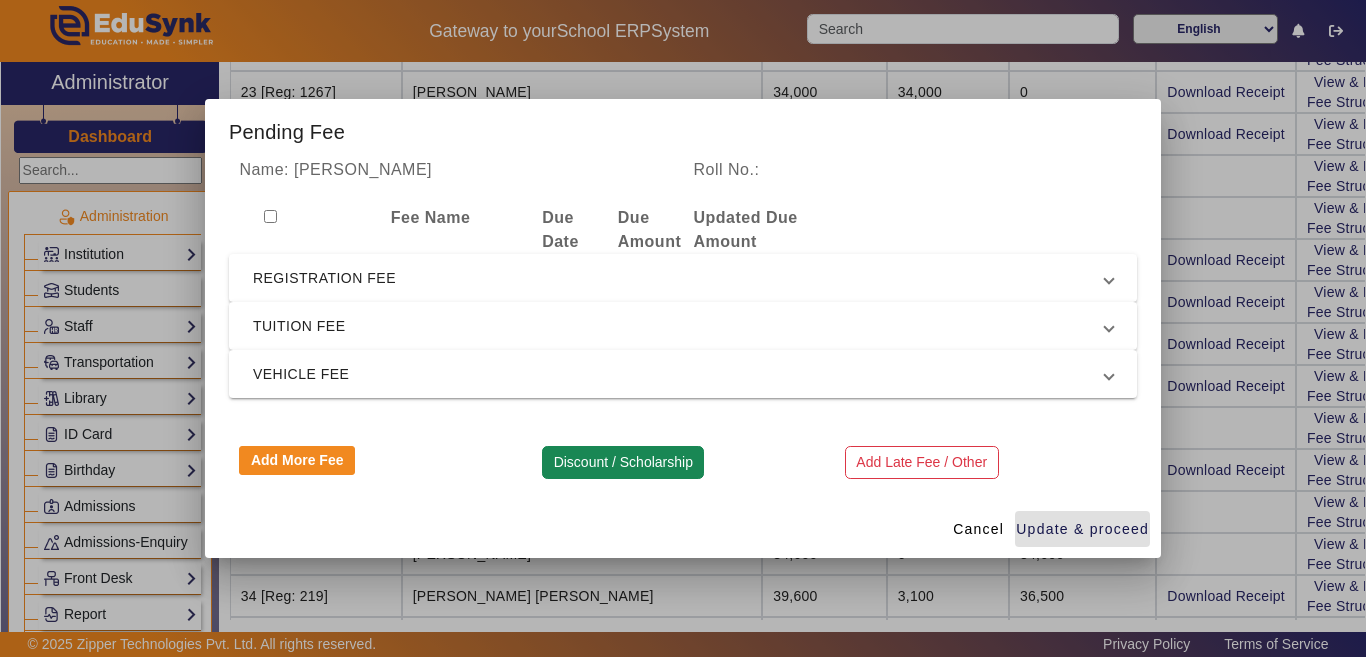 click on "Discount / Scholarship" at bounding box center (623, 463) 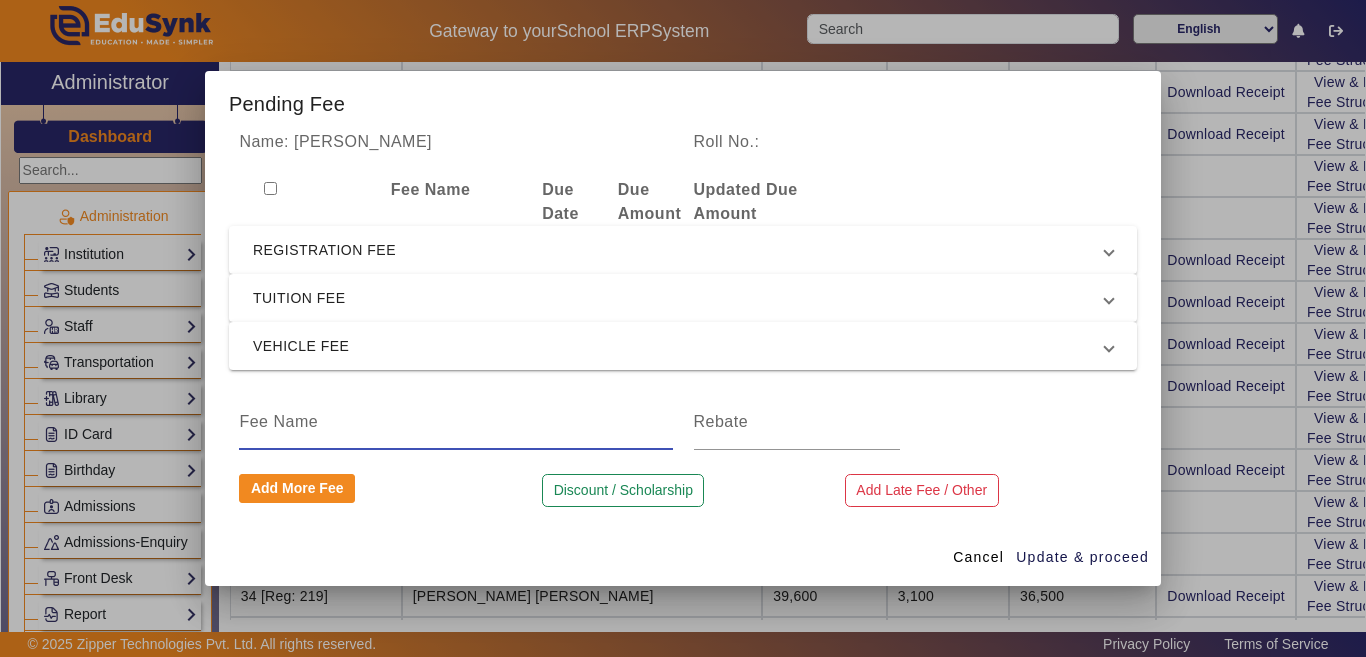 click at bounding box center (455, 422) 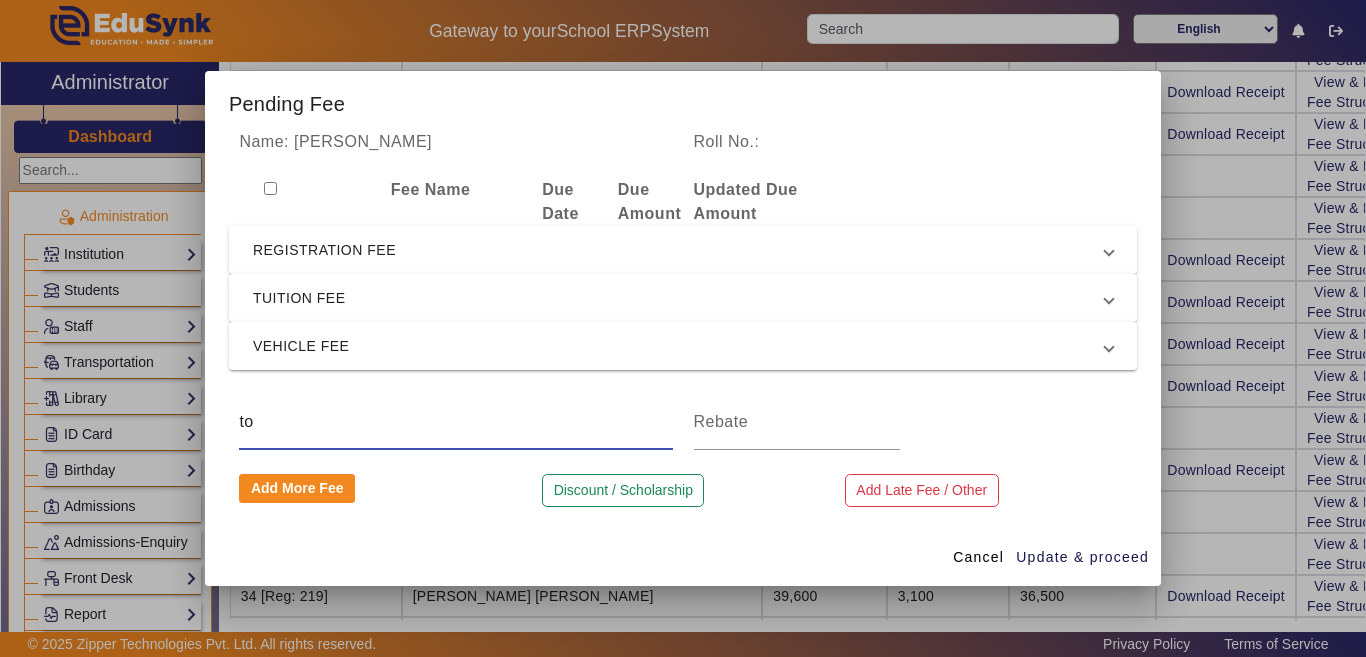 type on "t" 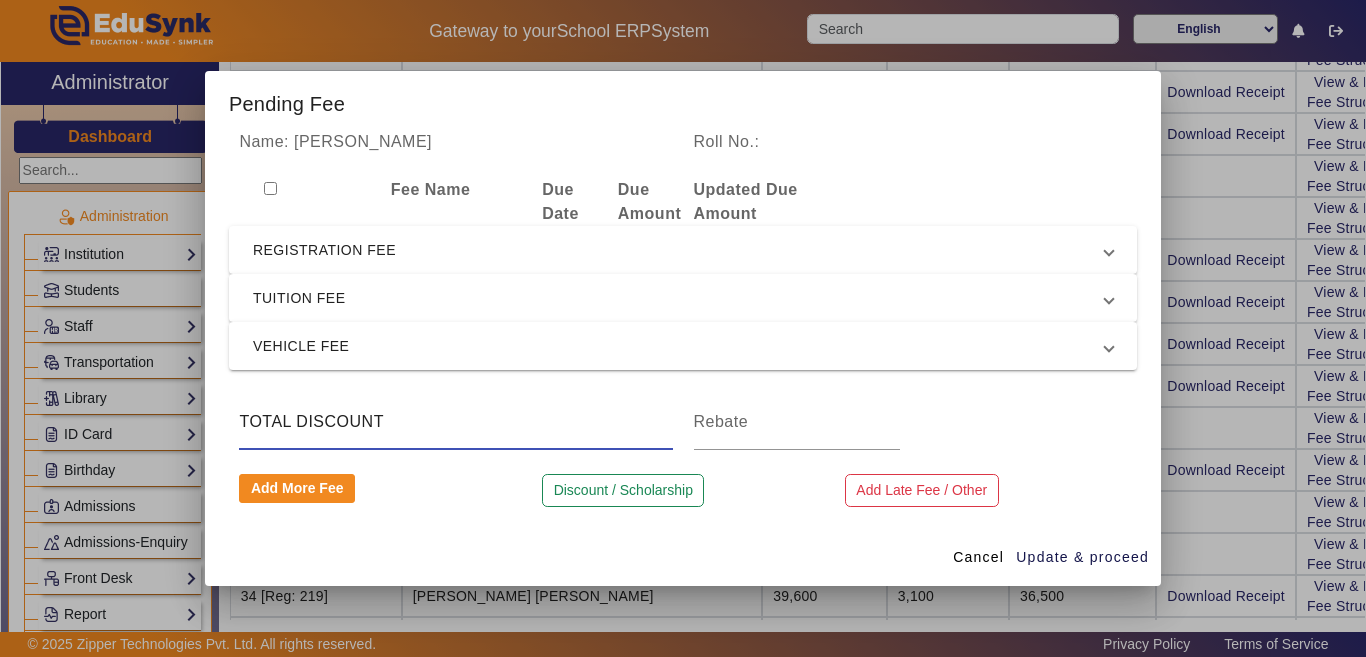 type on "TOTAL DISCOUNT" 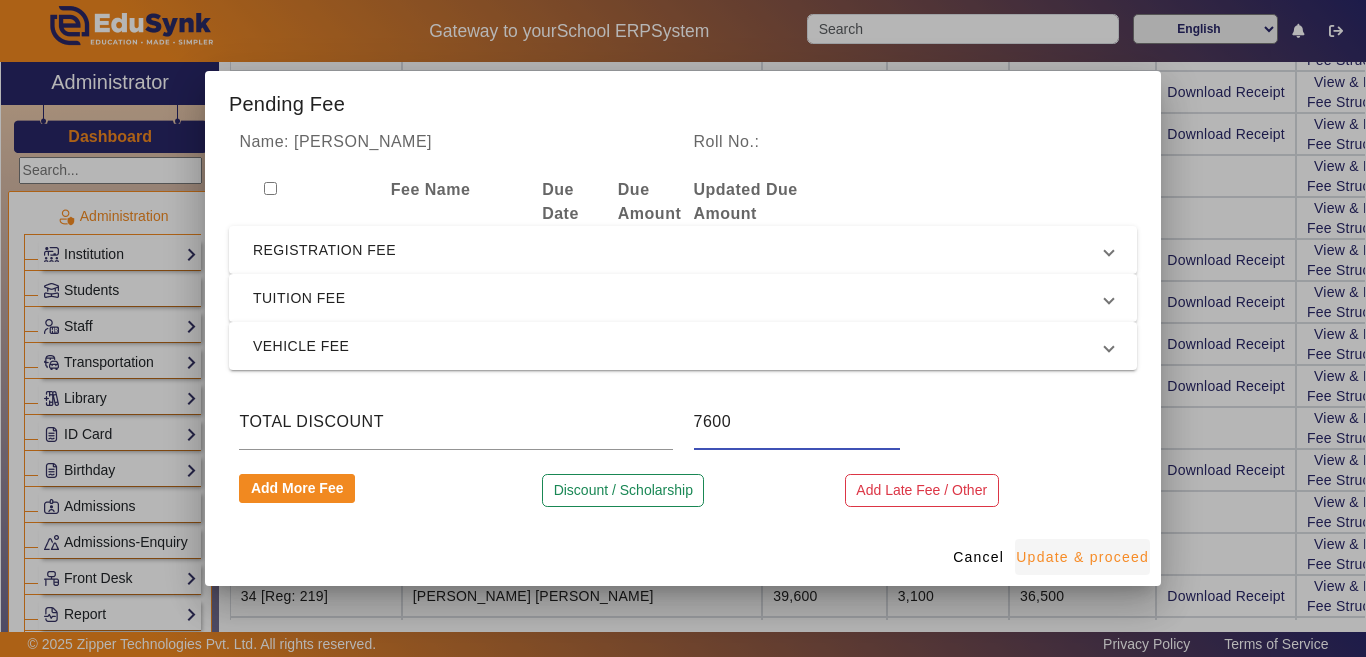 type on "7600" 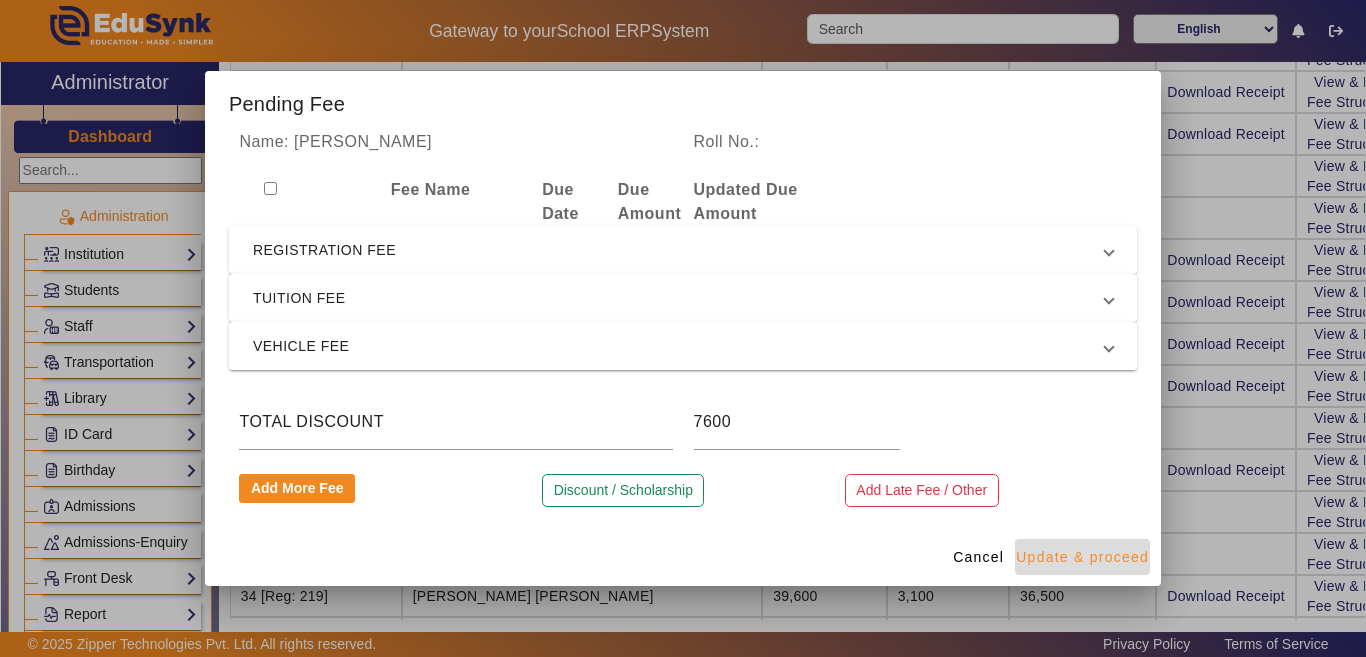 click on "Update & proceed" at bounding box center [1082, 557] 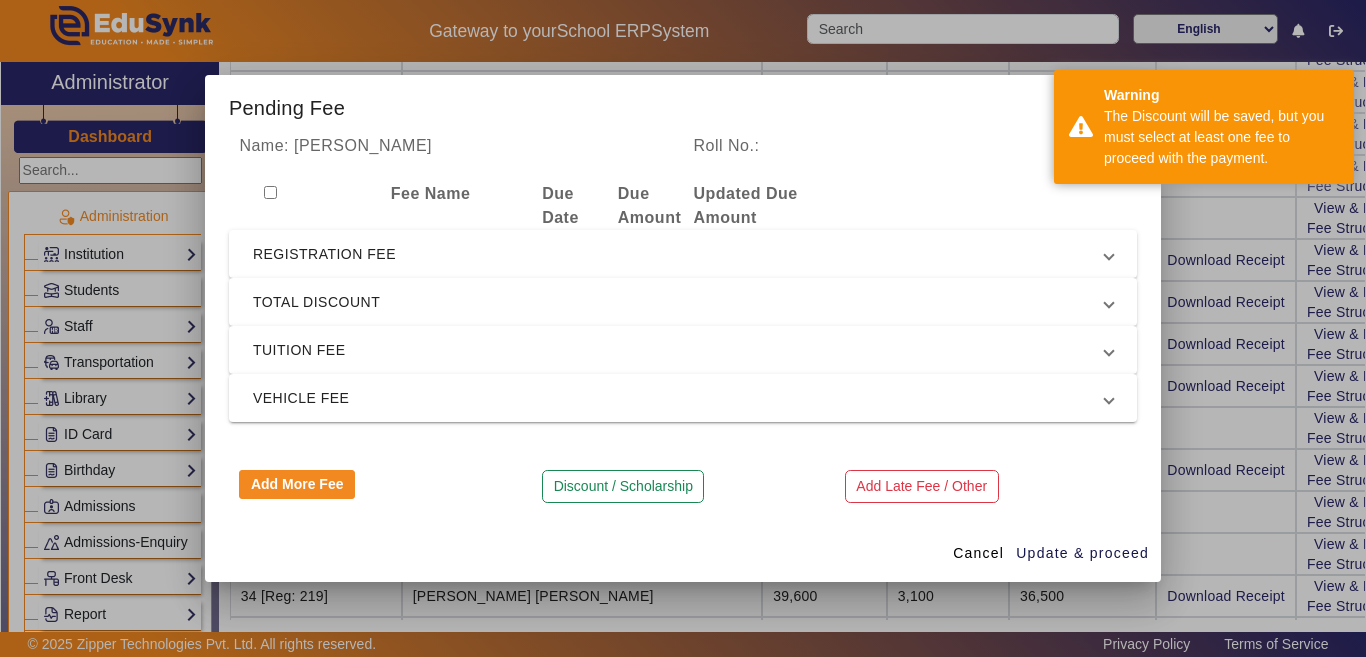 click at bounding box center (270, 192) 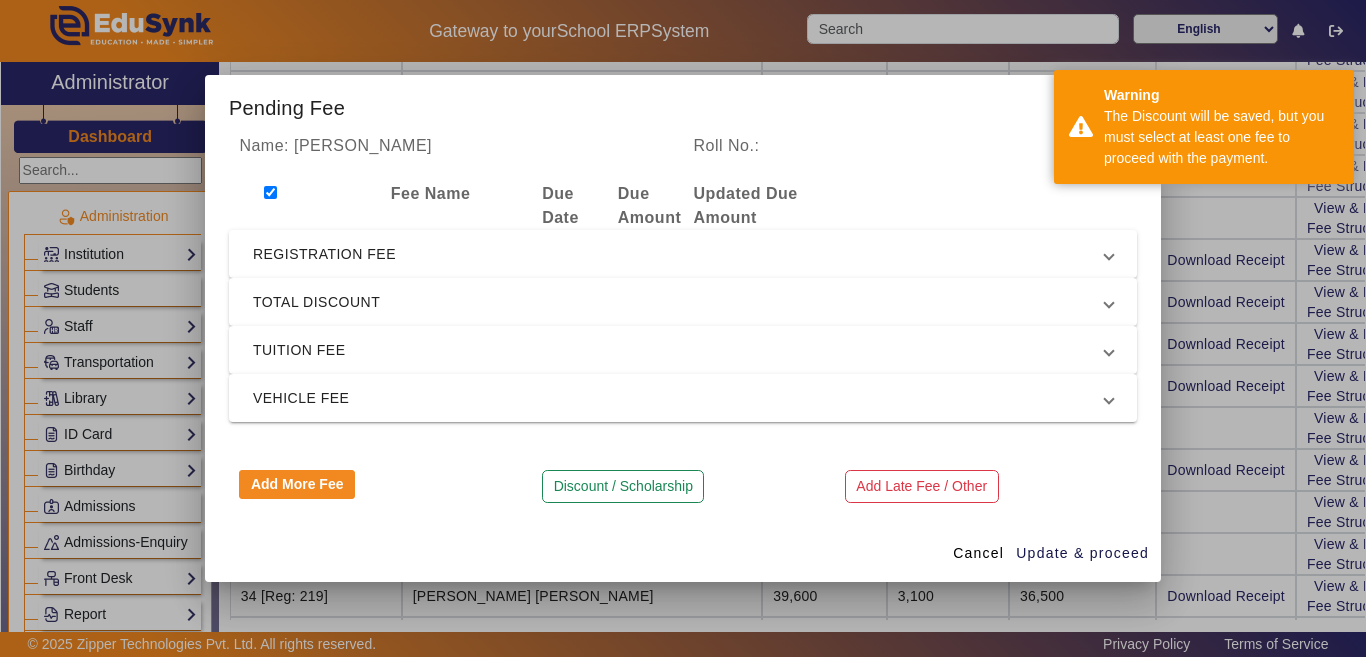 checkbox on "true" 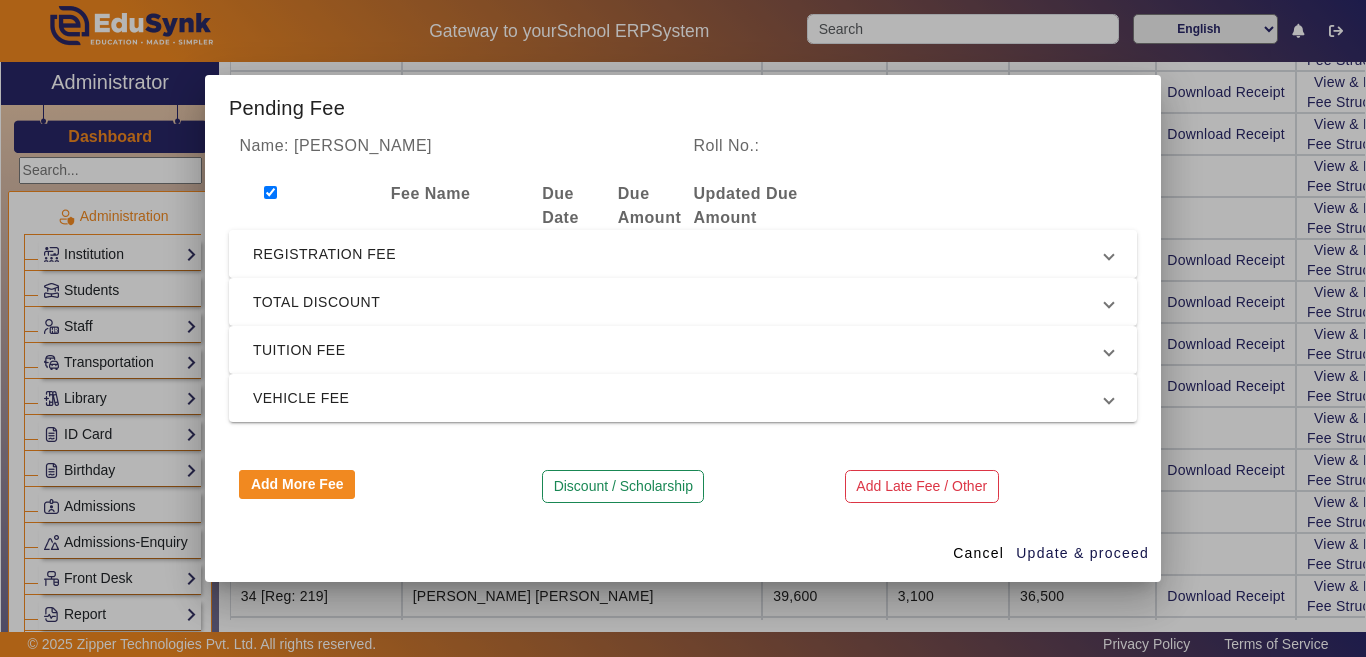 click on "REGISTRATION FEE" at bounding box center (679, 254) 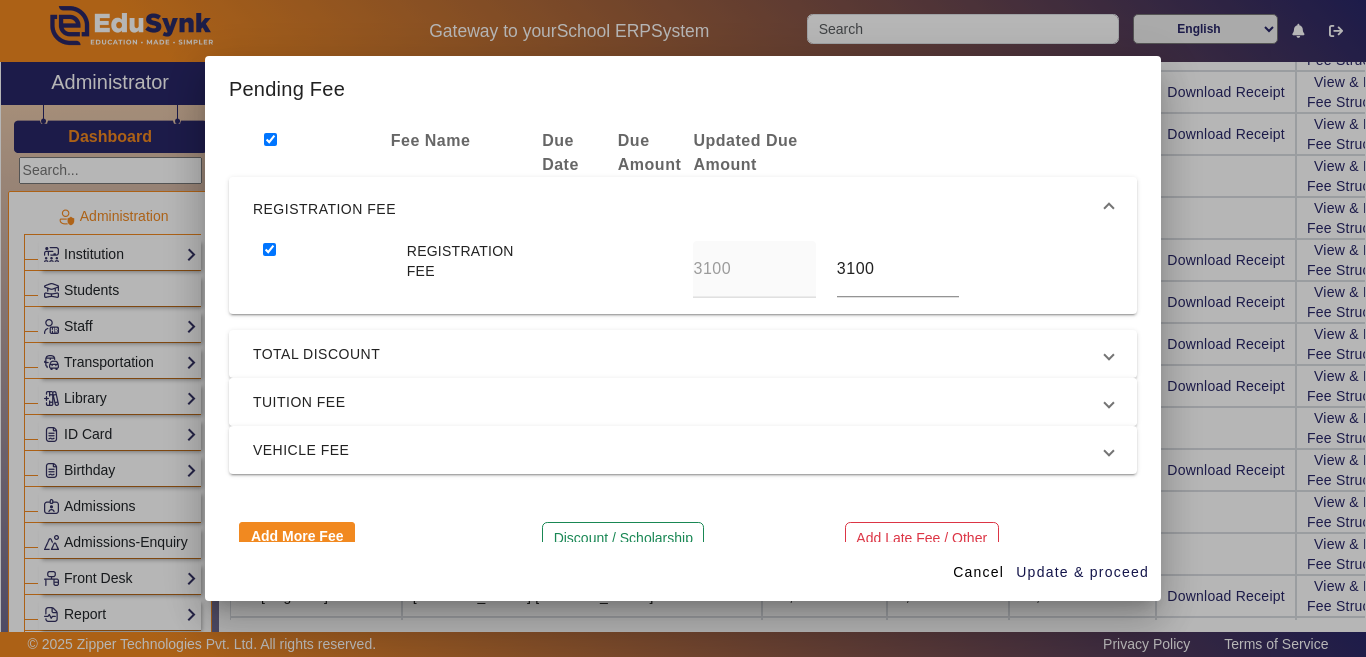 scroll, scrollTop: 67, scrollLeft: 0, axis: vertical 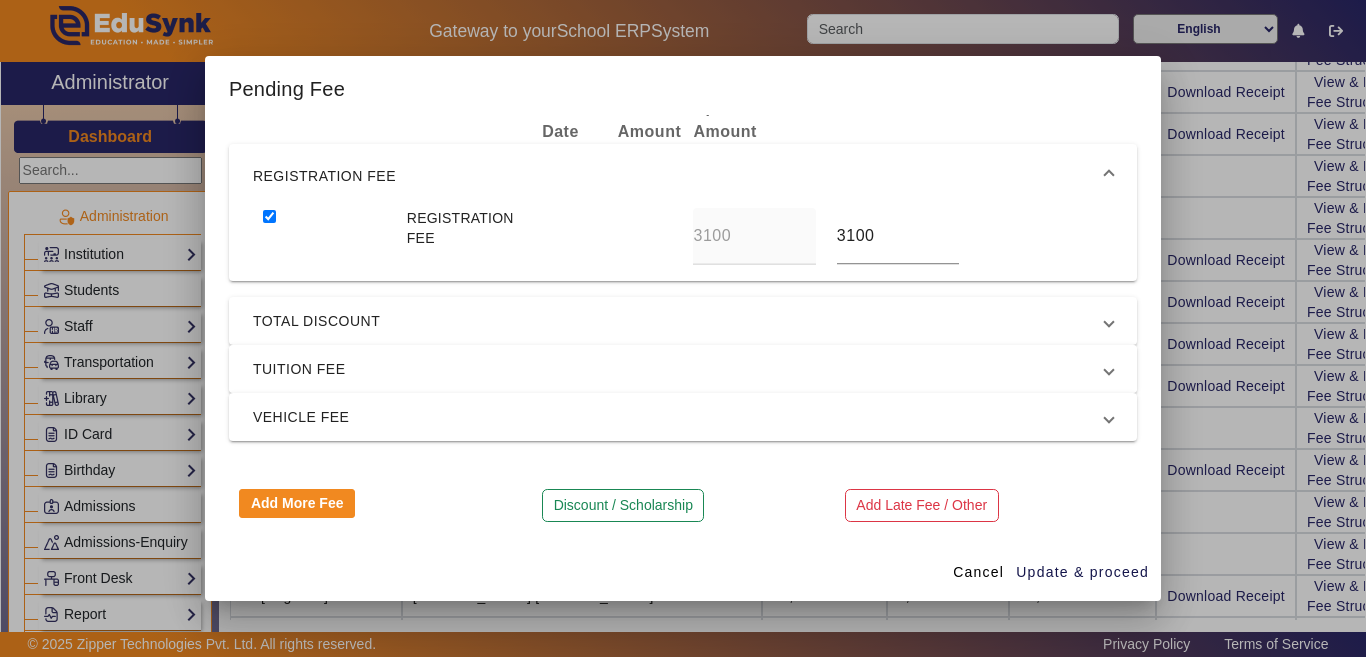 click on "TUITION FEE" at bounding box center (679, 369) 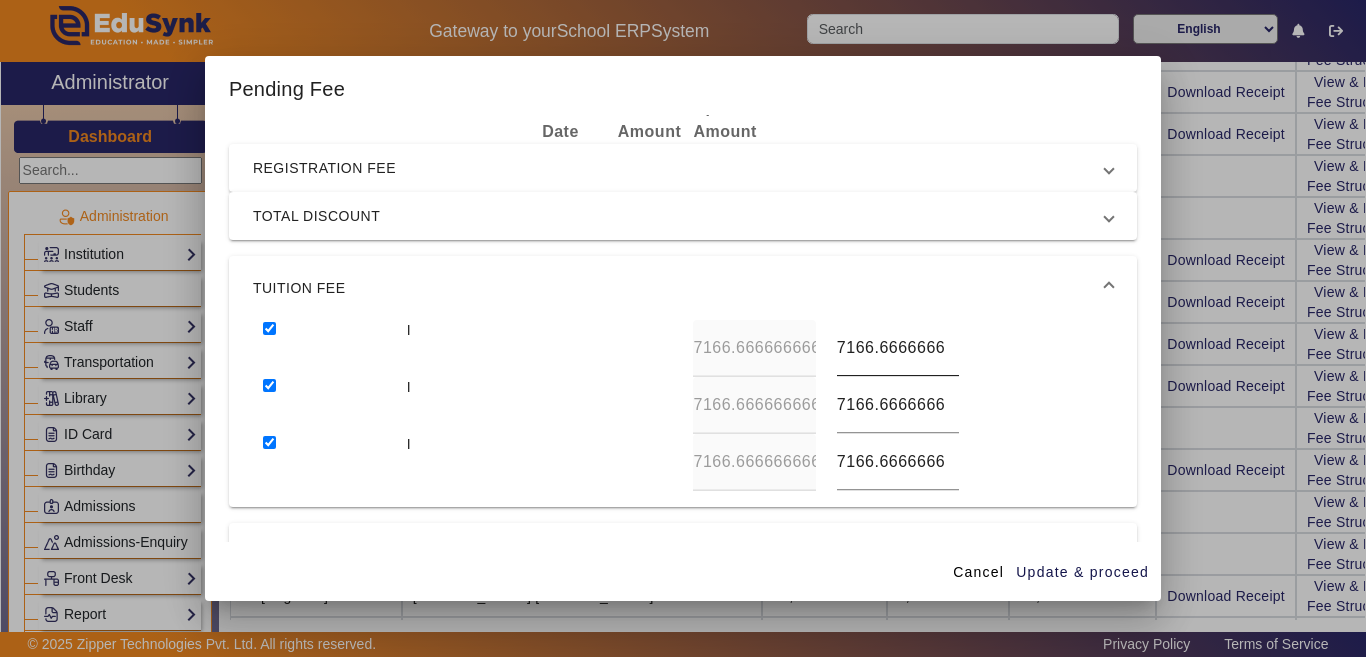 click on "7166.66666666667" at bounding box center (897, 348) 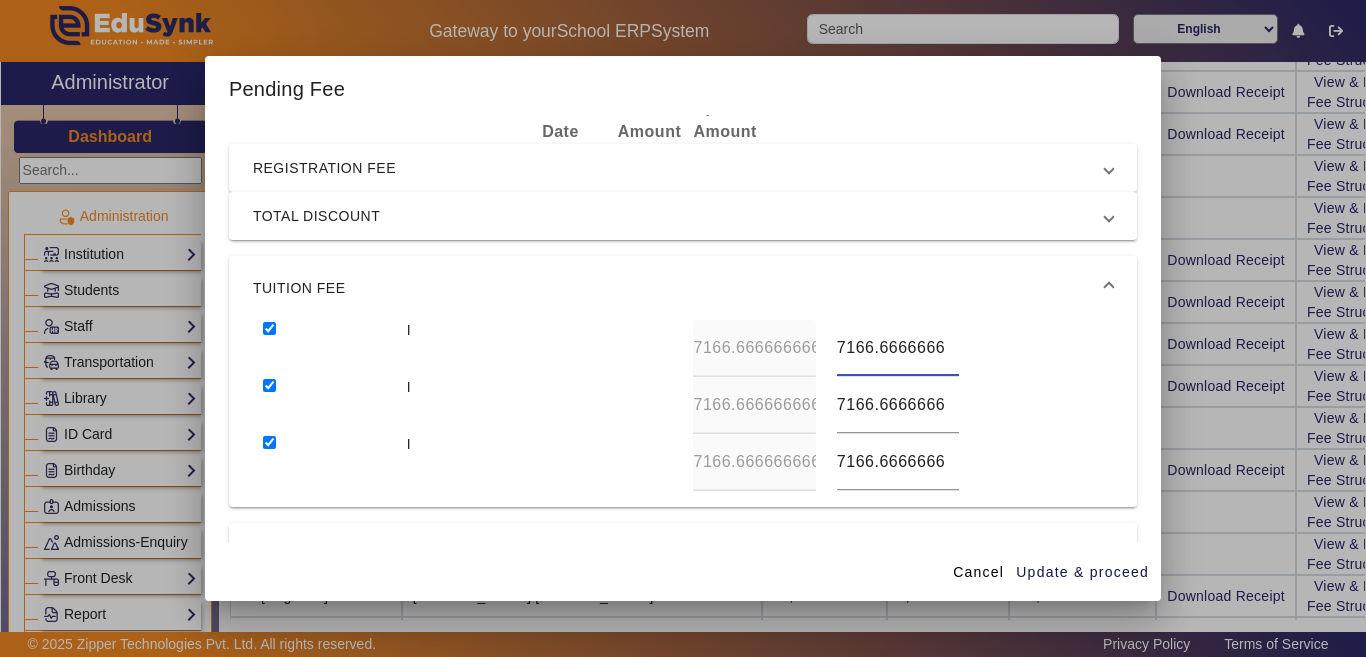 drag, startPoint x: 831, startPoint y: 346, endPoint x: 842, endPoint y: 346, distance: 11 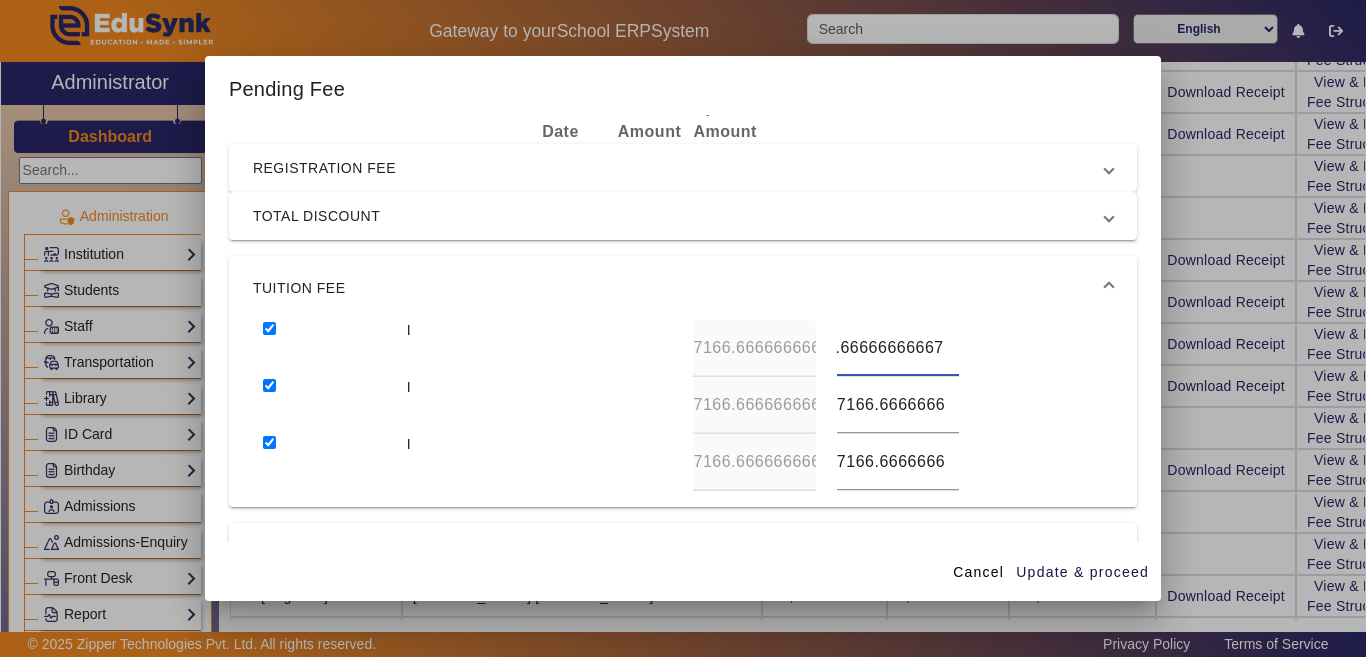 drag, startPoint x: 826, startPoint y: 342, endPoint x: 977, endPoint y: 343, distance: 151.00331 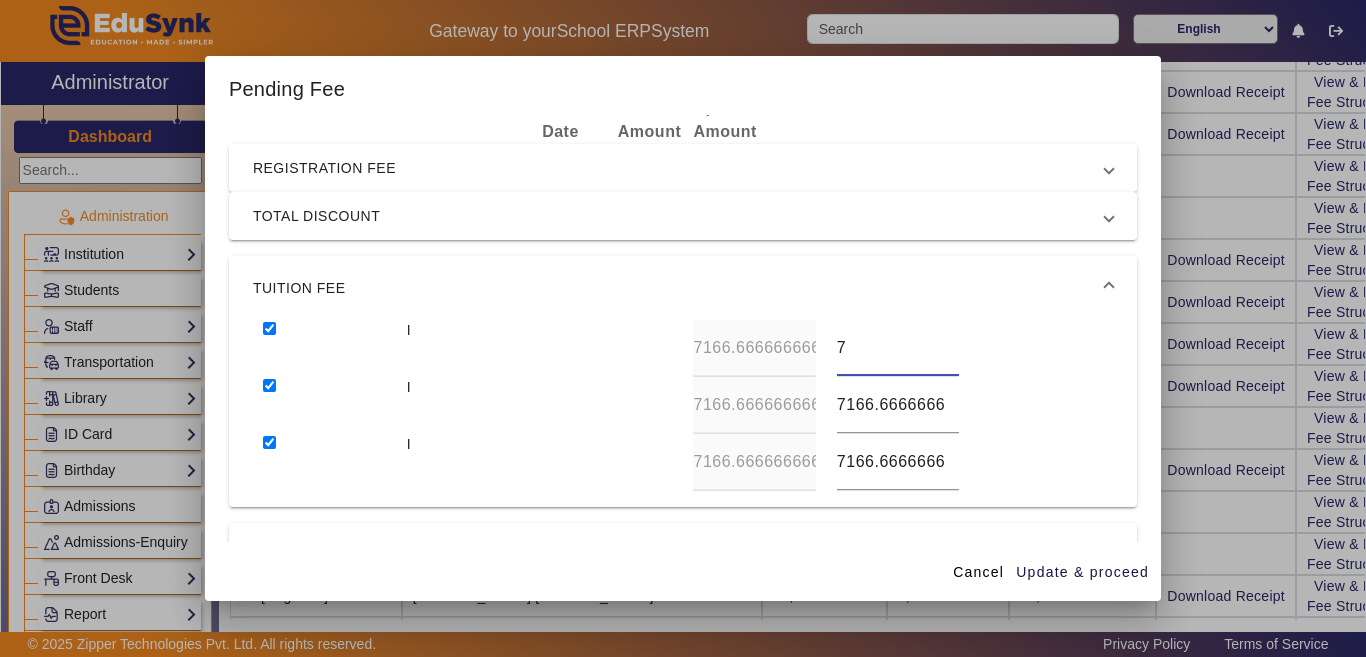 scroll, scrollTop: 0, scrollLeft: 0, axis: both 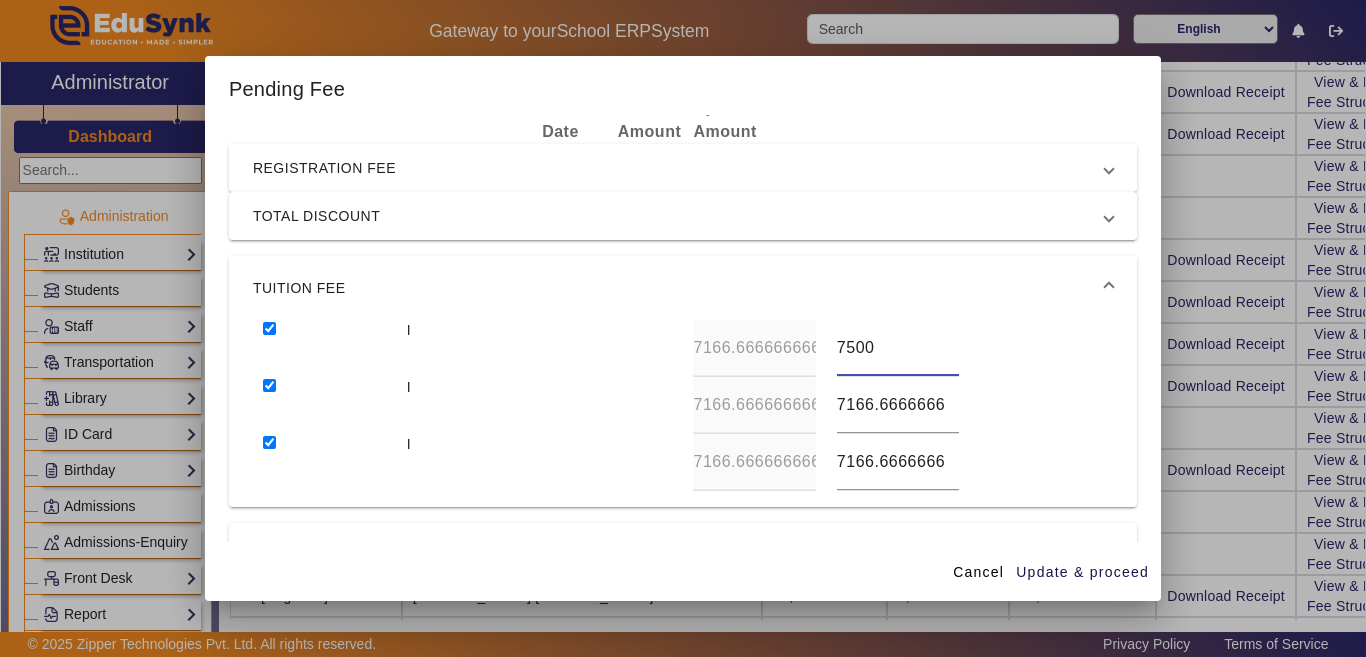 type on "7500" 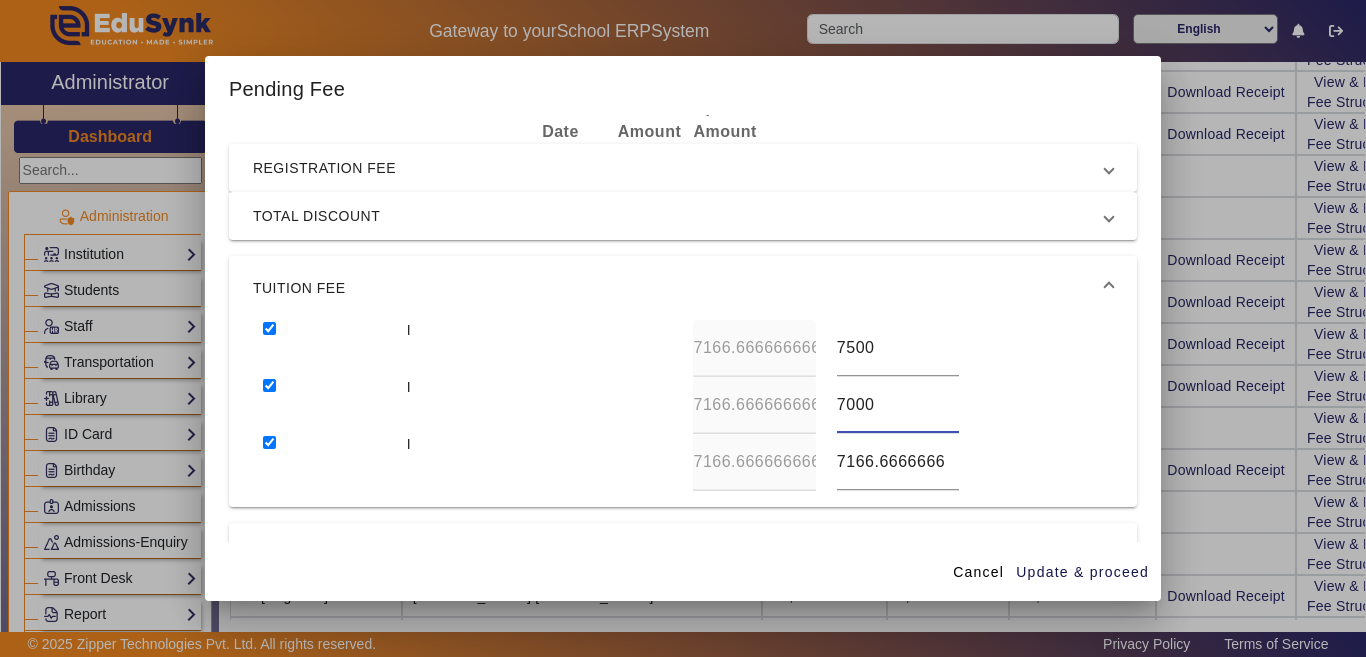 type on "7000" 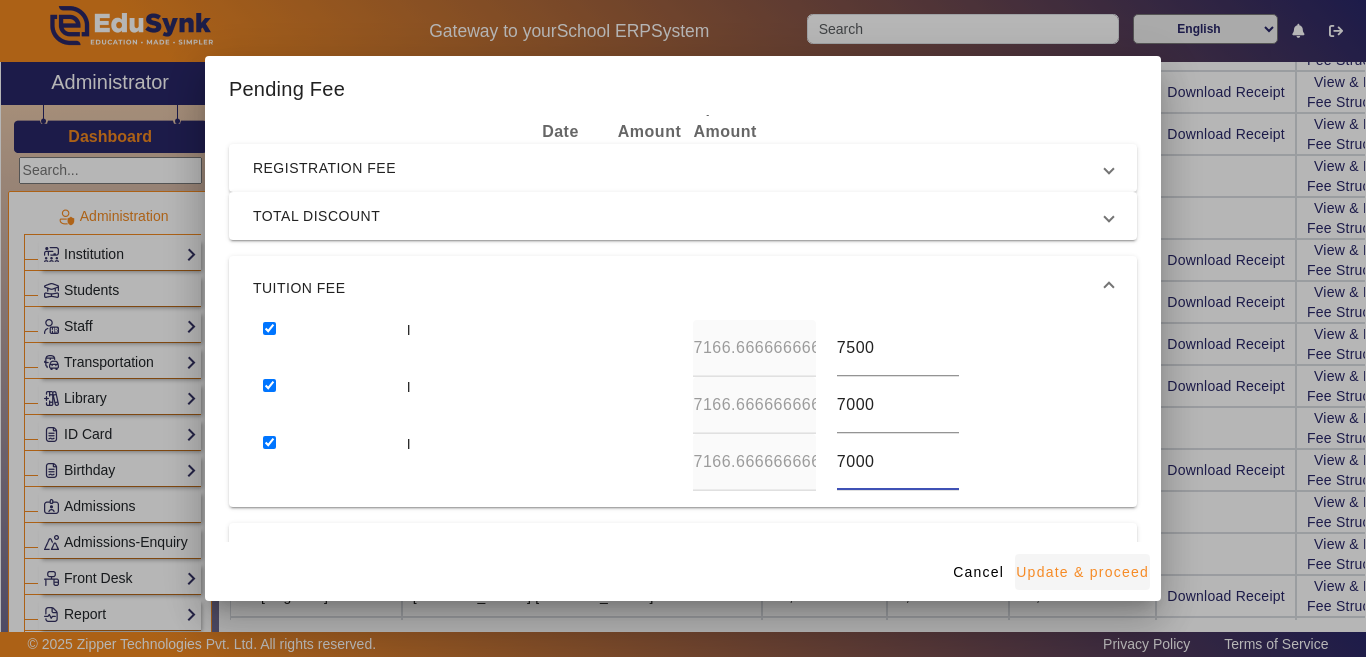 type on "7000" 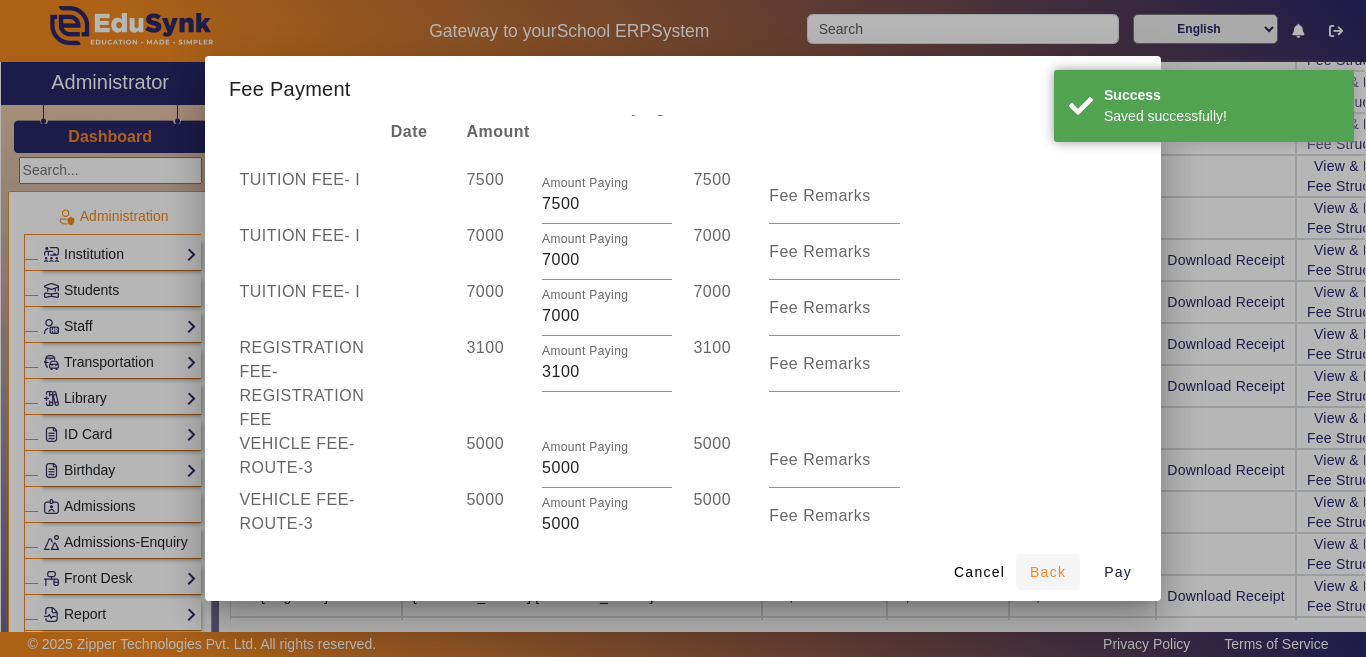 click on "Back" at bounding box center [1048, 572] 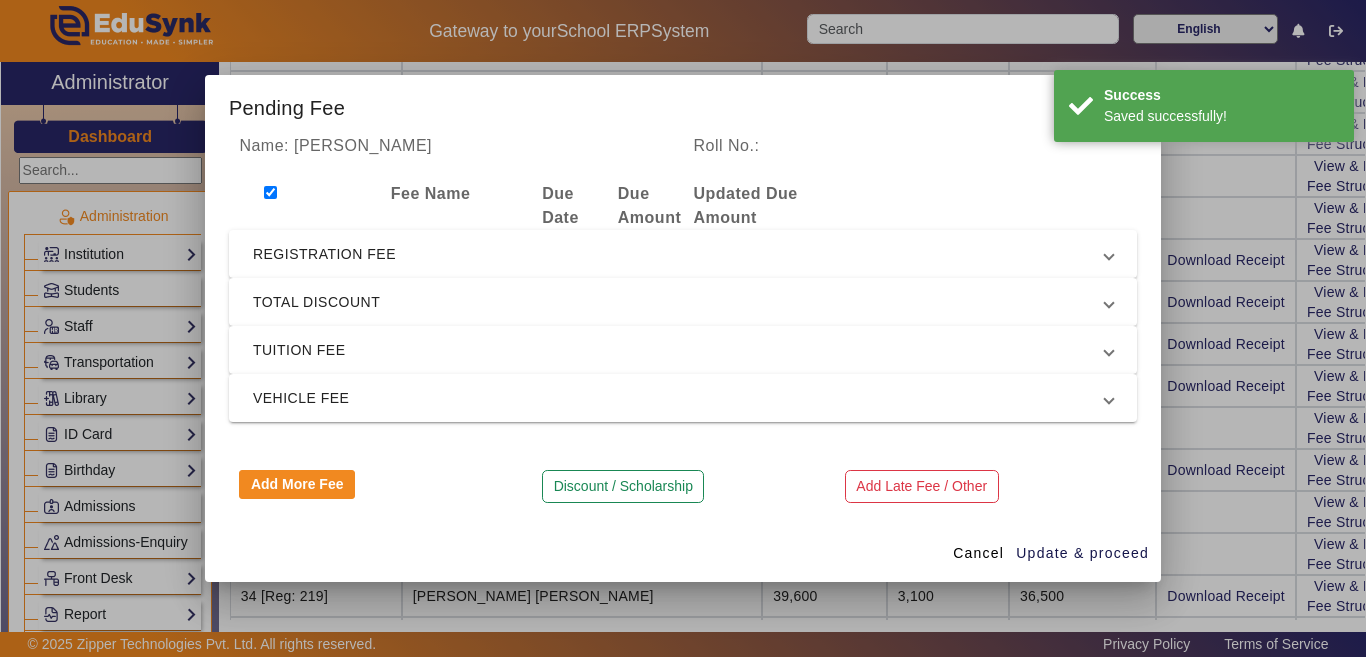 scroll, scrollTop: 0, scrollLeft: 0, axis: both 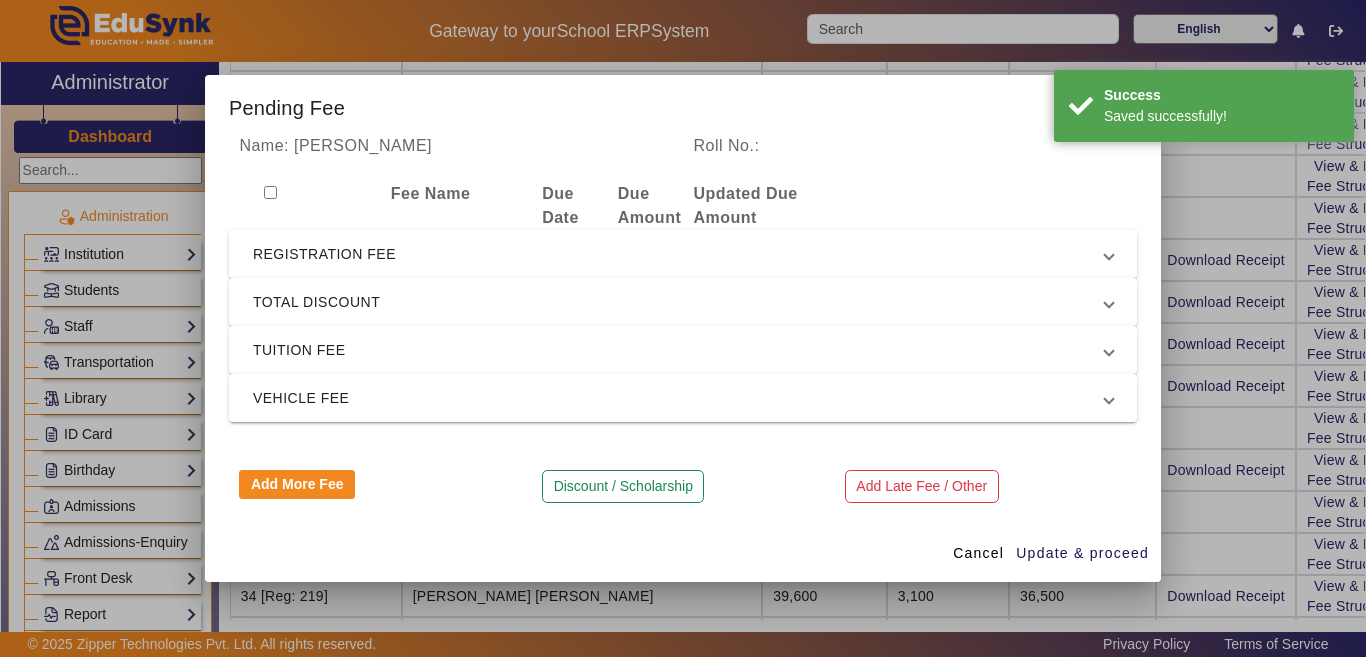 click on "REGISTRATION FEE" at bounding box center (679, 254) 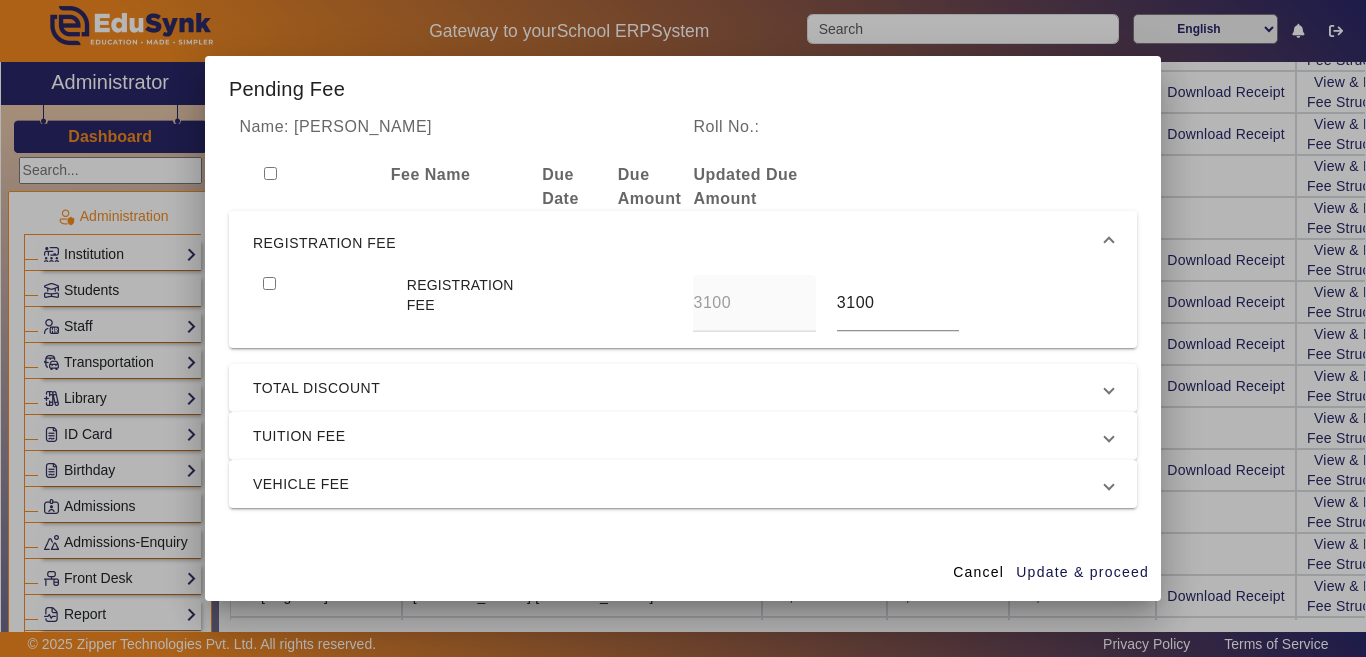 click at bounding box center [269, 283] 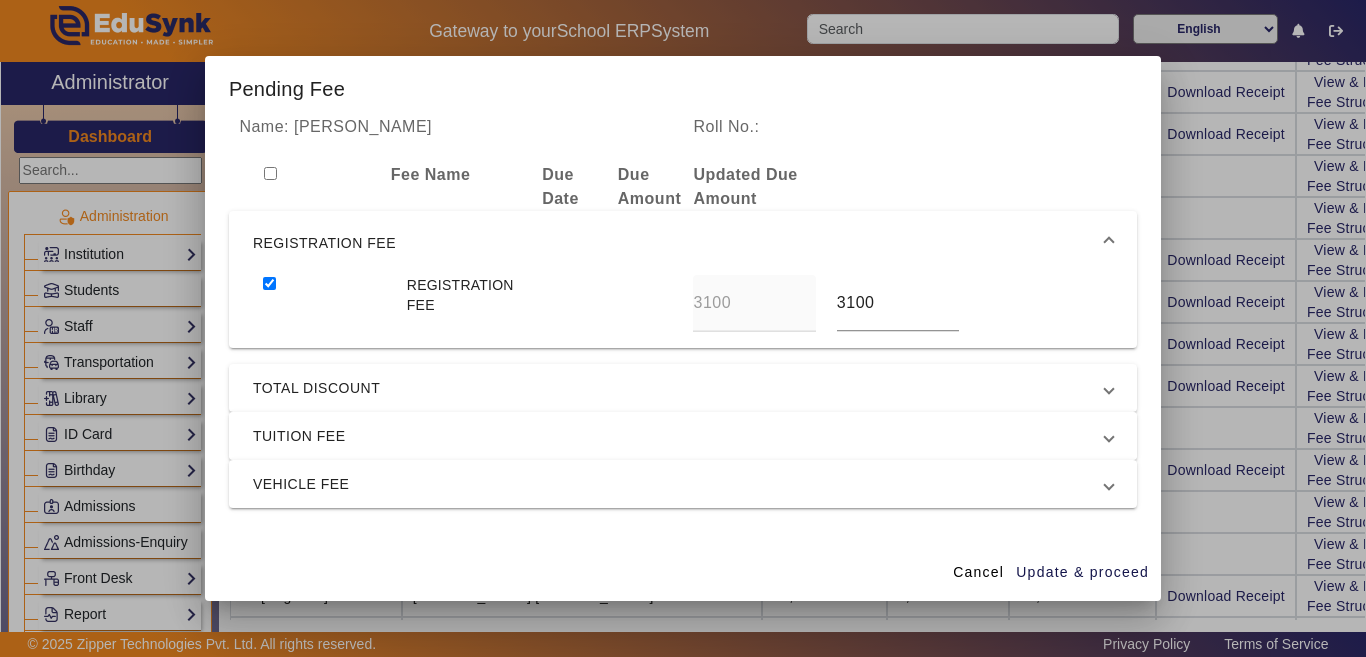 click on "TUITION FEE" at bounding box center [679, 436] 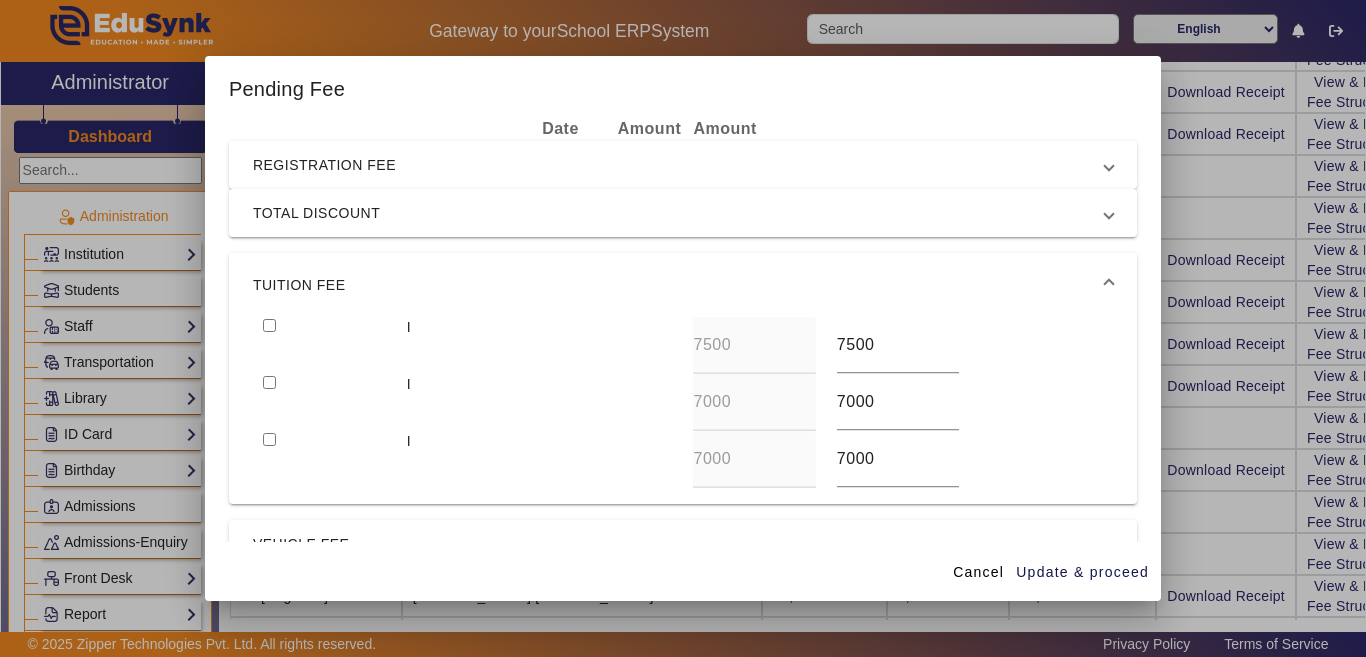 scroll, scrollTop: 100, scrollLeft: 0, axis: vertical 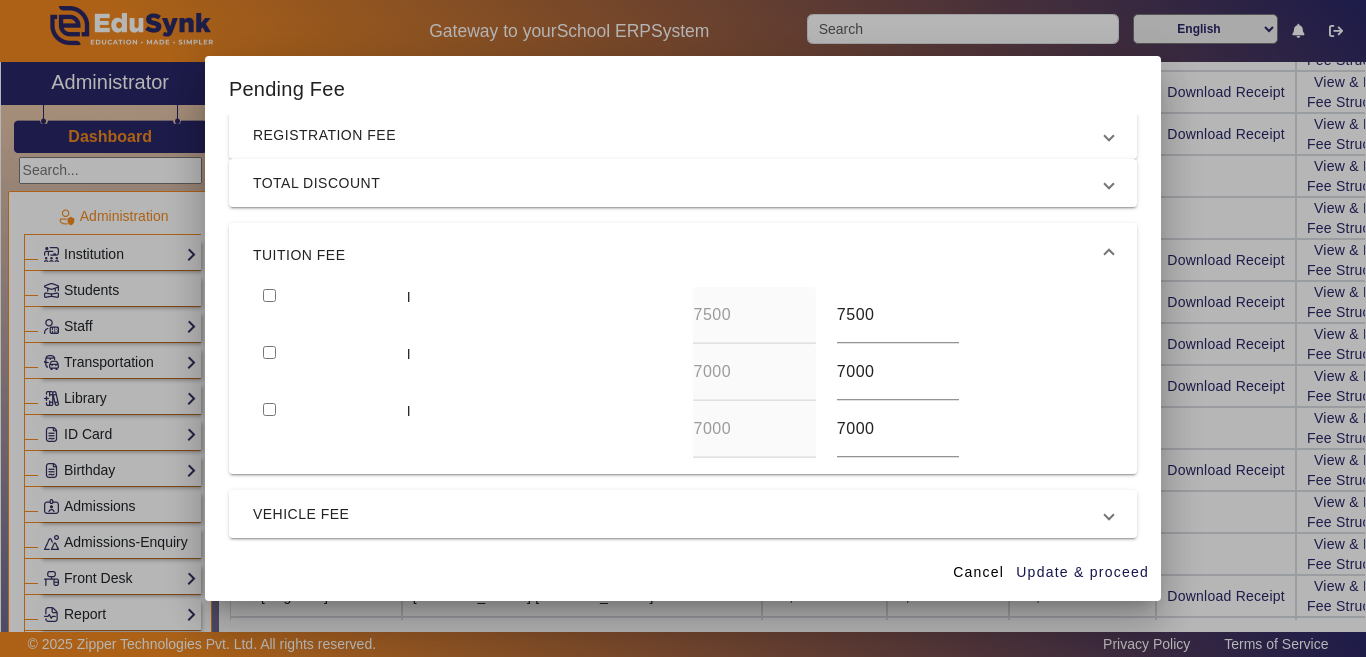 click on "TUITION FEE" at bounding box center [683, 255] 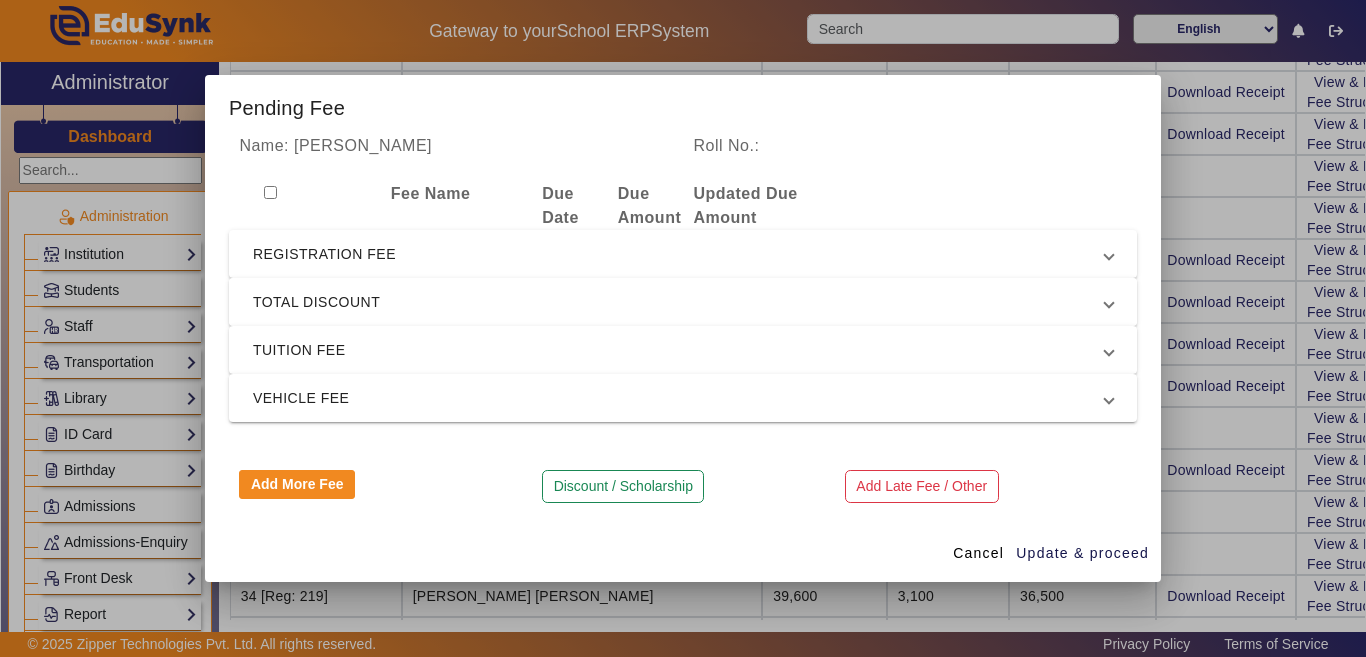 scroll, scrollTop: 0, scrollLeft: 0, axis: both 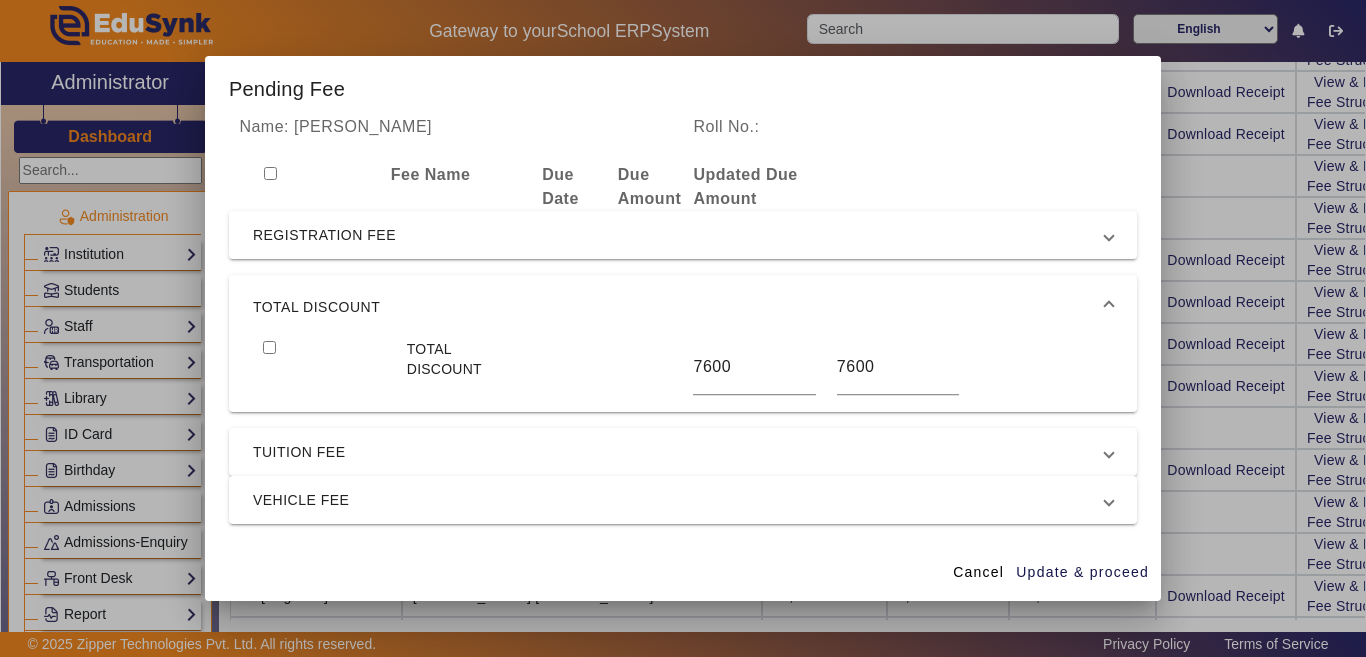 click at bounding box center (270, 173) 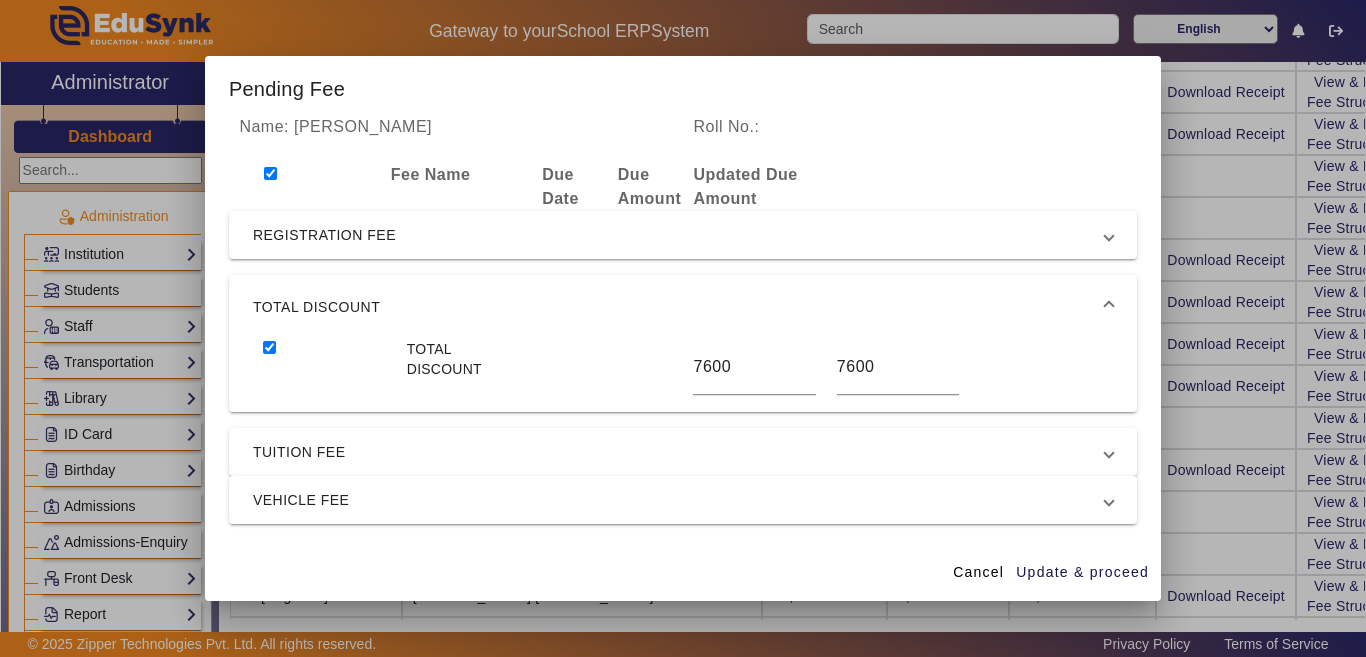 checkbox on "true" 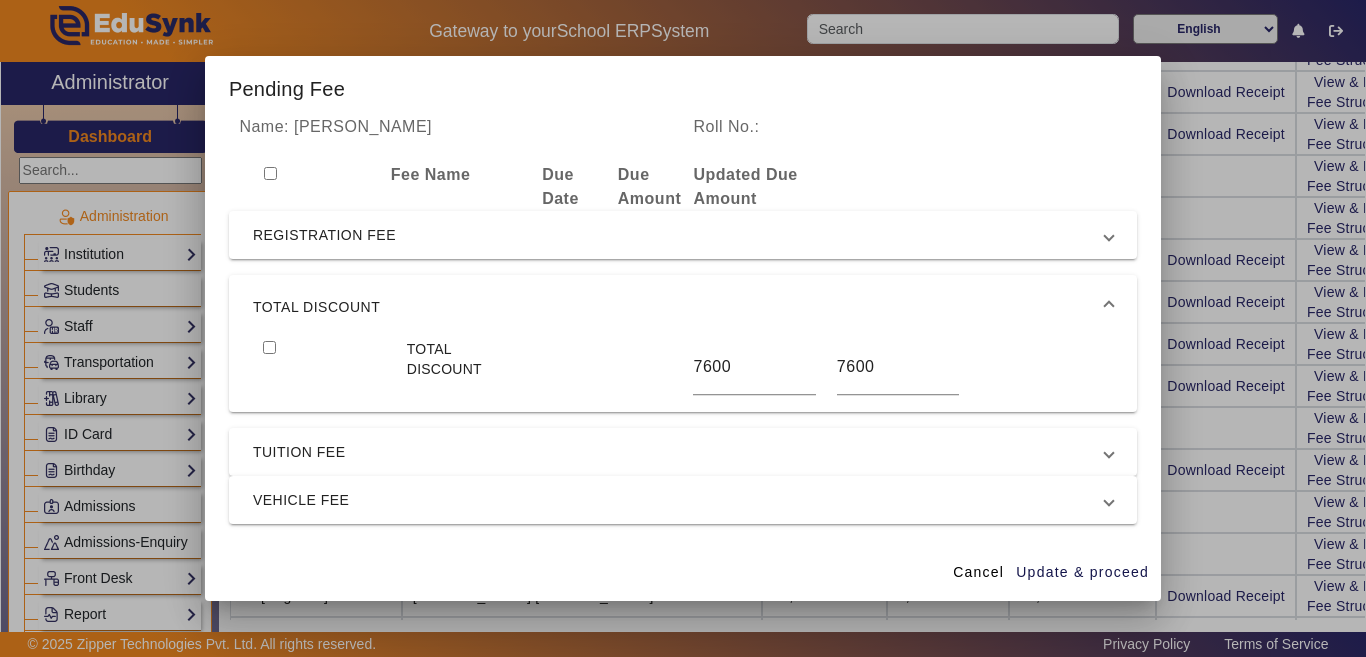 checkbox on "false" 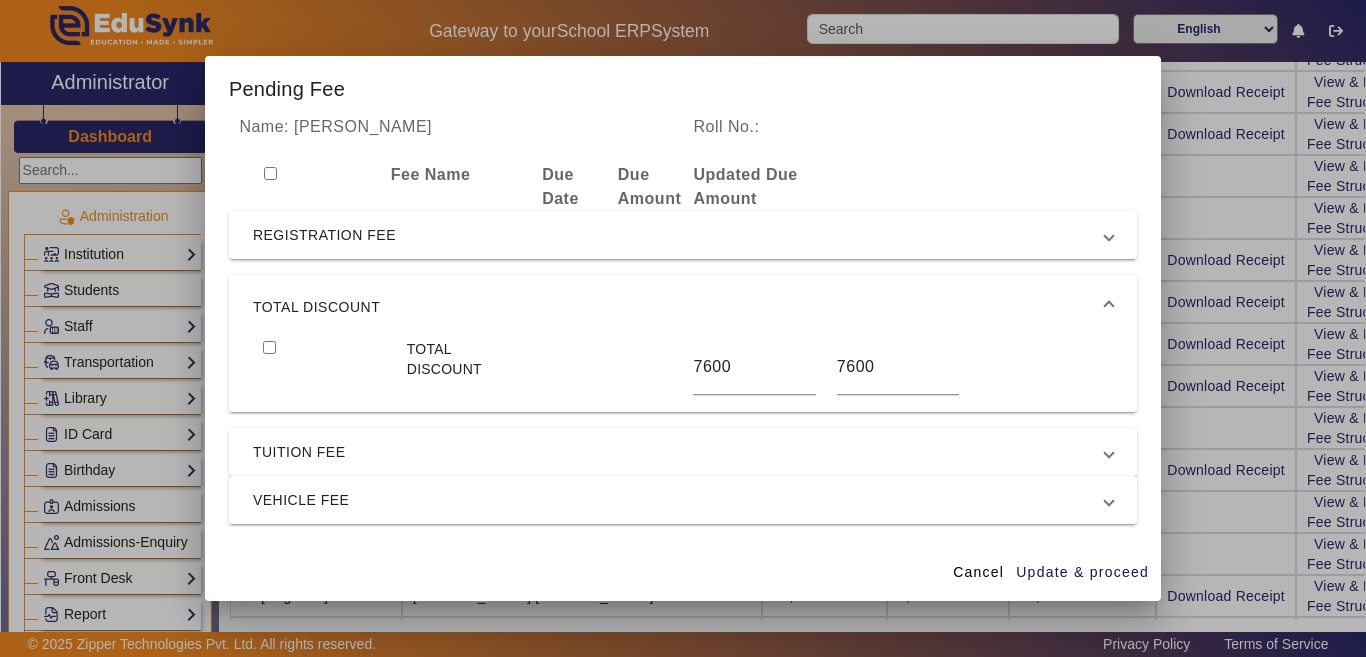 click on "REGISTRATION FEE" at bounding box center (679, 235) 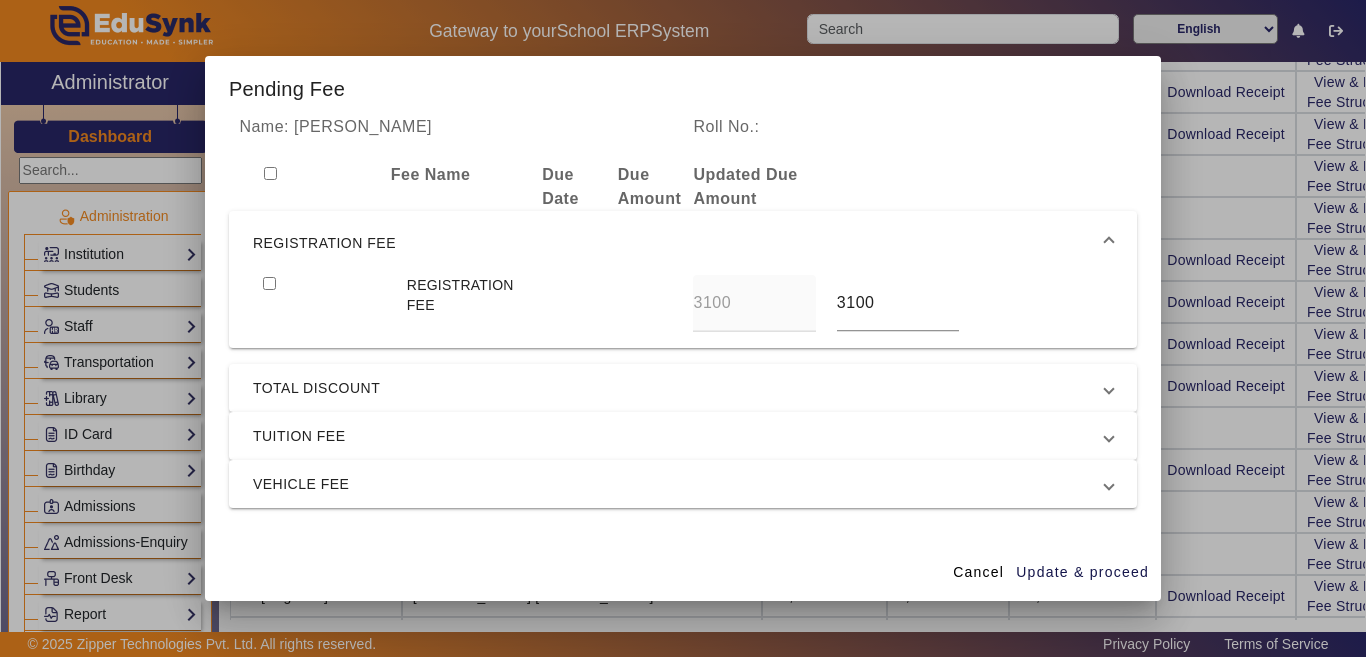 click at bounding box center [269, 283] 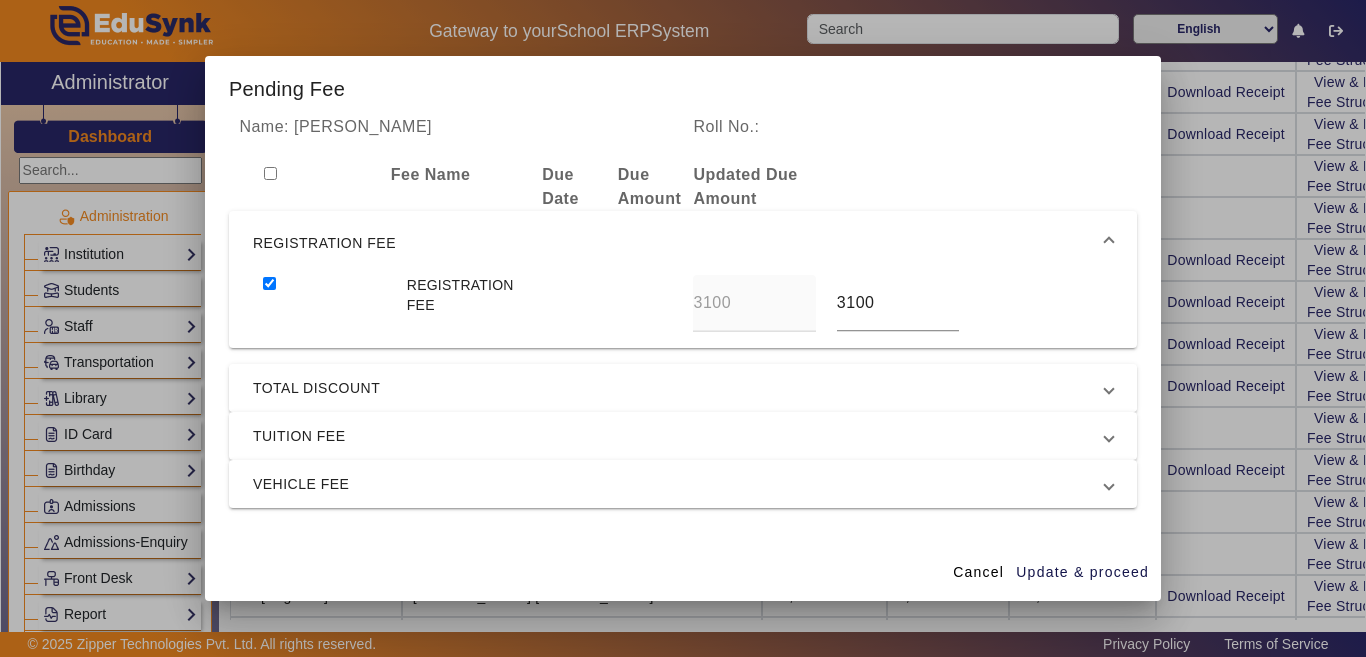 click on "TOTAL DISCOUNT" at bounding box center [679, 388] 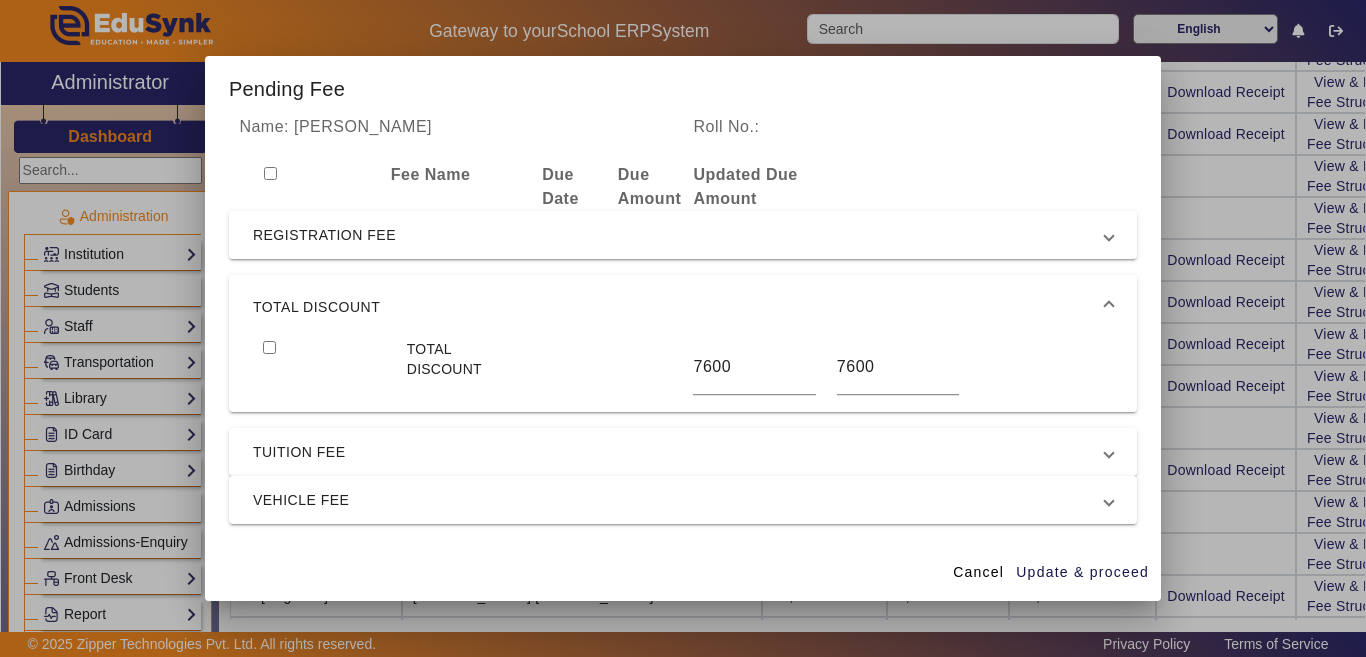 click on "TOTAL DISCOUNT" at bounding box center (679, 307) 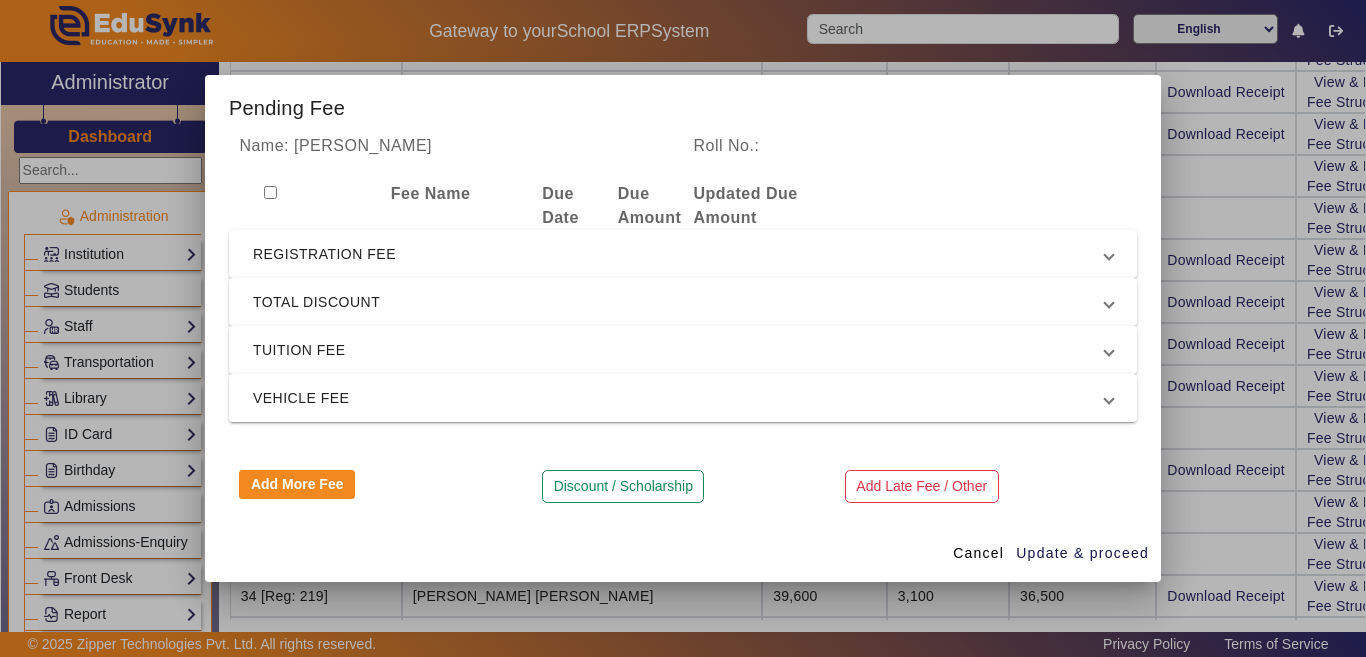 click on "TUITION FEE" at bounding box center (679, 350) 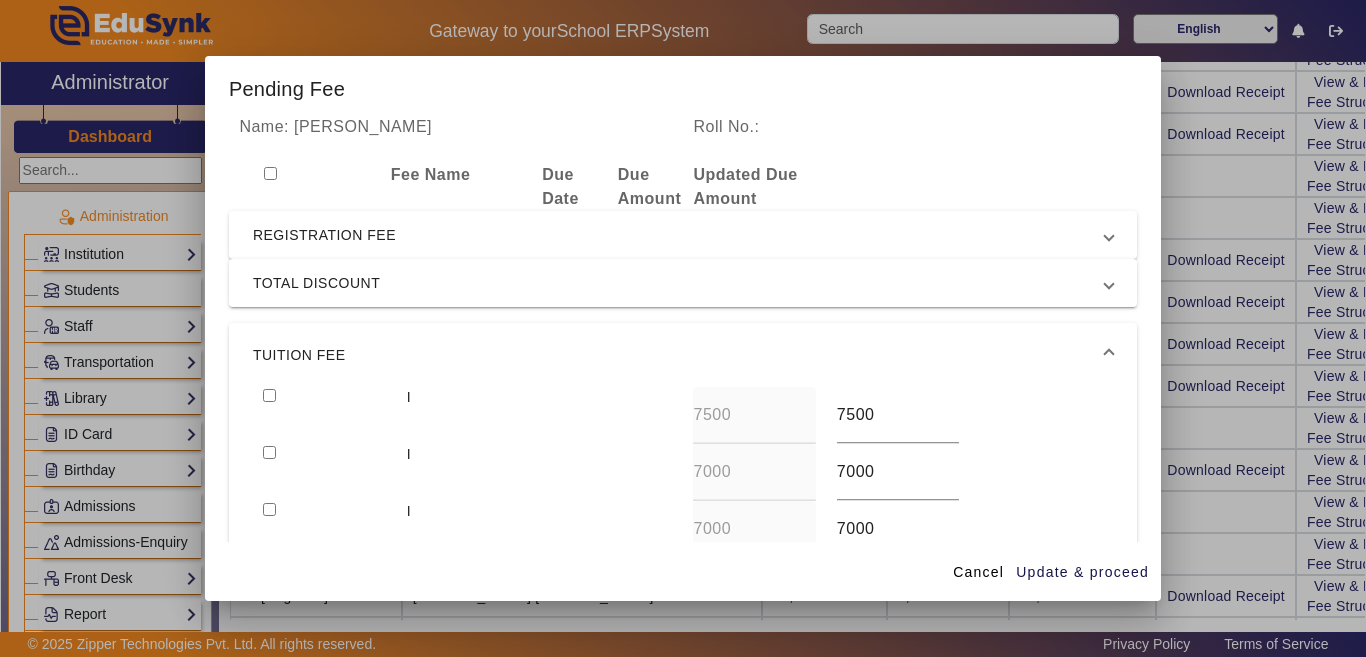 click at bounding box center (269, 395) 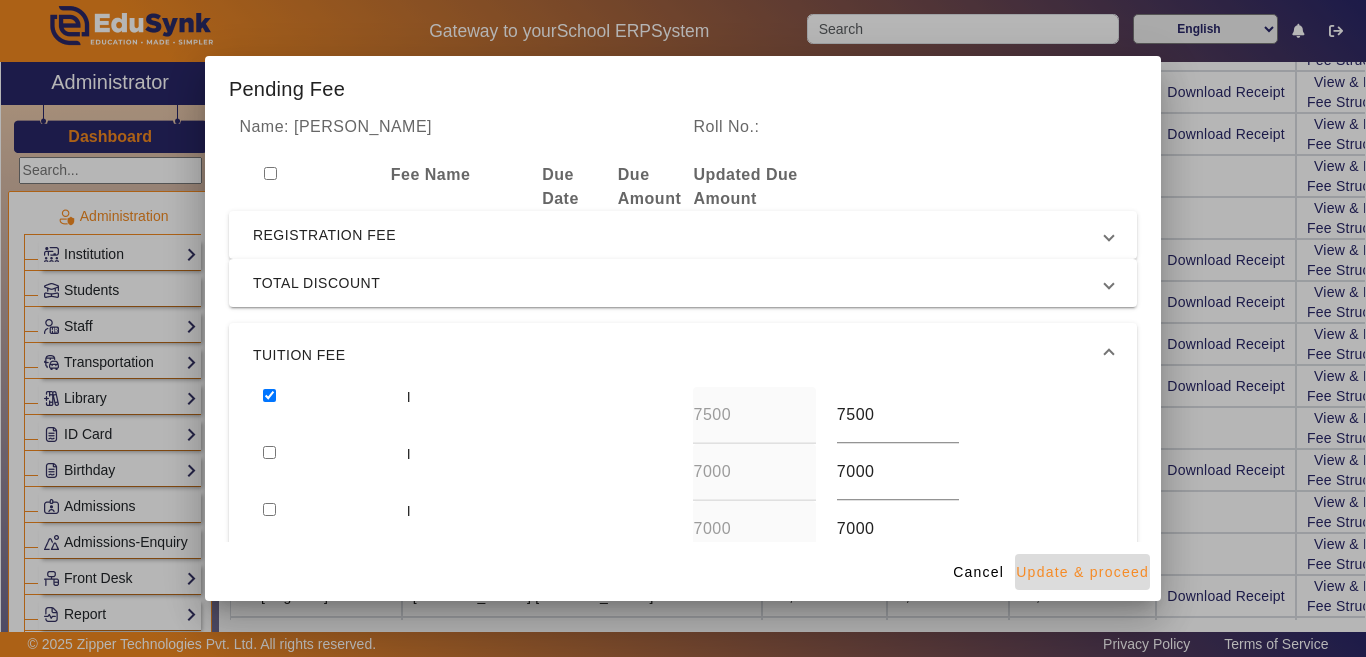 click on "Update & proceed" at bounding box center (1082, 572) 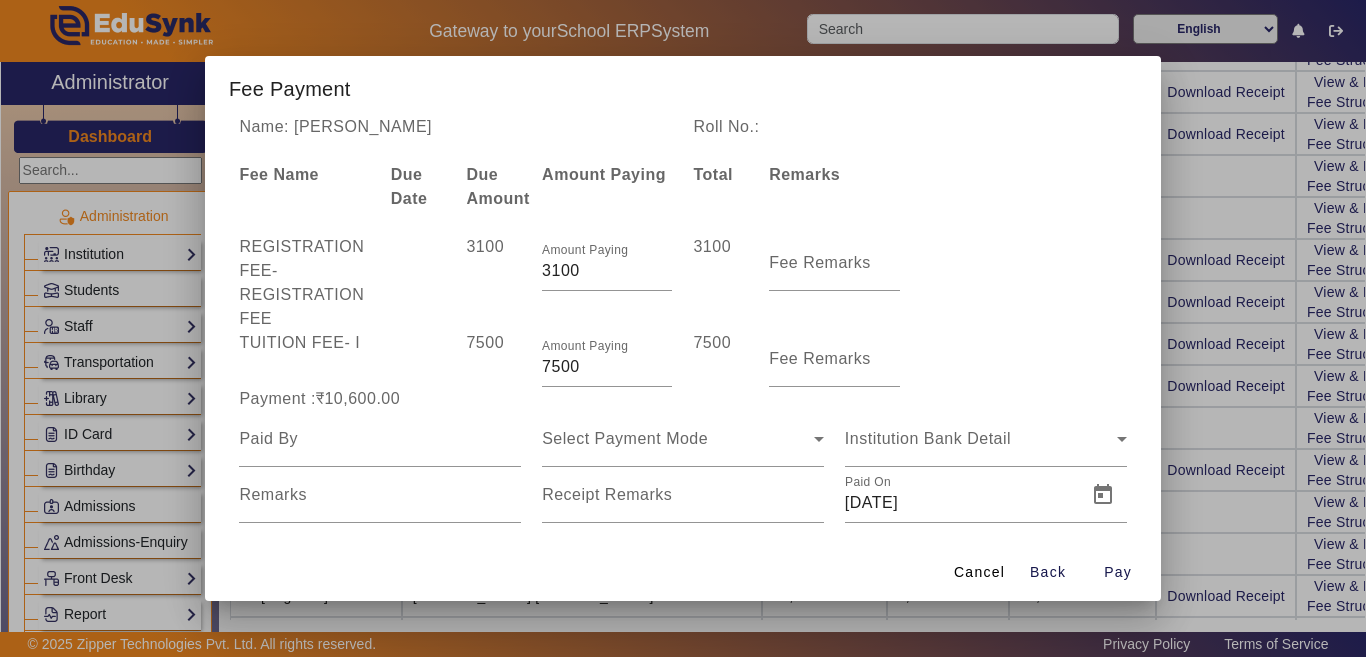 click on "REGISTRATION FEE   - REGISTRATION FEE     3100 Amount Paying 3100  3100  Fee Remarks" at bounding box center (683, 283) 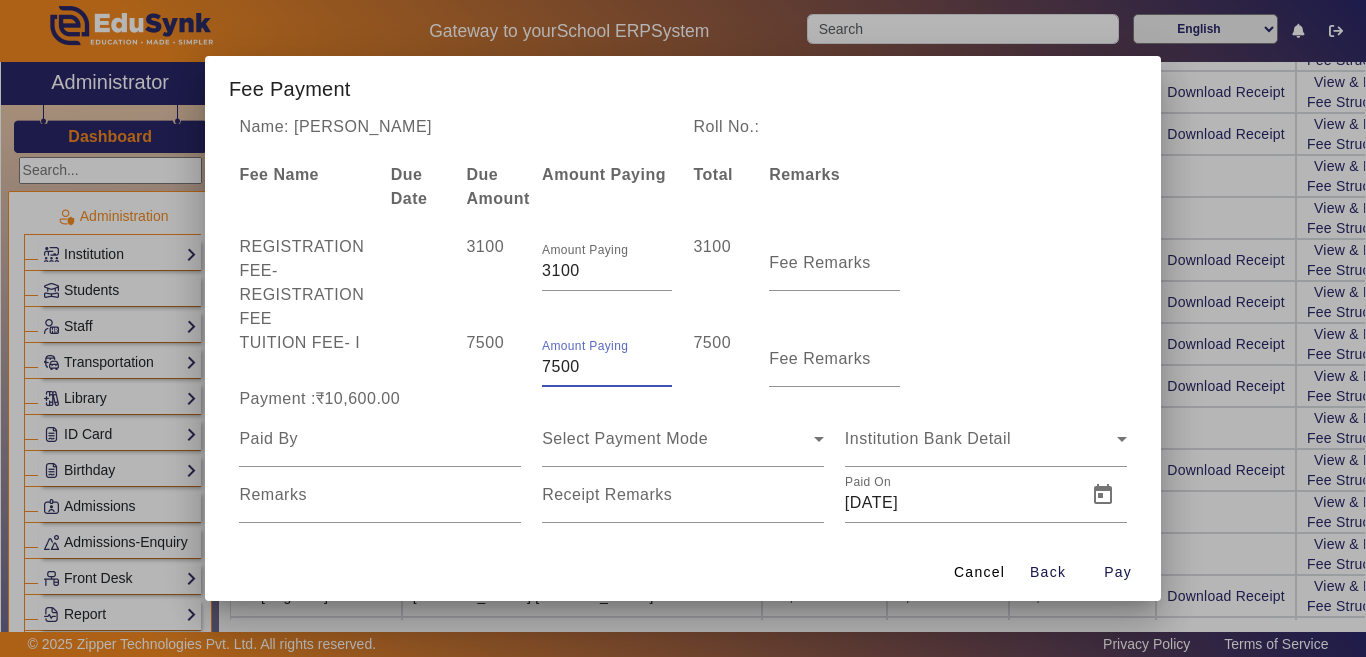 click on "7500" at bounding box center (607, 367) 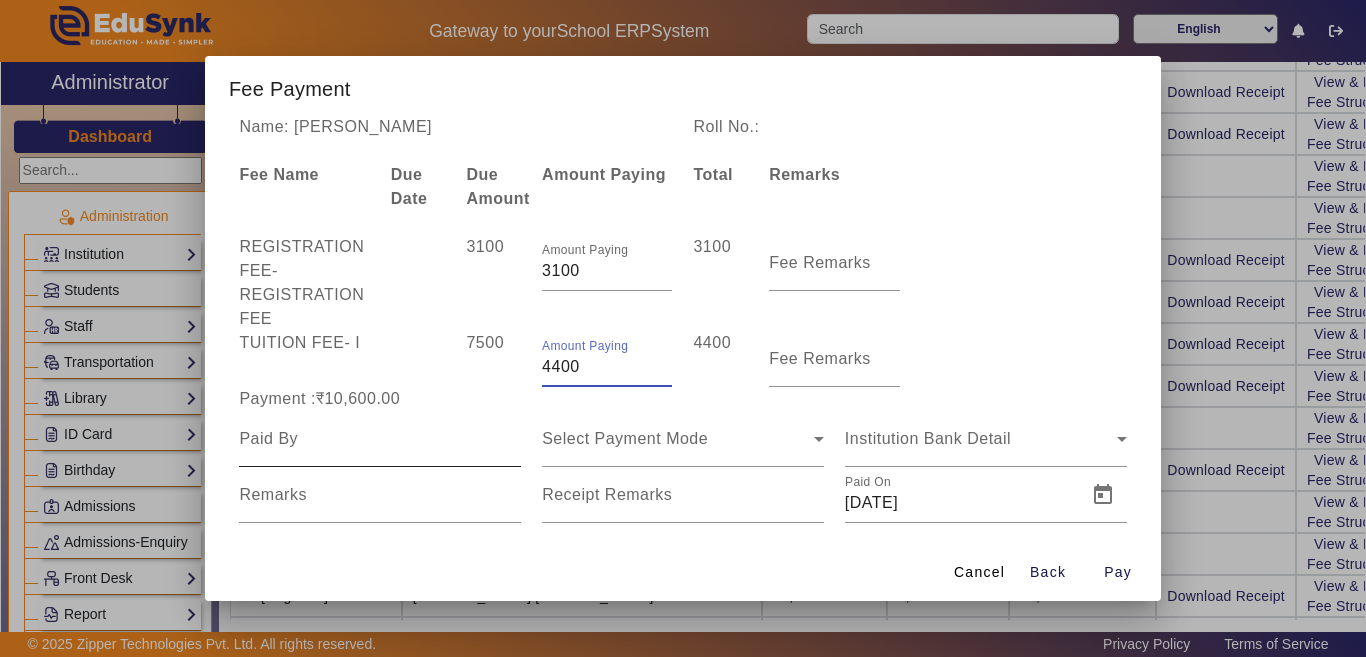 type on "4400" 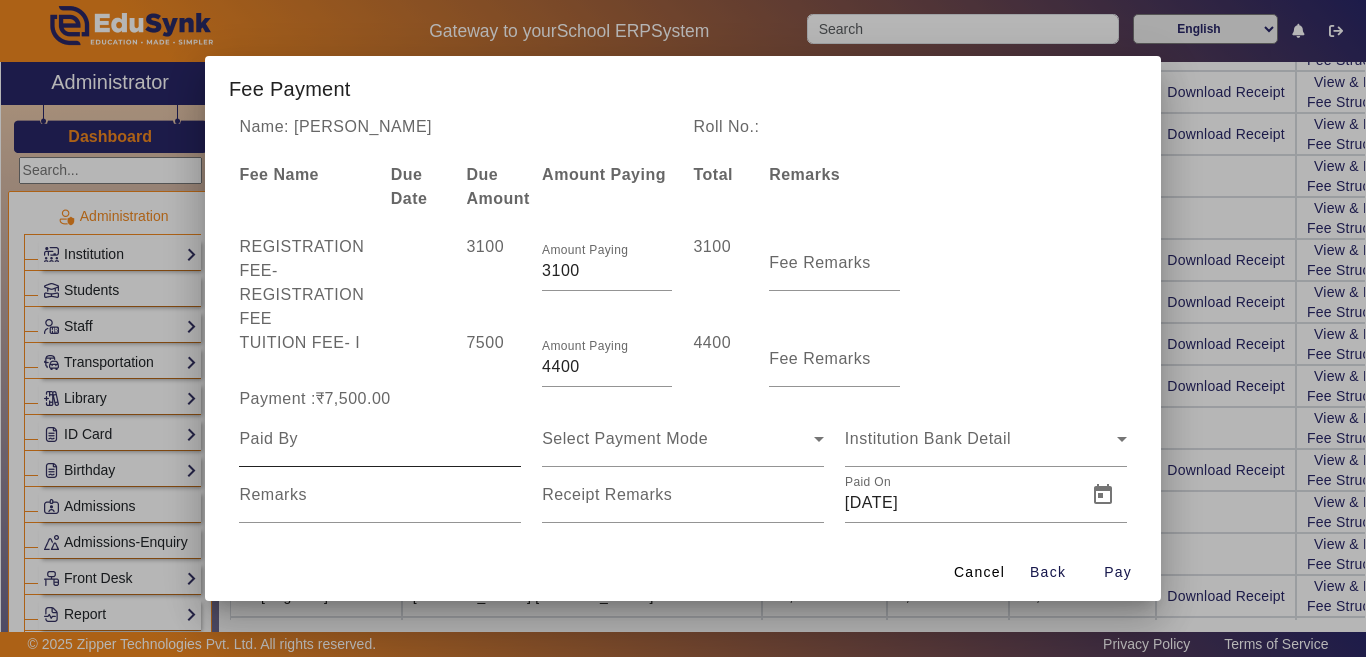 drag, startPoint x: 419, startPoint y: 419, endPoint x: 432, endPoint y: 419, distance: 13 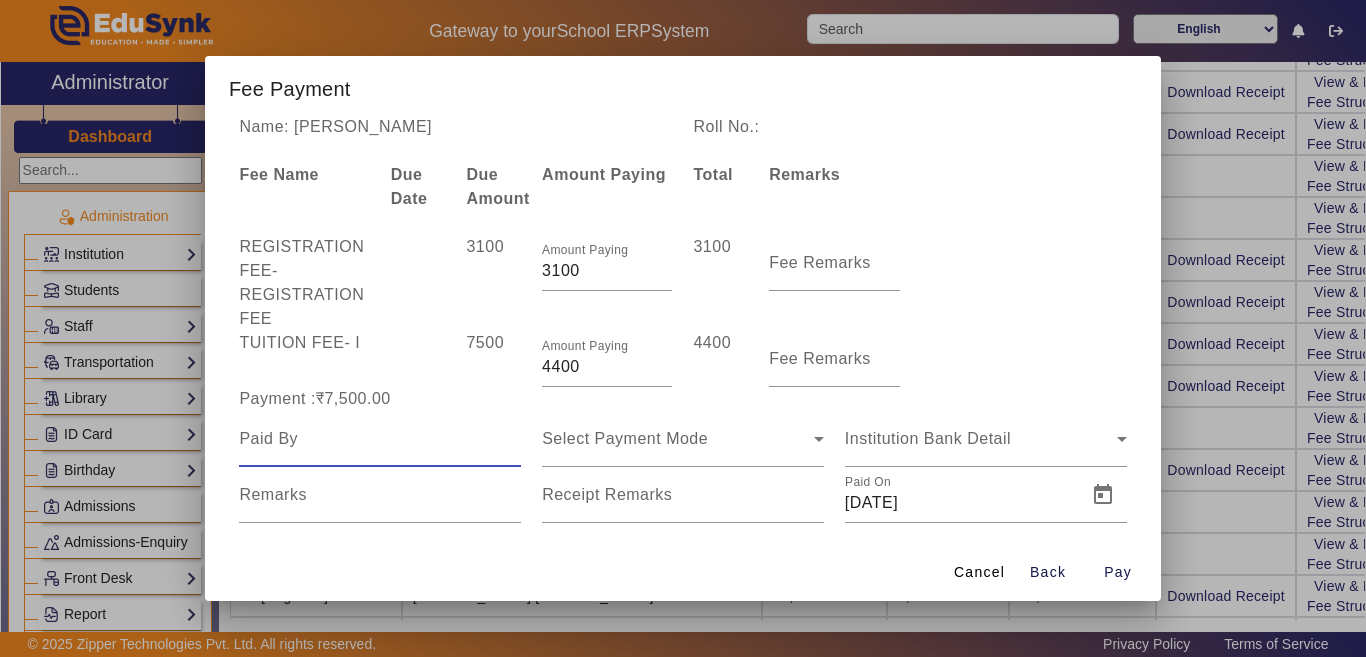 click at bounding box center [380, 439] 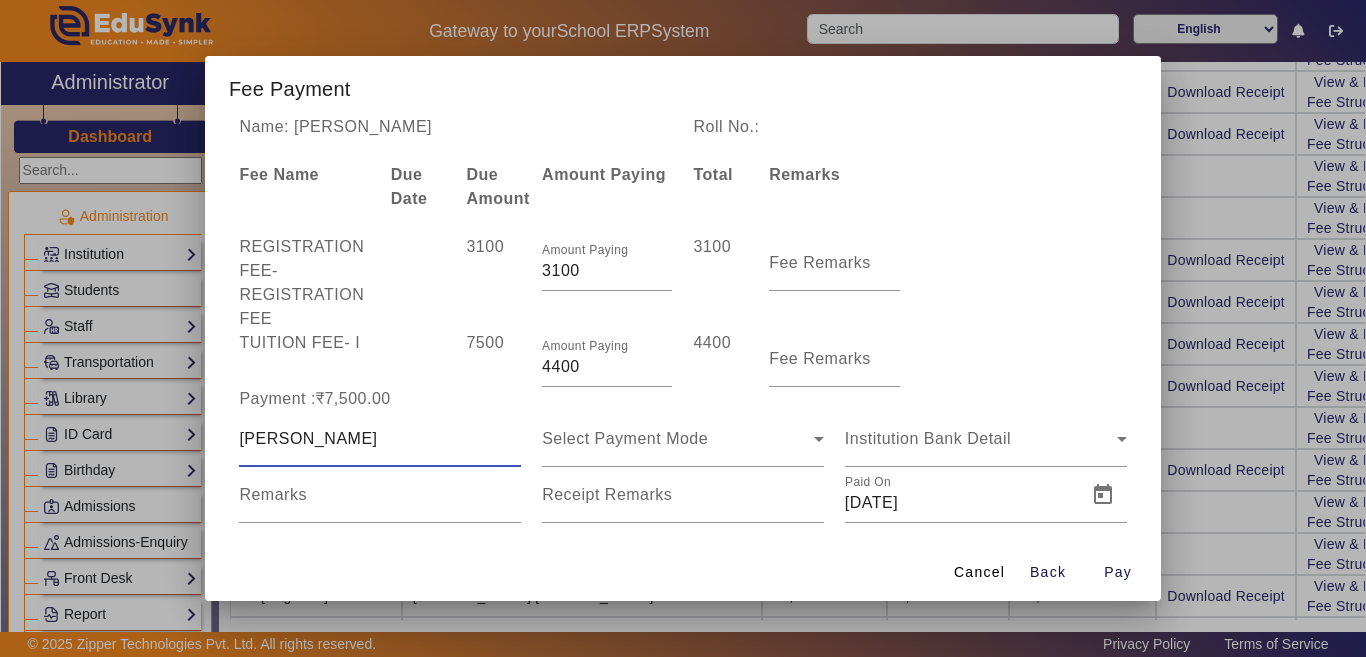 type on "[PERSON_NAME]" 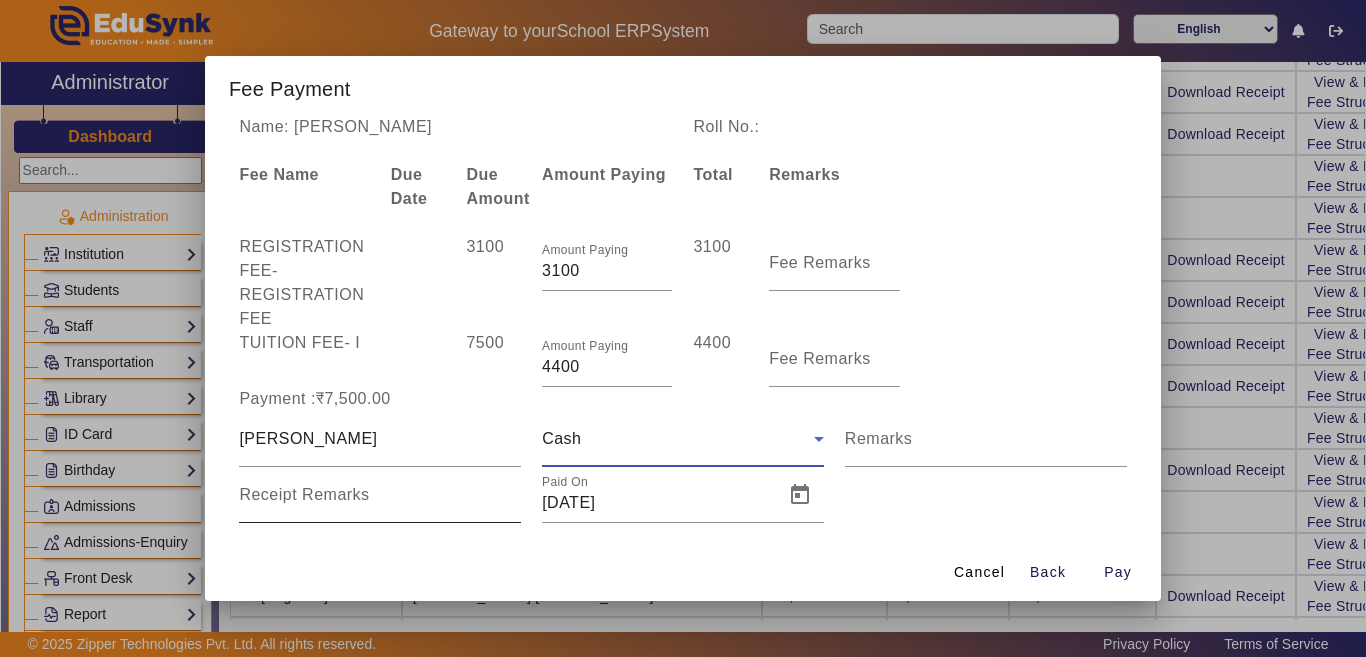 click on "Receipt Remarks" at bounding box center (380, 503) 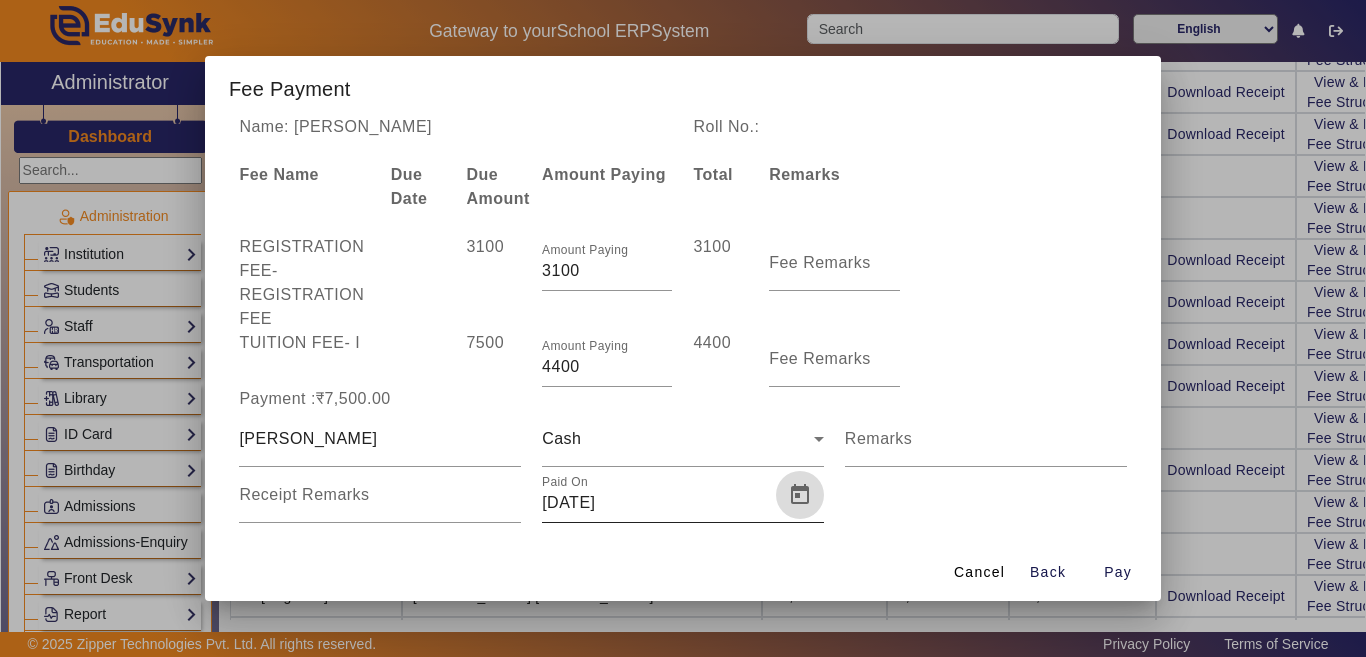 click at bounding box center (800, 495) 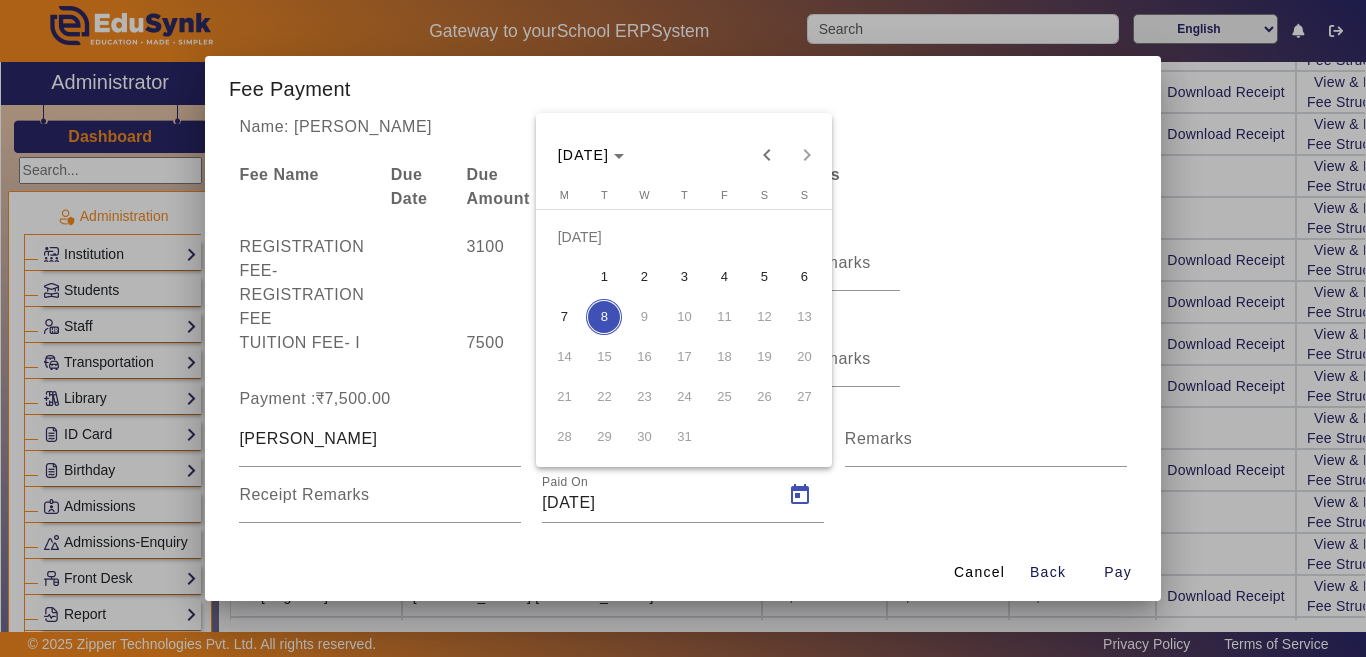 click on "7" at bounding box center [564, 317] 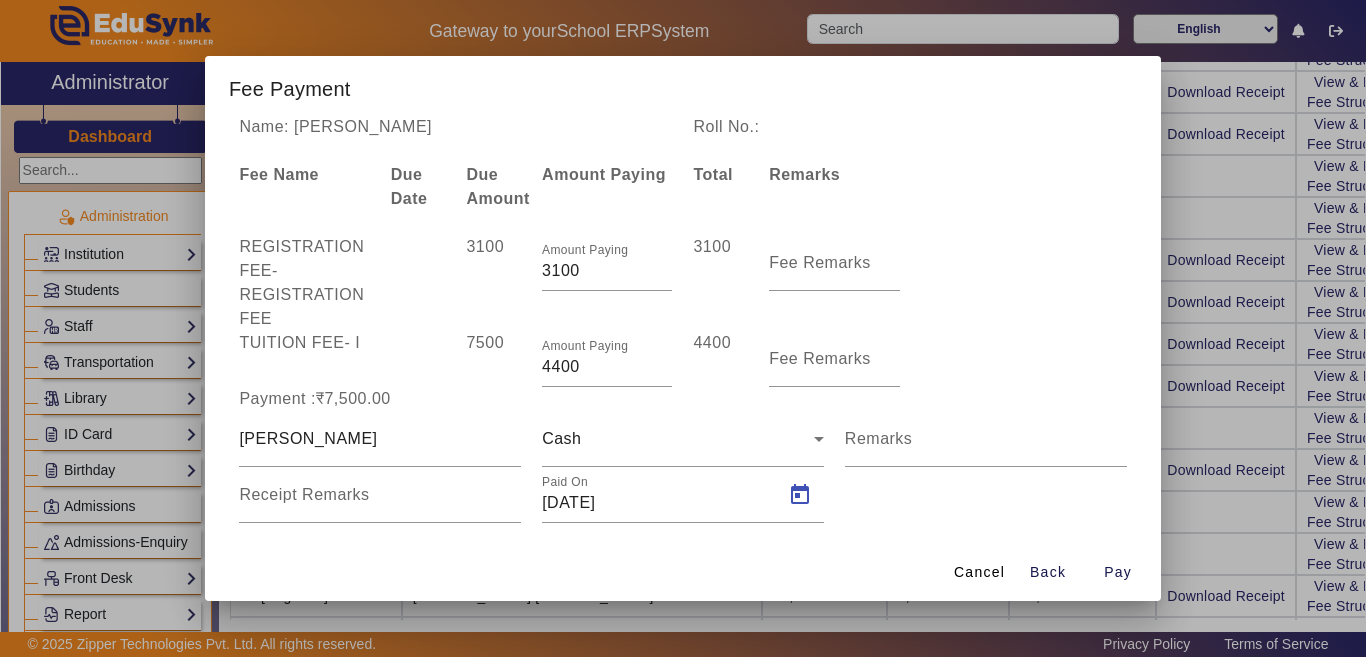 type on "[DATE]" 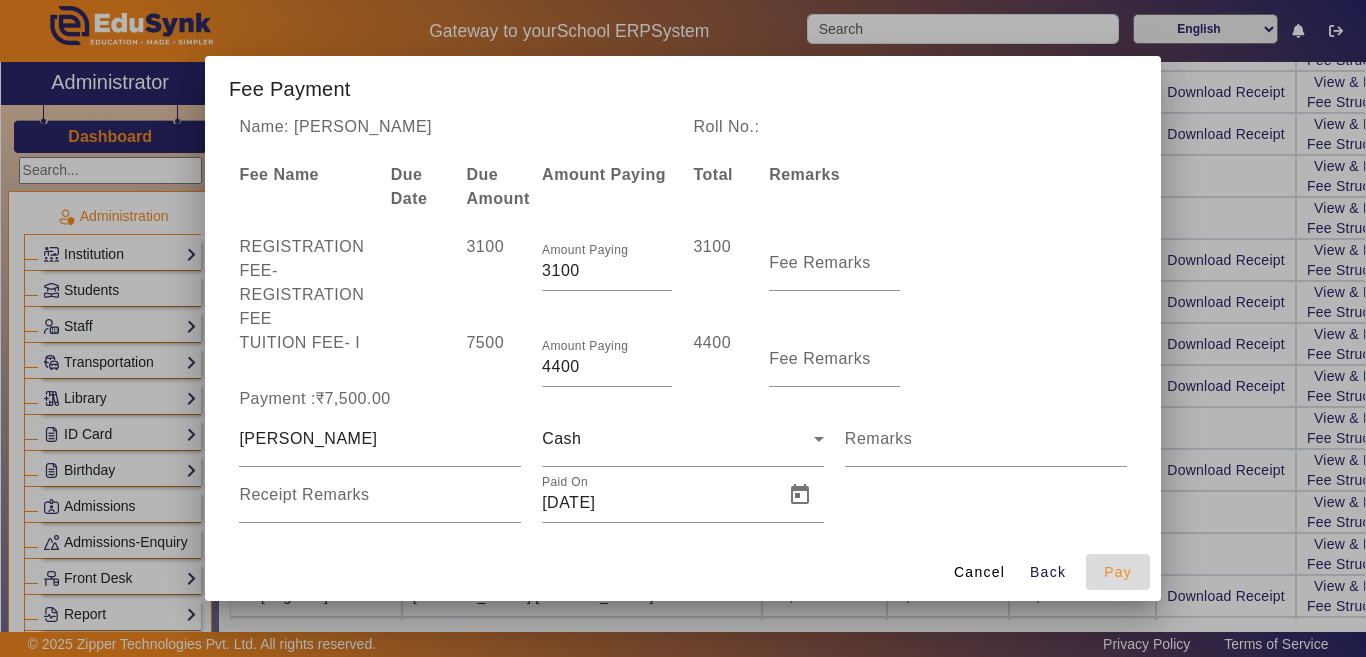 click on "Pay" at bounding box center (1118, 572) 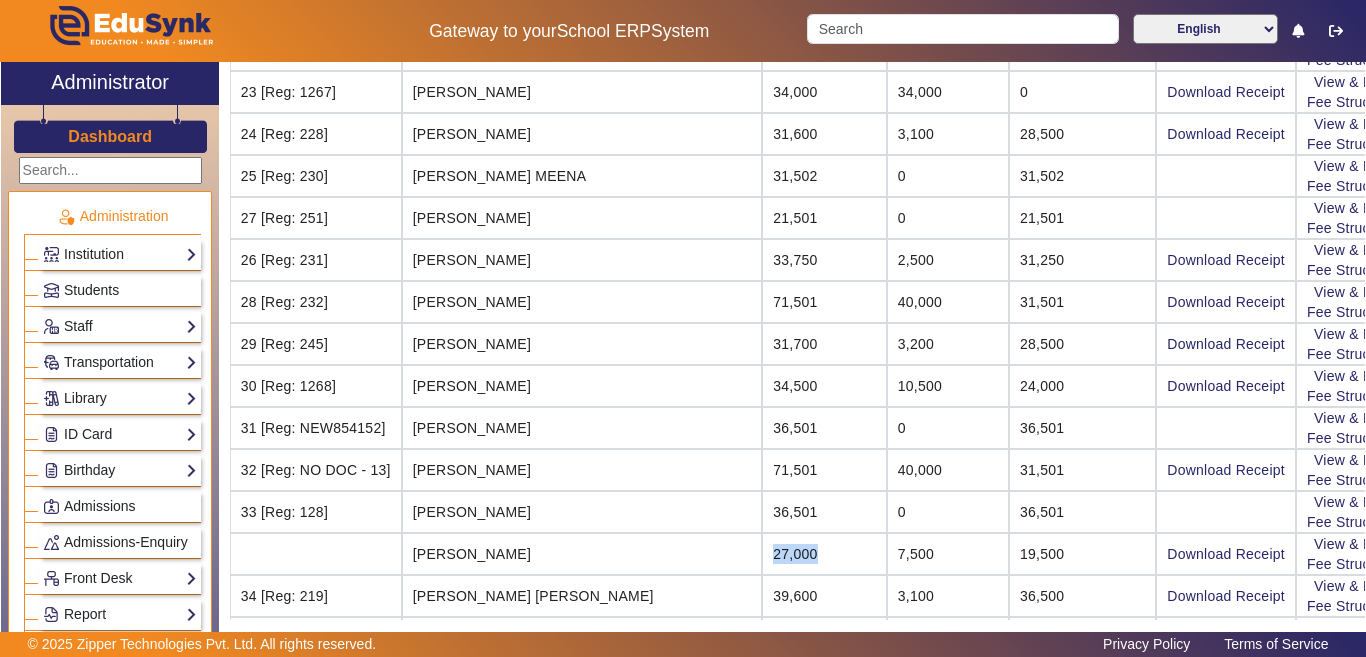 drag, startPoint x: 761, startPoint y: 555, endPoint x: 703, endPoint y: 560, distance: 58.21512 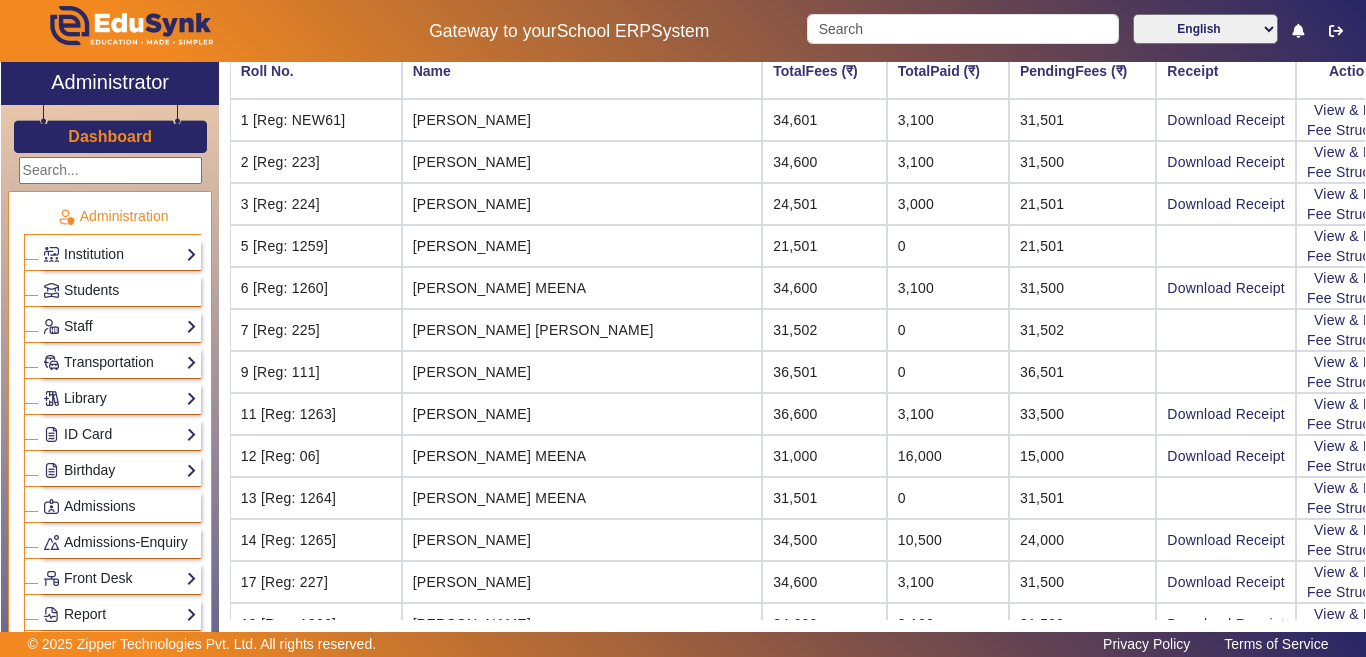 scroll, scrollTop: 0, scrollLeft: 0, axis: both 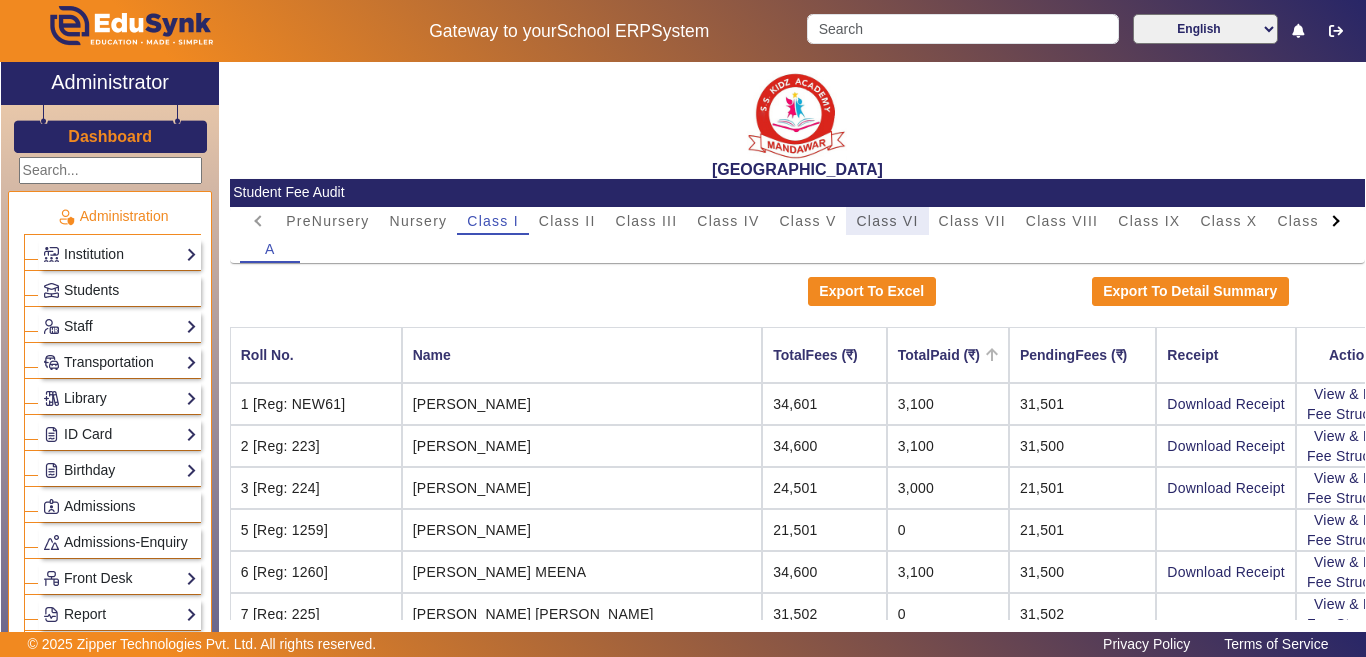drag, startPoint x: 903, startPoint y: 226, endPoint x: 883, endPoint y: 340, distance: 115.74109 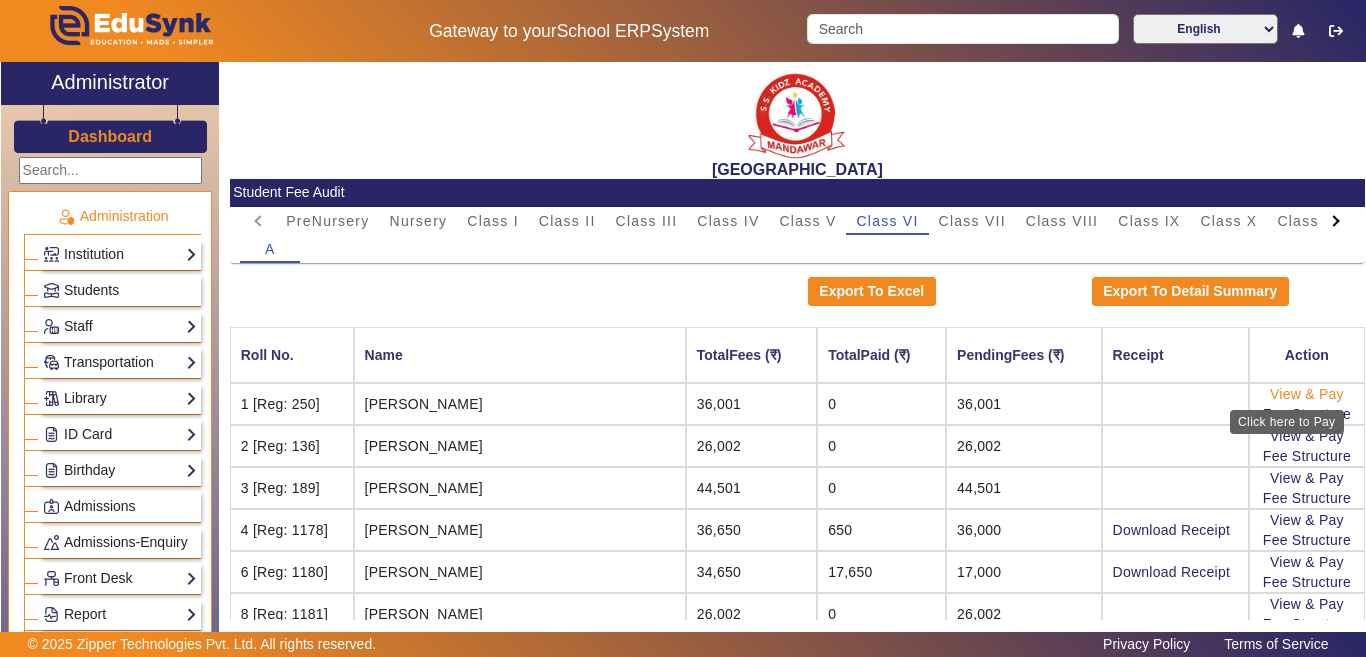 click on "View & Pay" 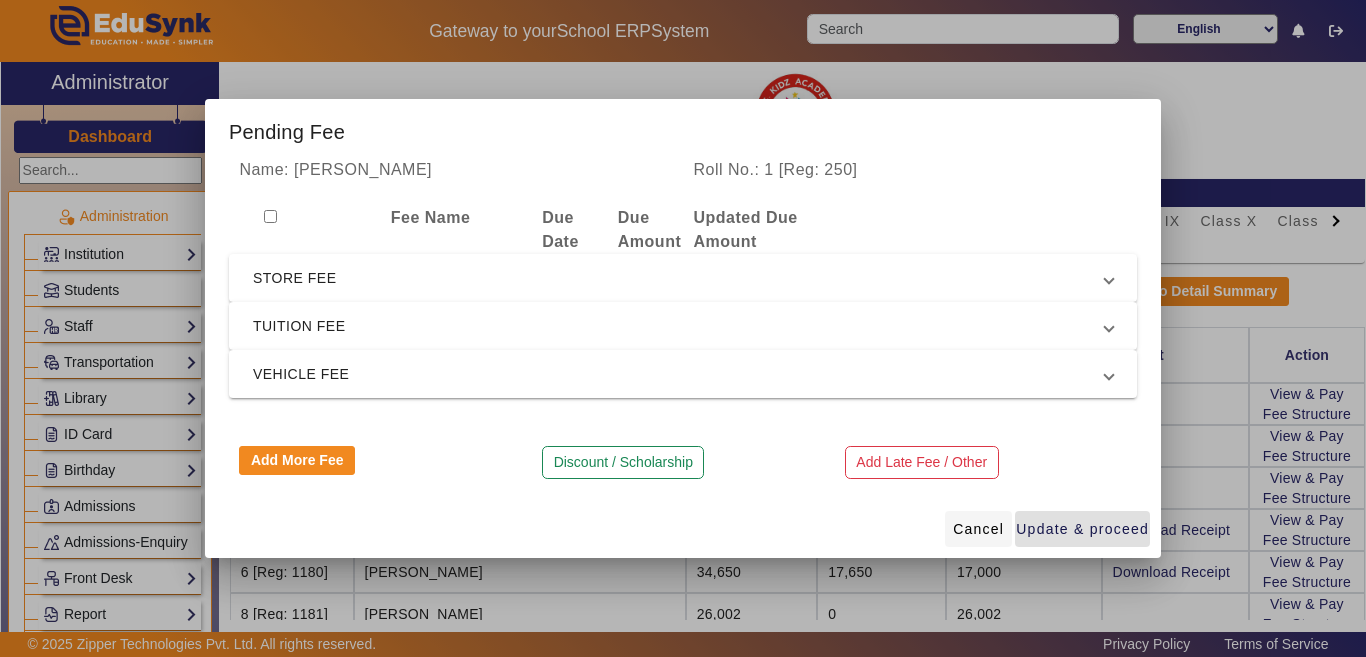 click on "Cancel" at bounding box center [978, 529] 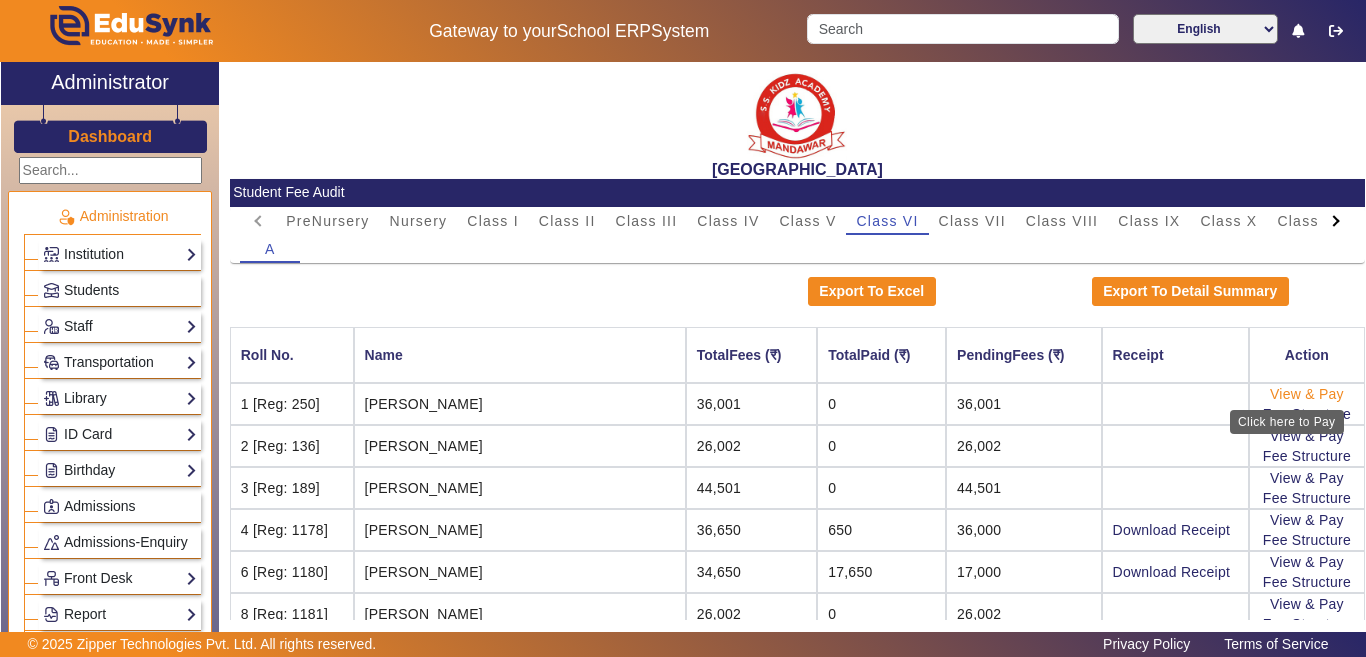 click on "View & Pay" 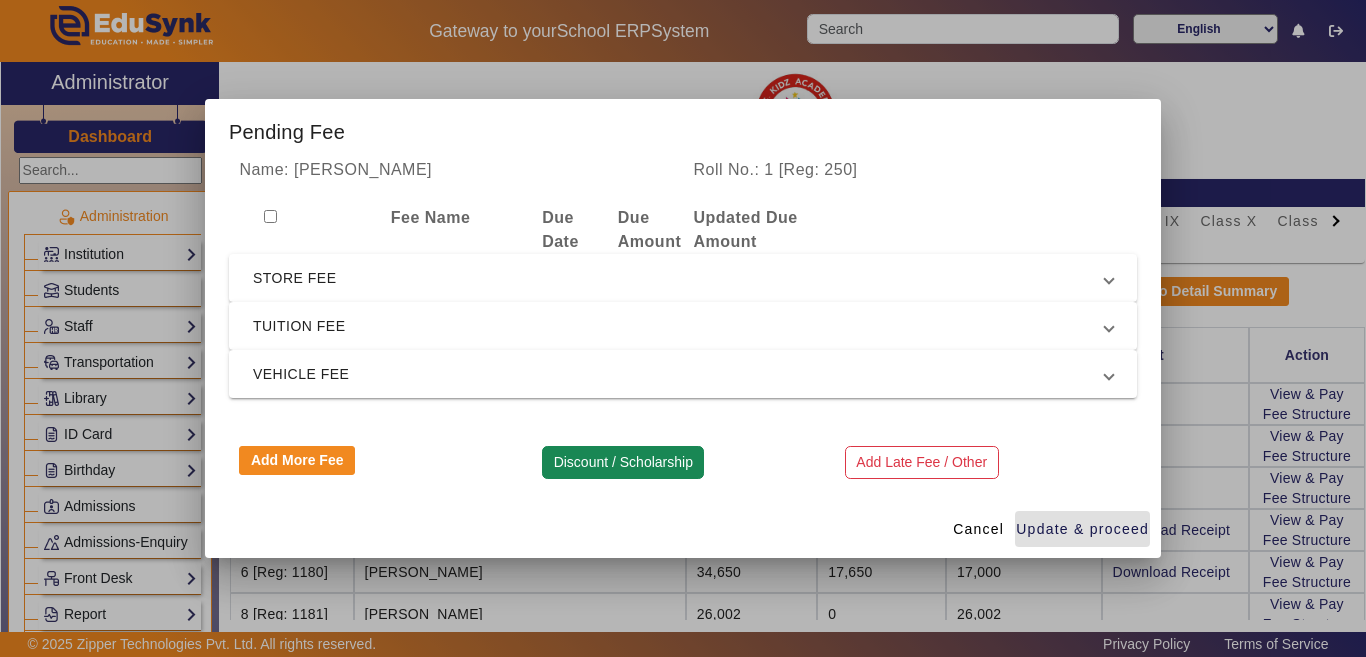 click on "Discount / Scholarship" at bounding box center [623, 463] 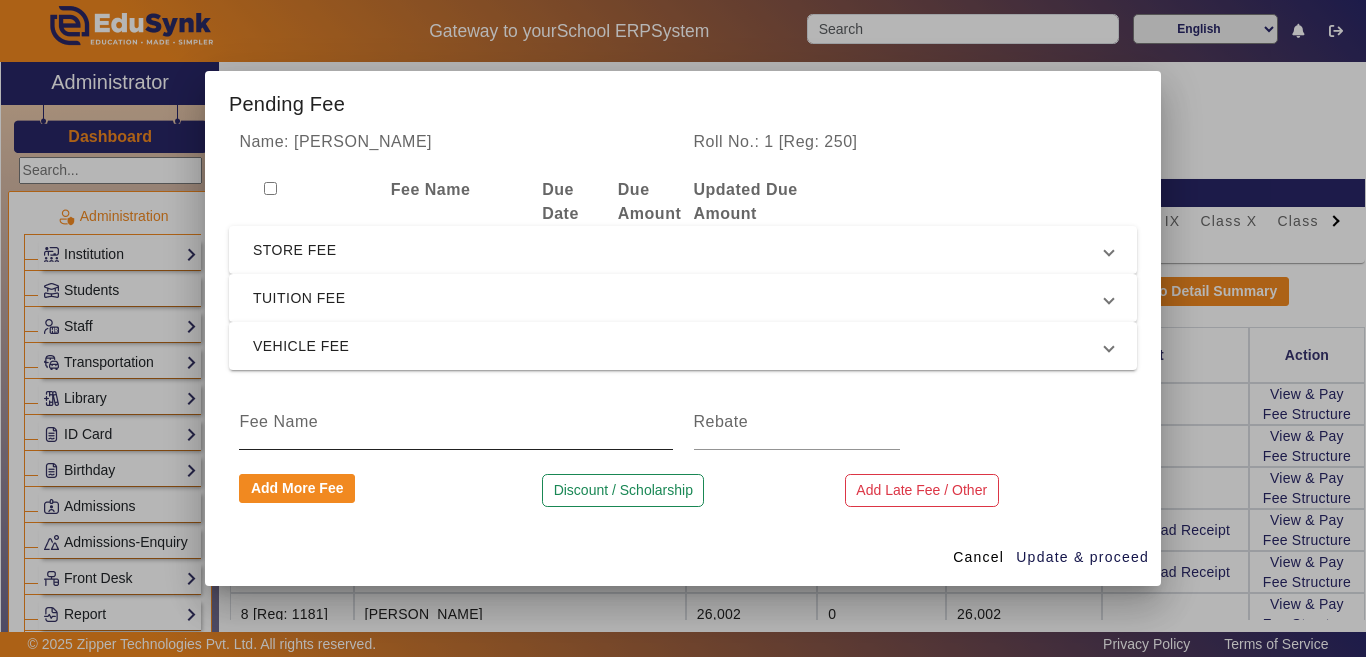 click at bounding box center [455, 422] 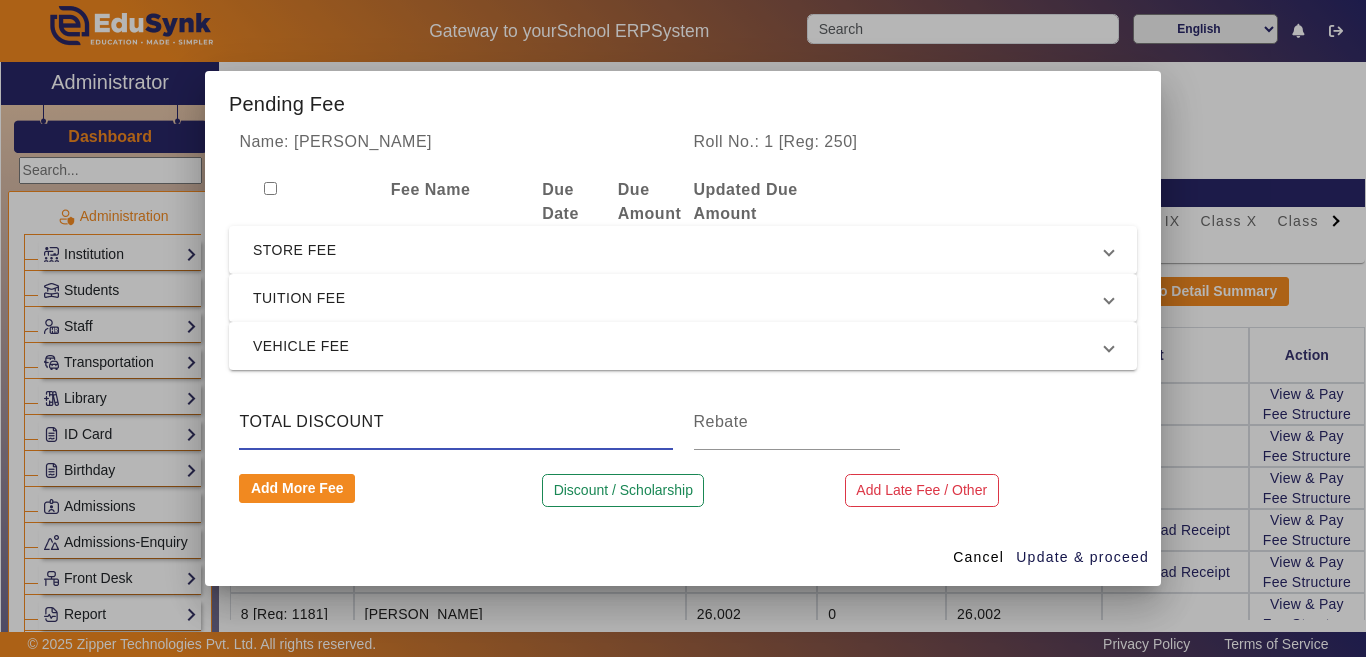 type on "TOTAL DISCOUNT" 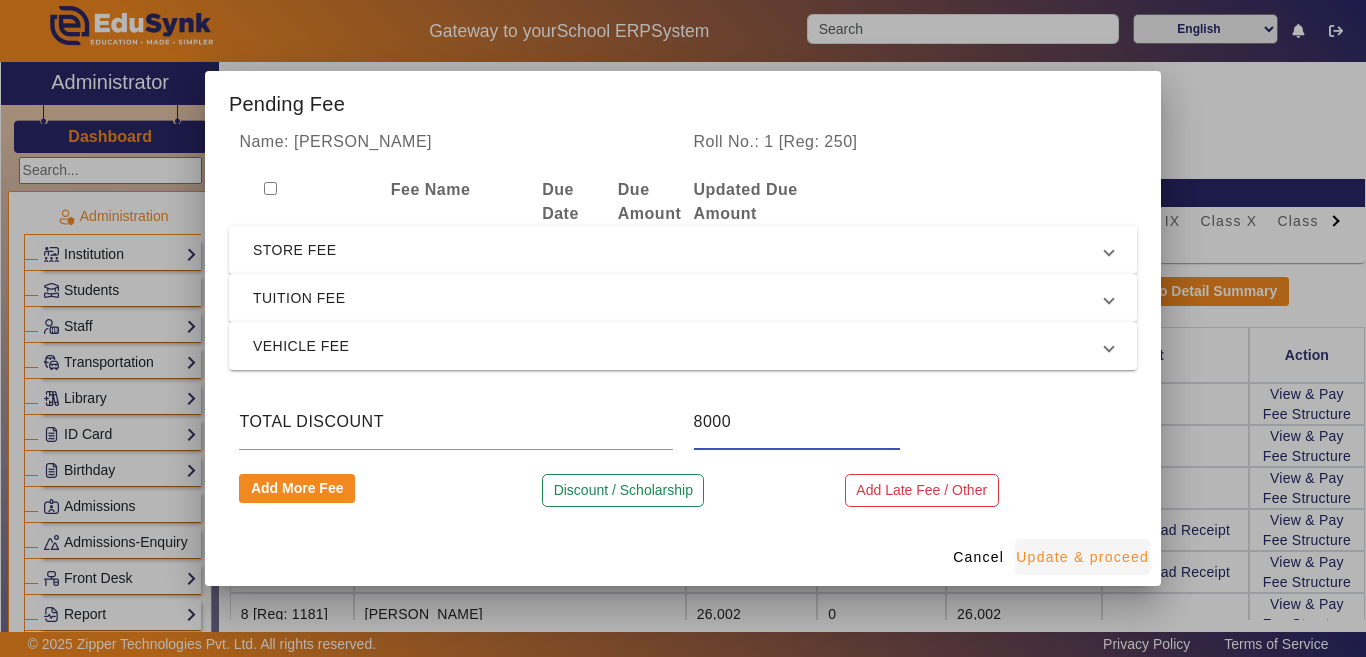 type on "8000" 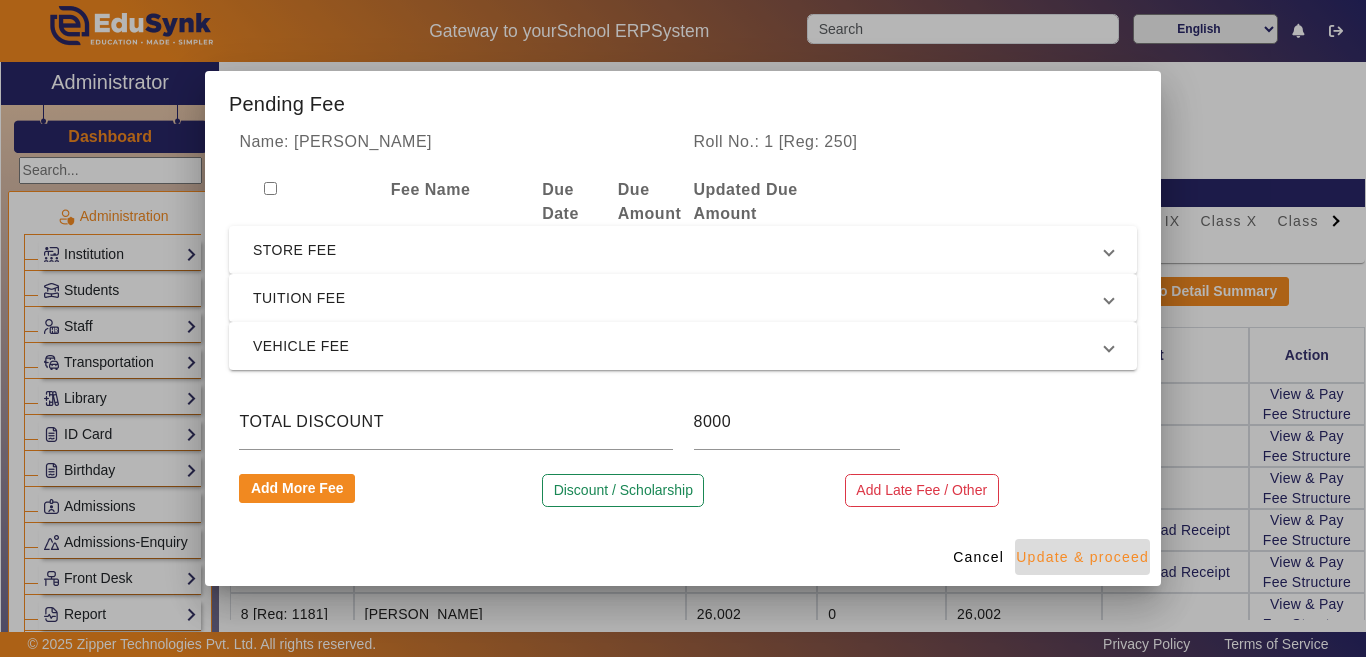 click on "Update & proceed" at bounding box center (1082, 557) 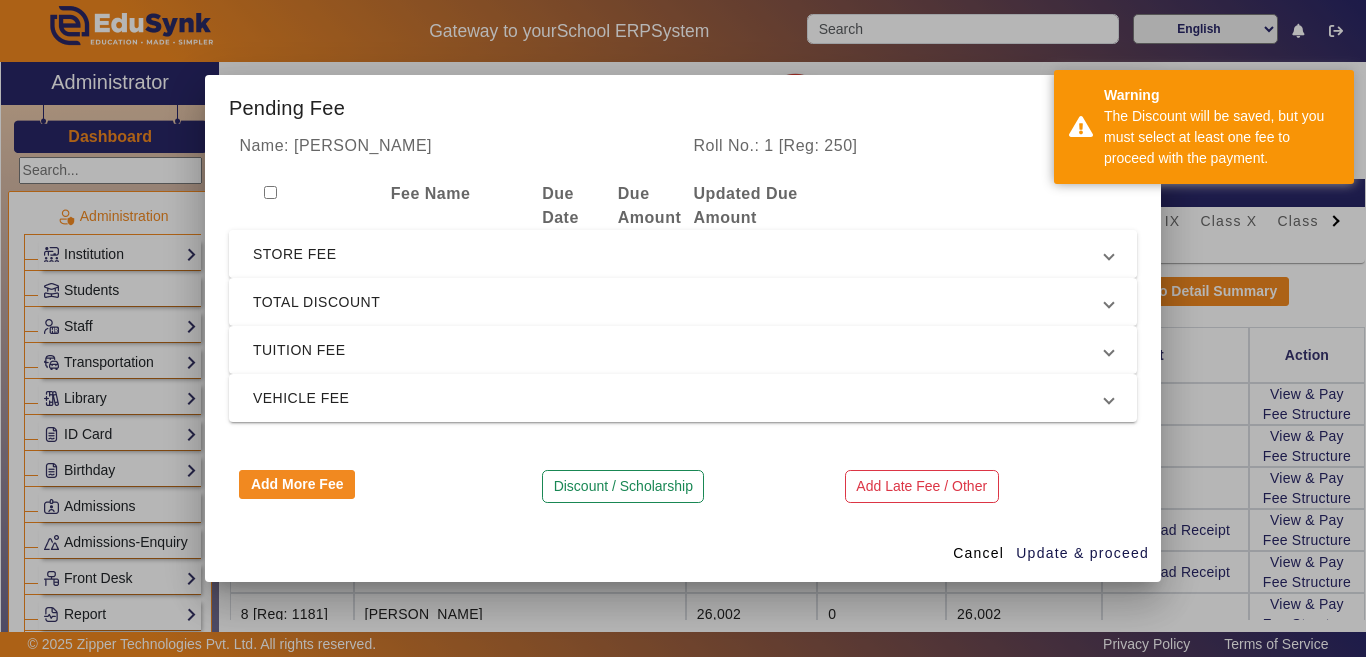 click on "STORE FEE" at bounding box center [679, 254] 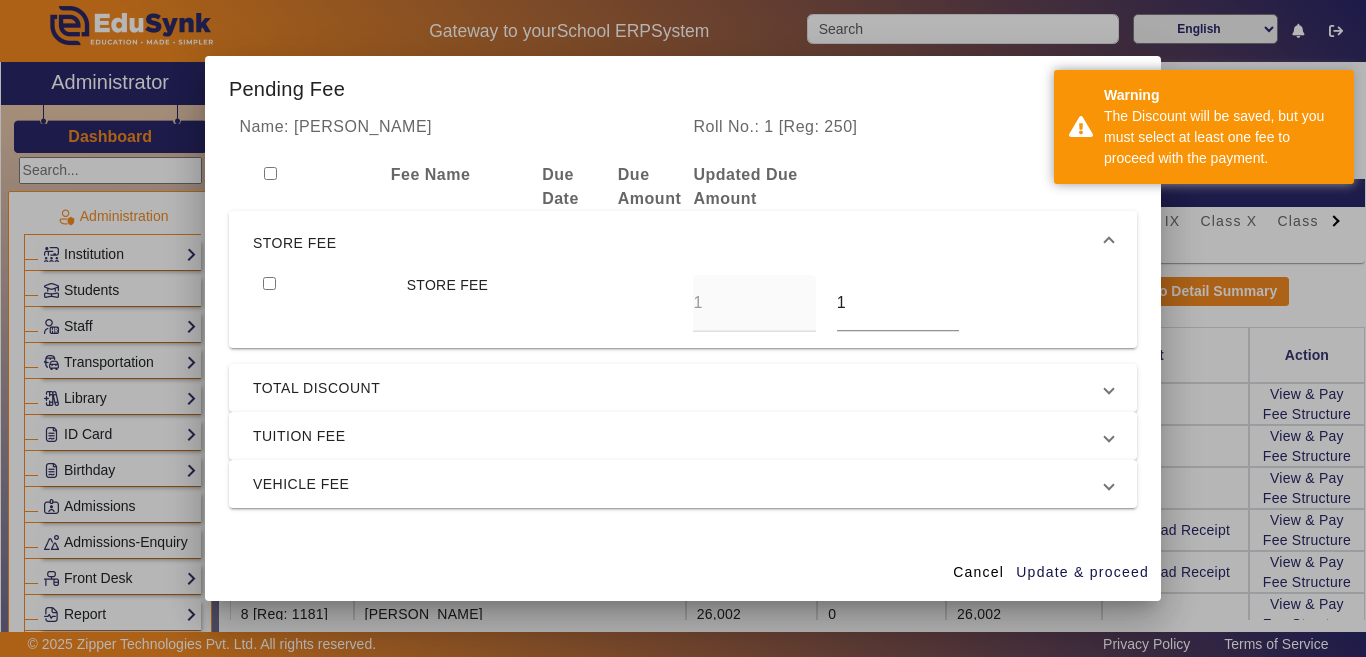 click at bounding box center [269, 283] 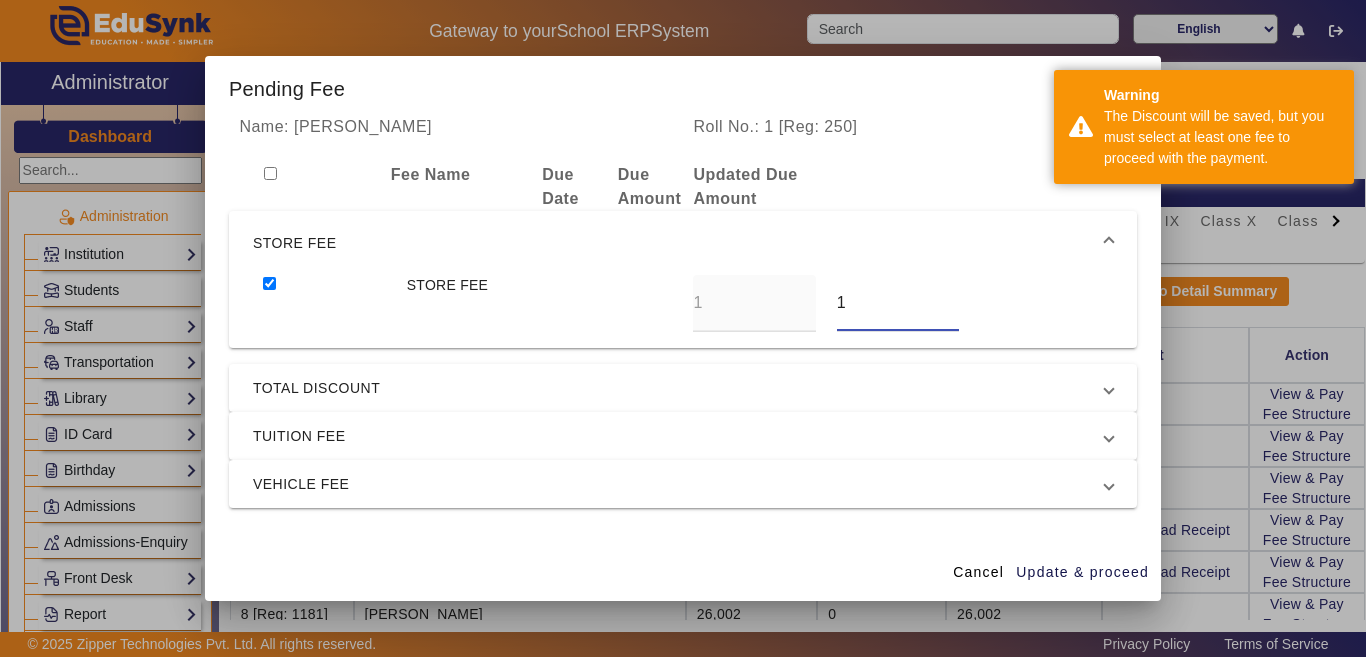 drag, startPoint x: 880, startPoint y: 305, endPoint x: 676, endPoint y: 307, distance: 204.0098 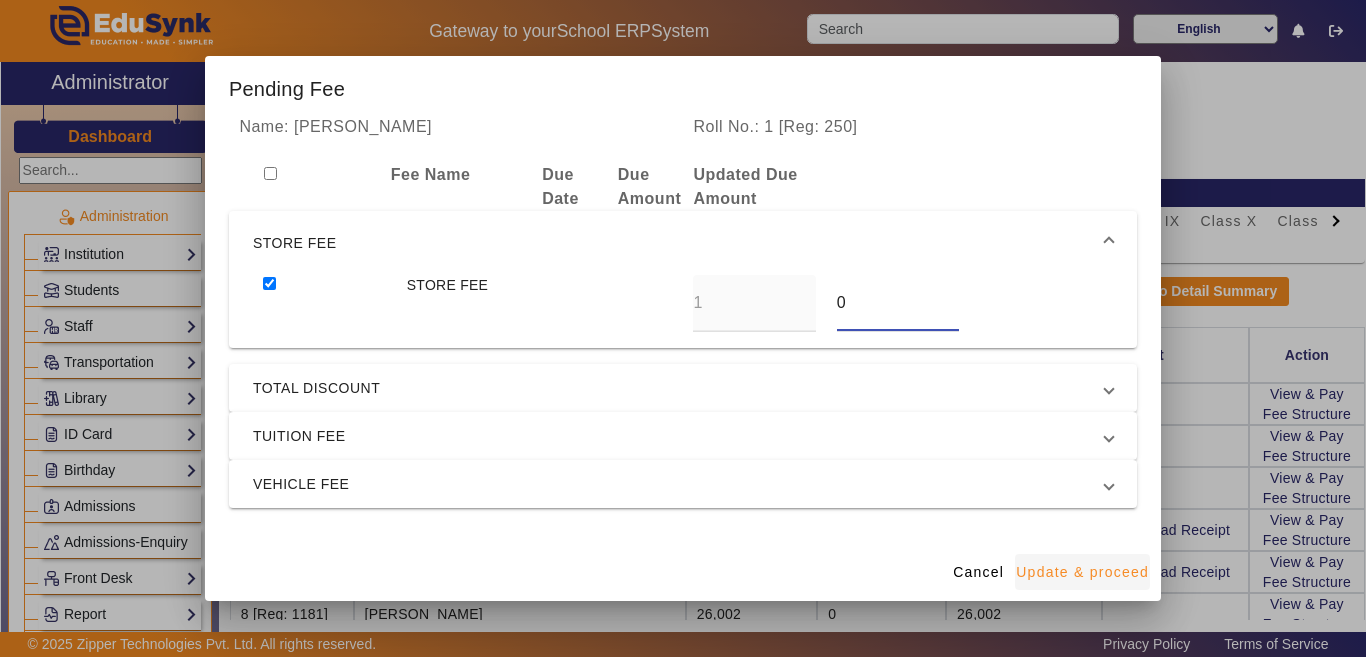 type on "0" 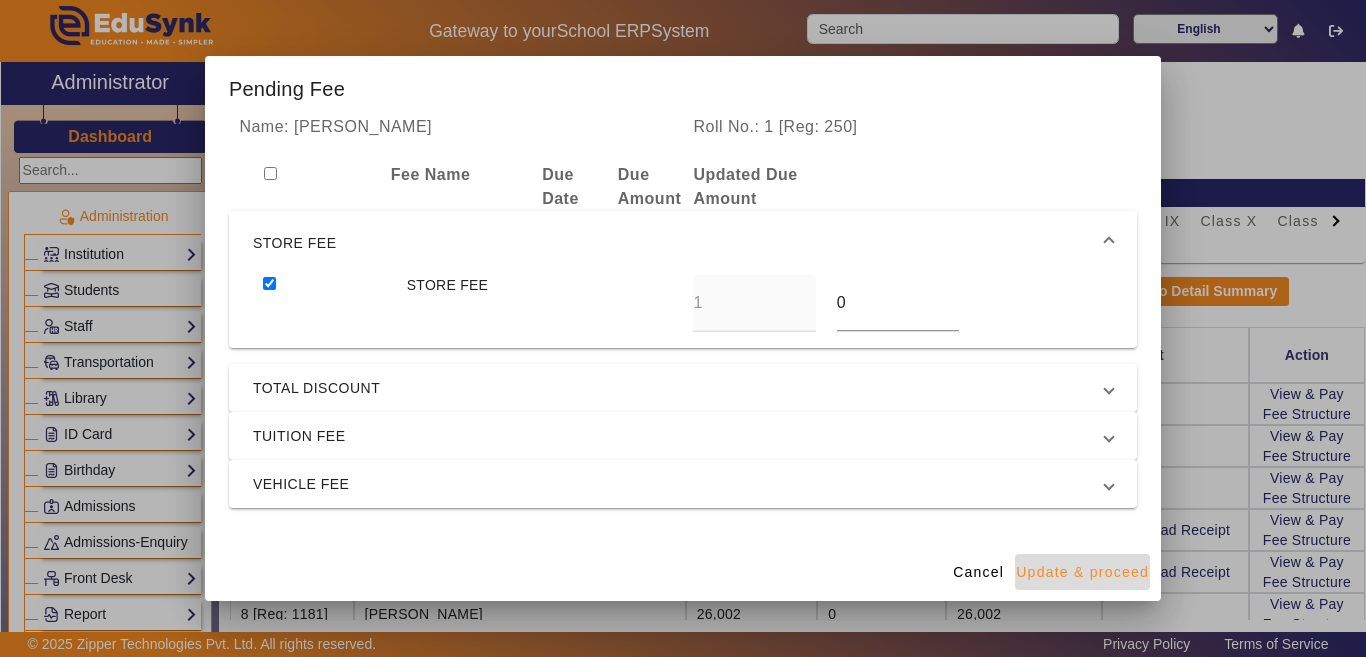 type on "0" 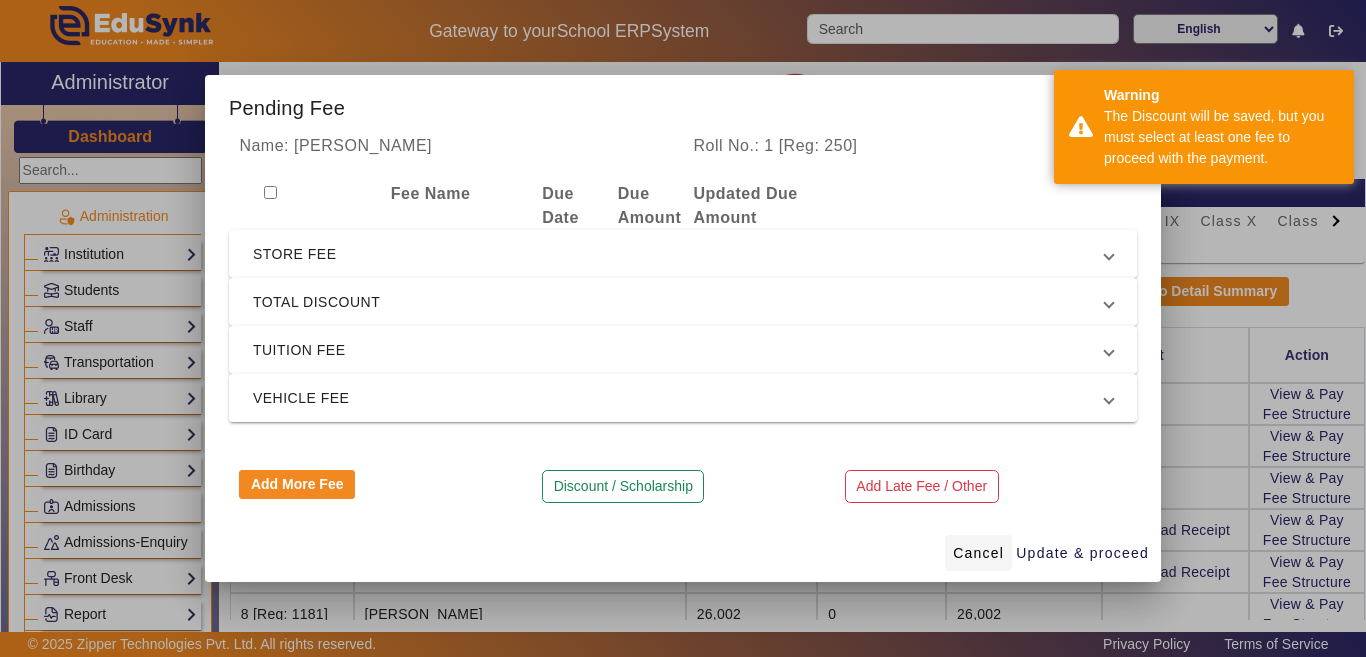 click on "Cancel" at bounding box center (978, 553) 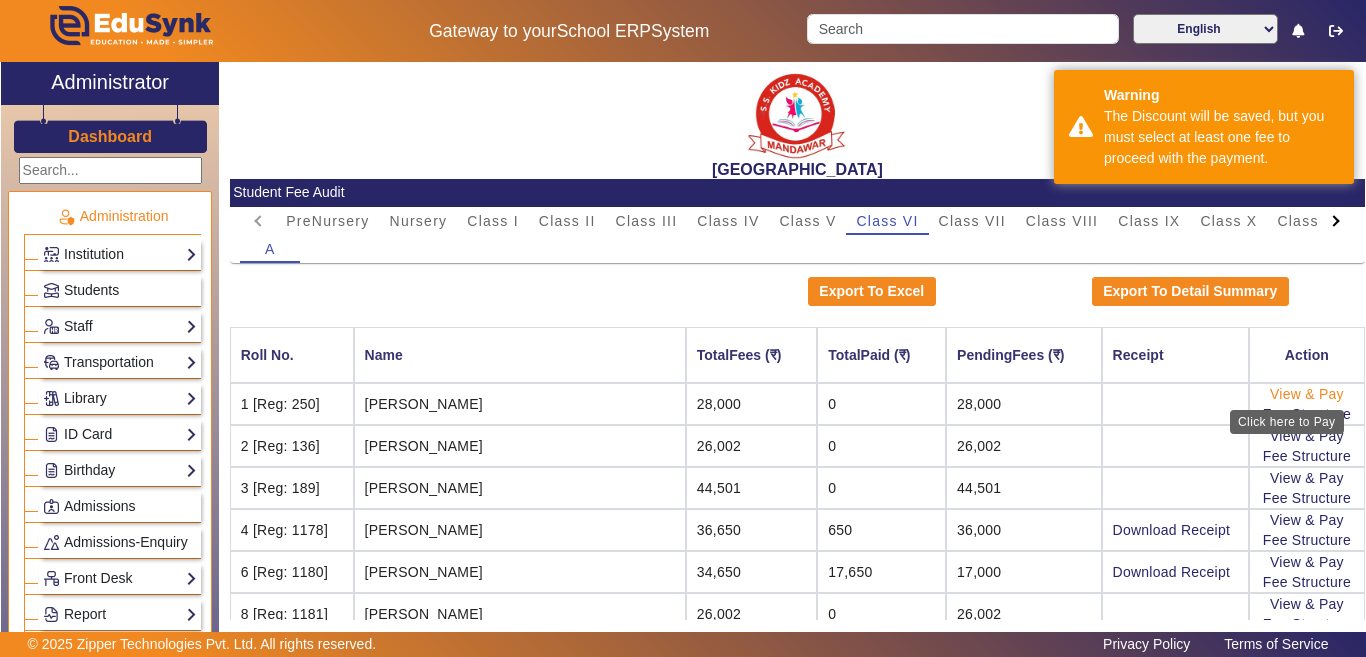 click on "View & Pay" 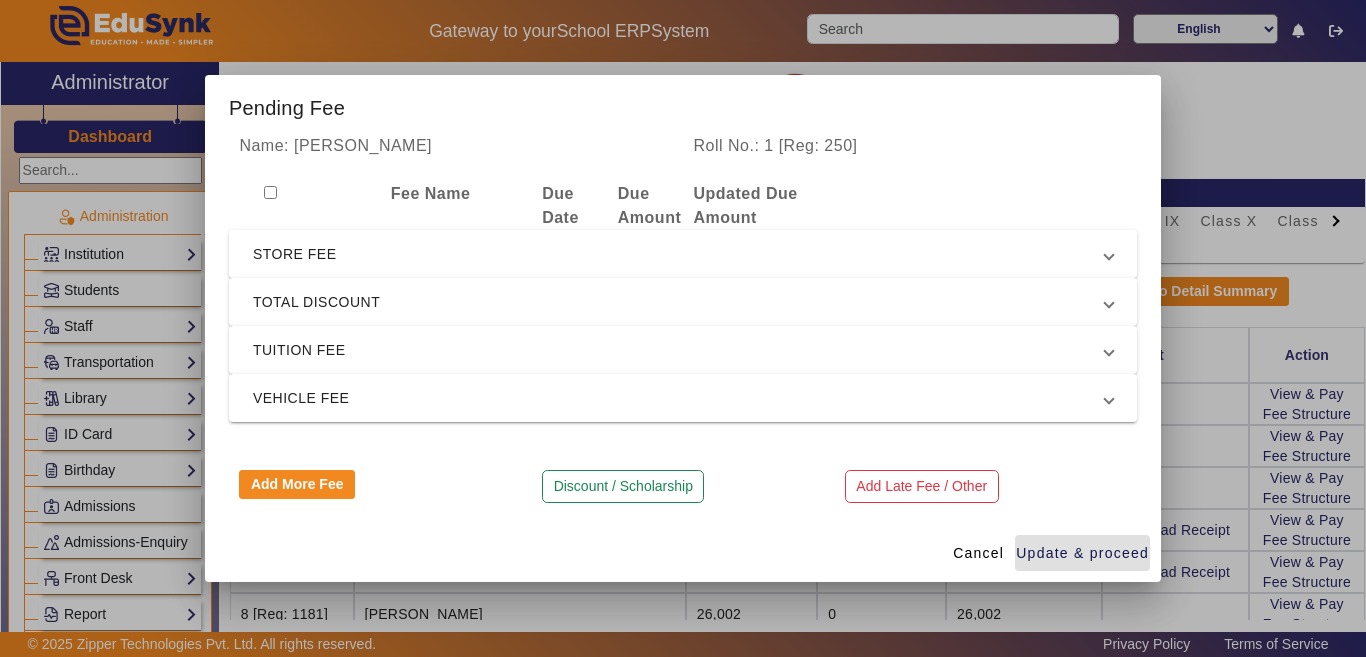 click on "STORE FEE" at bounding box center (683, 254) 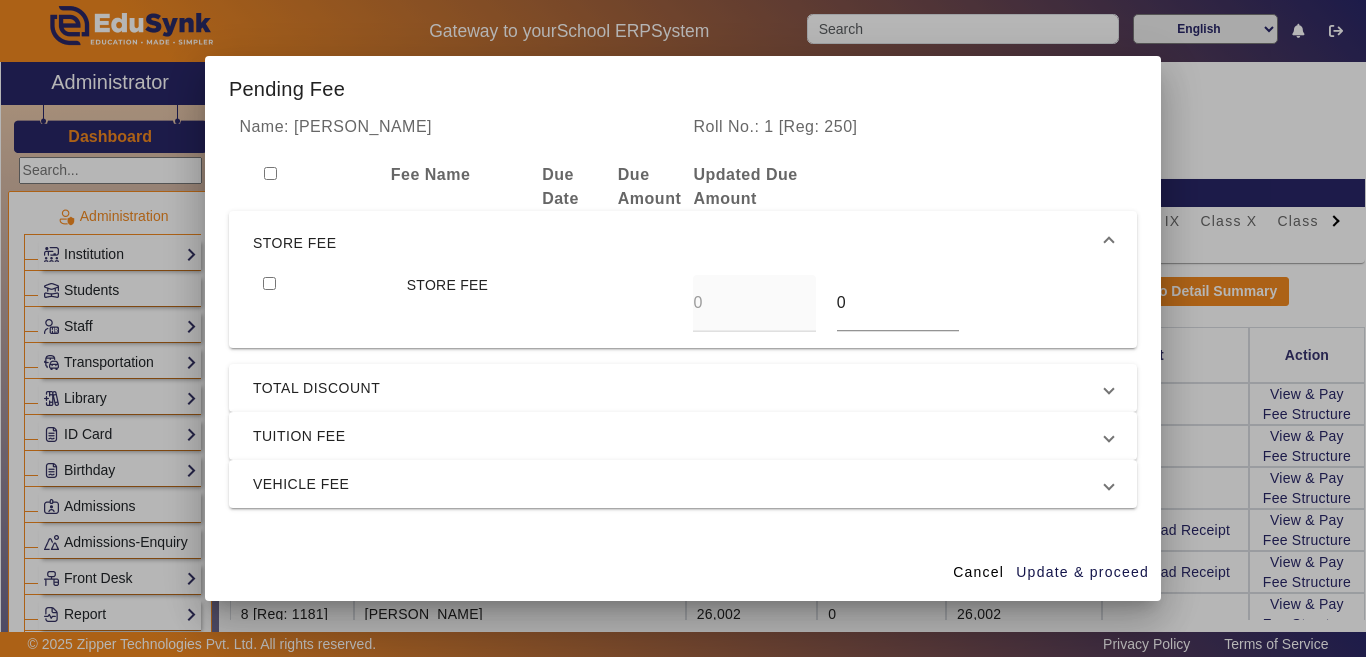 click at bounding box center (269, 283) 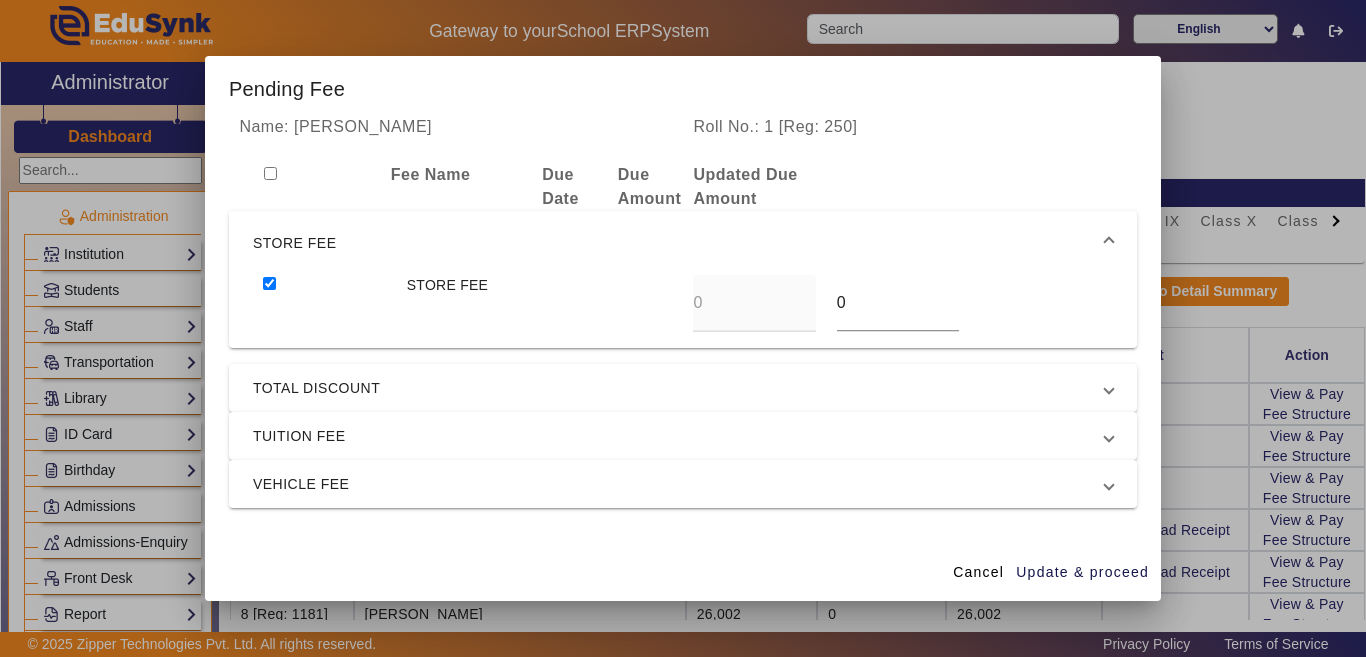 click at bounding box center [269, 283] 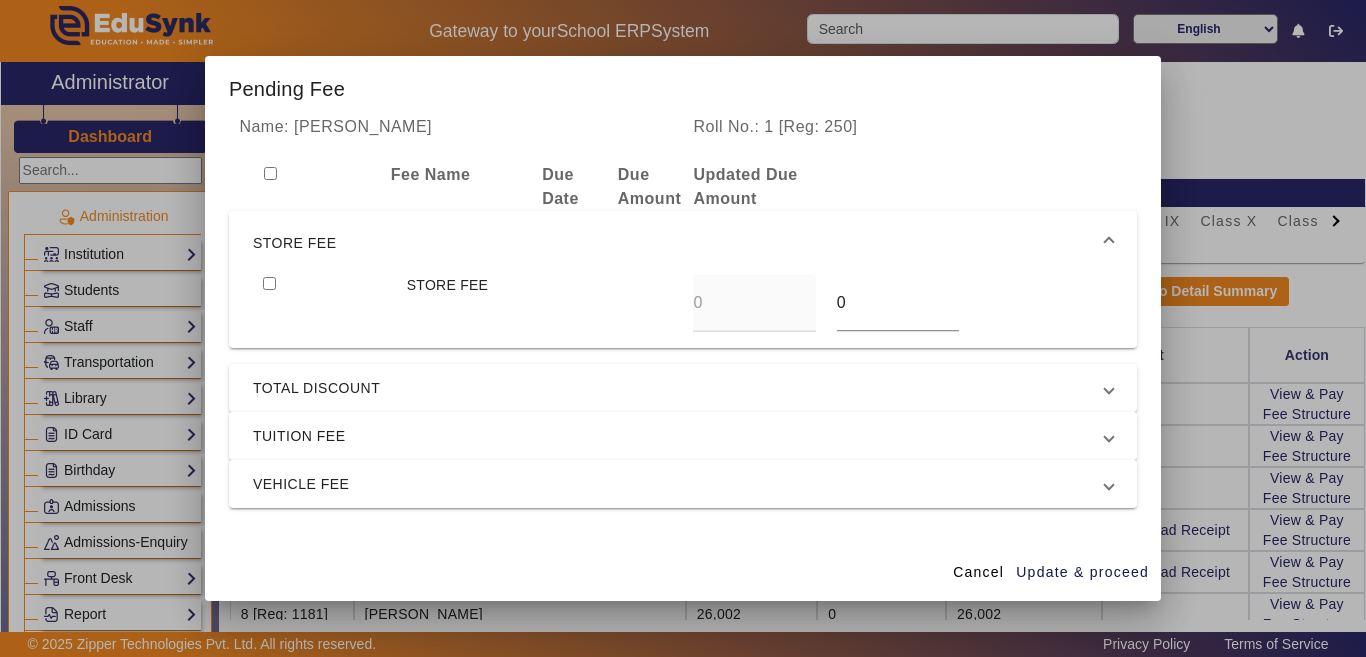 click on "TUITION FEE" at bounding box center (679, 436) 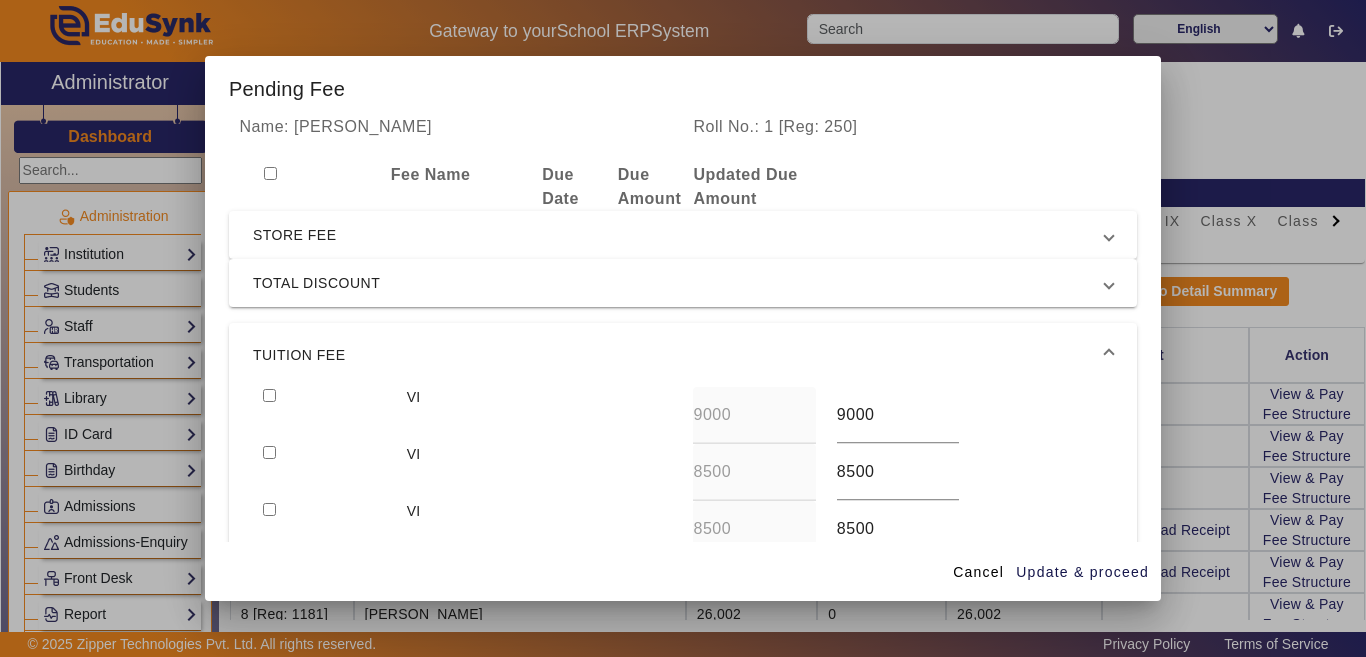click at bounding box center (269, 395) 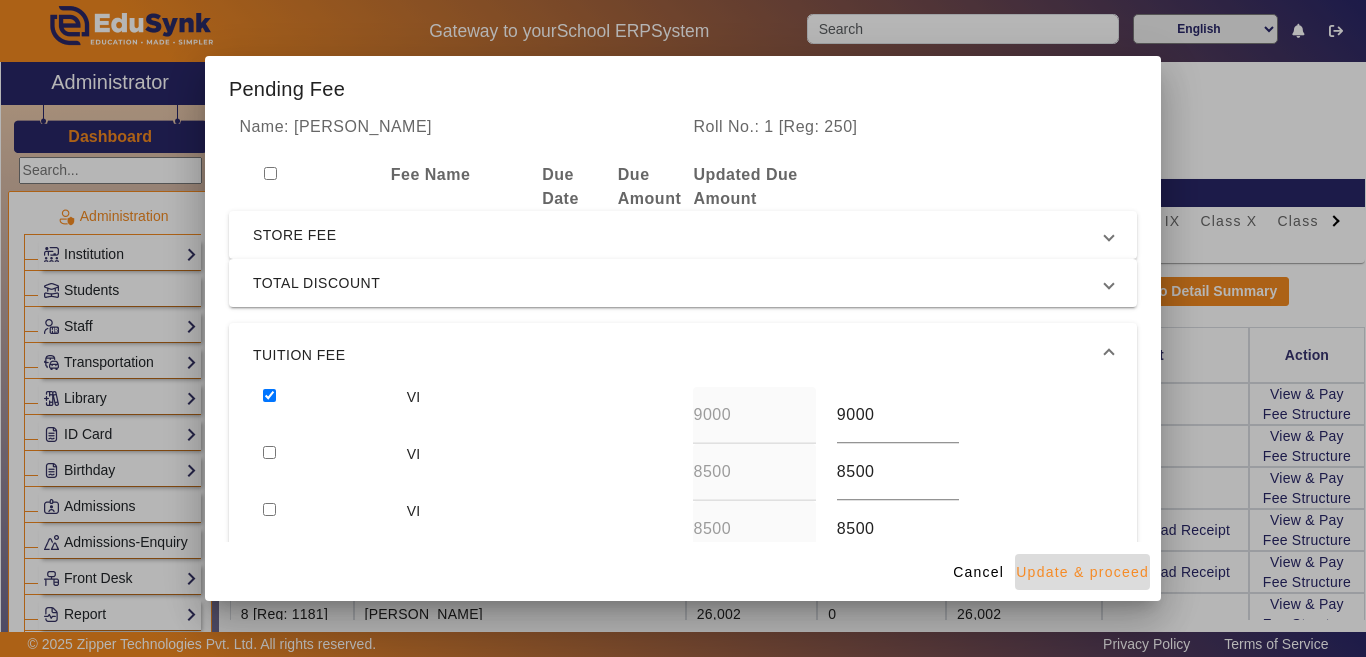click on "Update & proceed" at bounding box center [1082, 572] 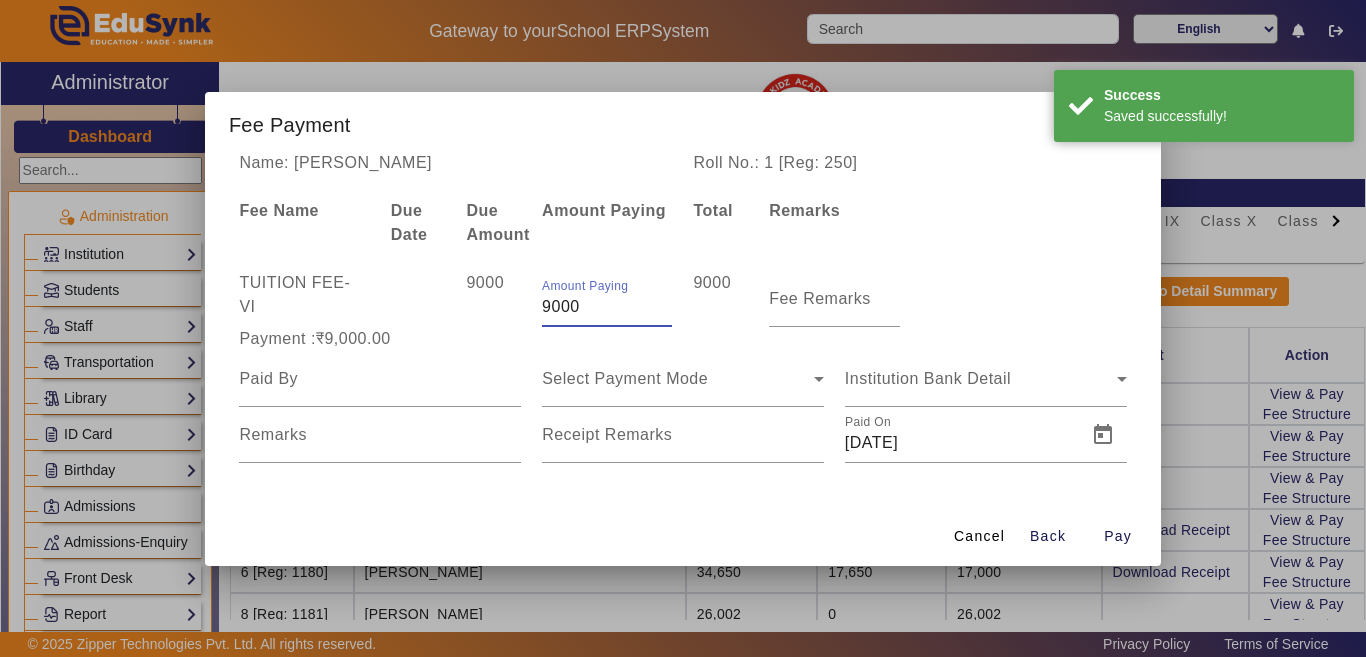 drag, startPoint x: 597, startPoint y: 298, endPoint x: 472, endPoint y: 302, distance: 125.06398 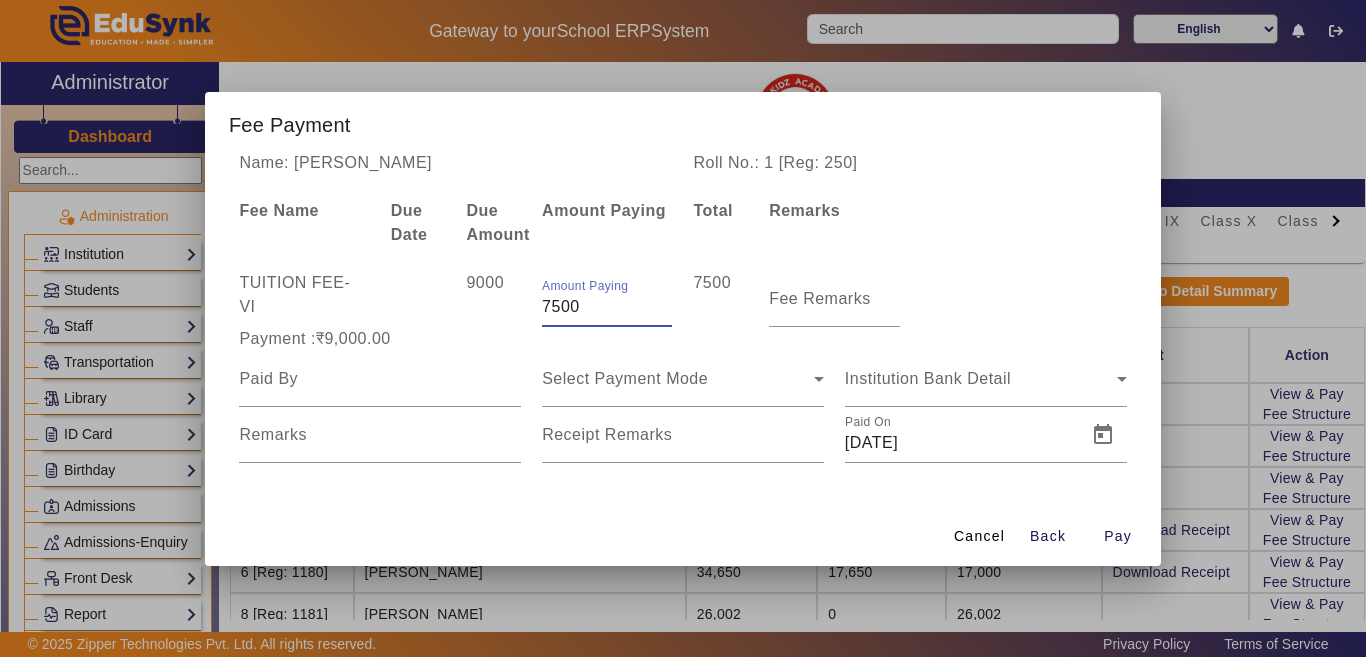 type on "7500" 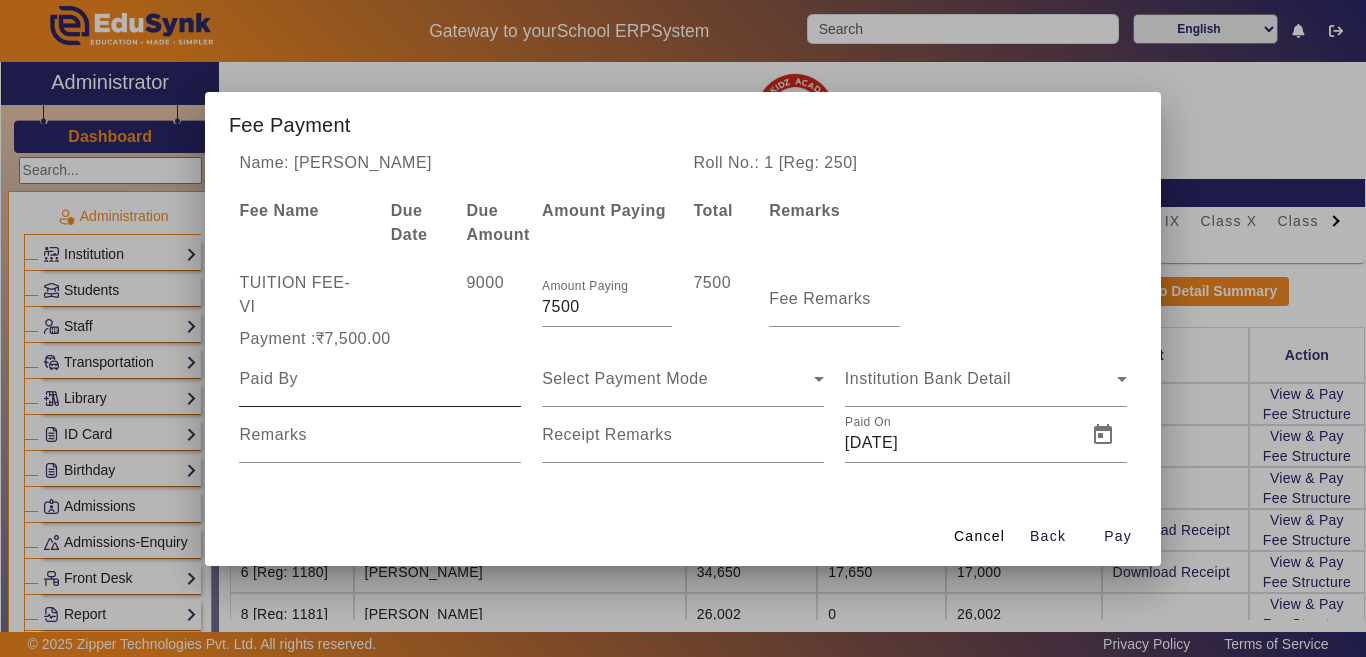 drag, startPoint x: 477, startPoint y: 326, endPoint x: 476, endPoint y: 354, distance: 28.01785 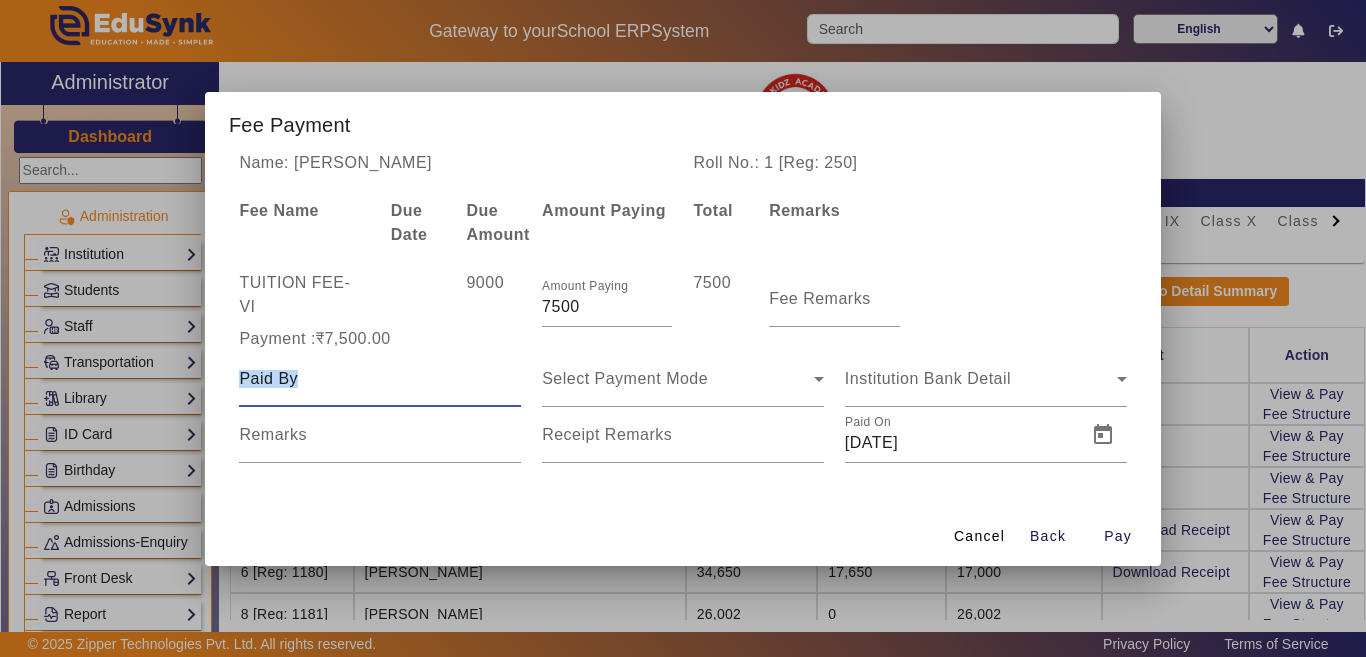 click at bounding box center [380, 379] 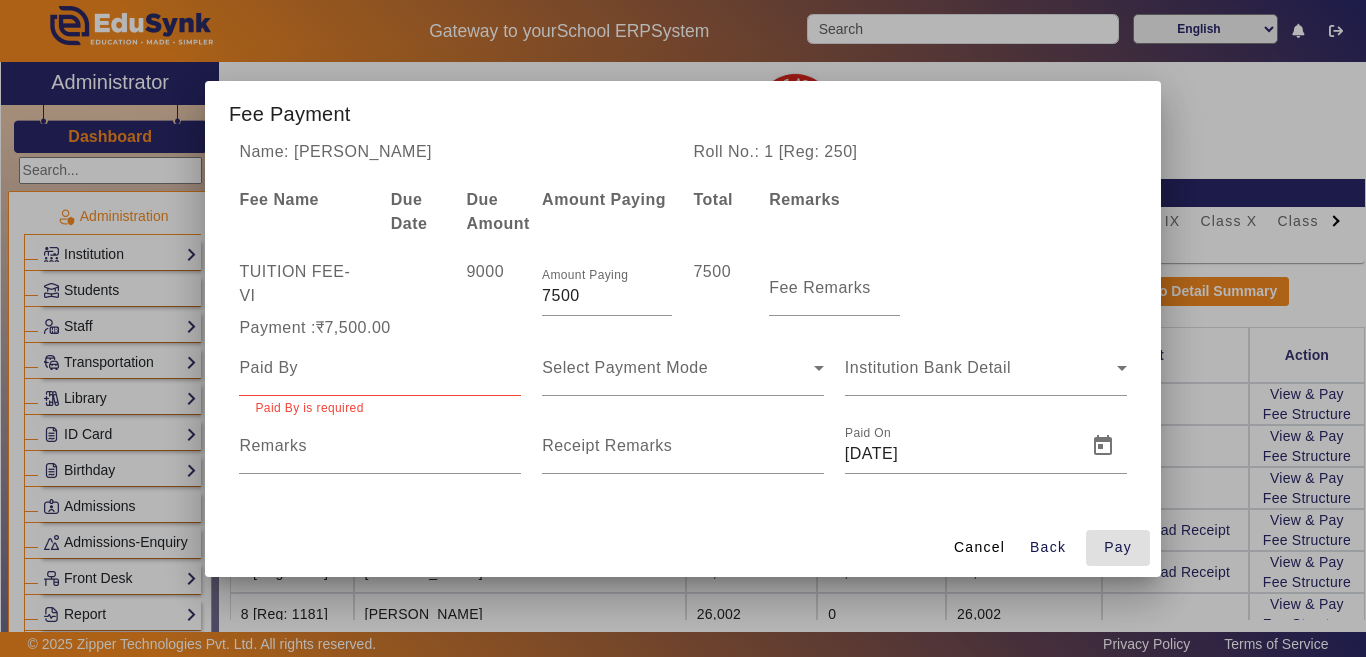 type 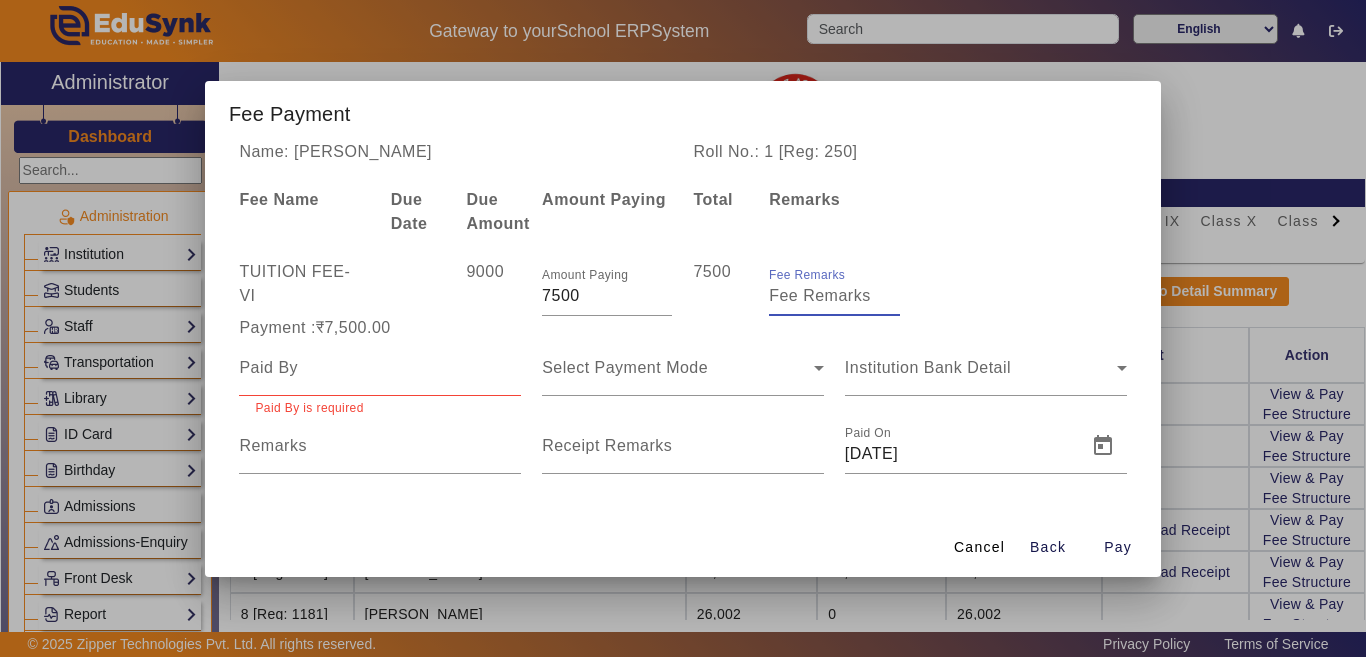 click at bounding box center [380, 368] 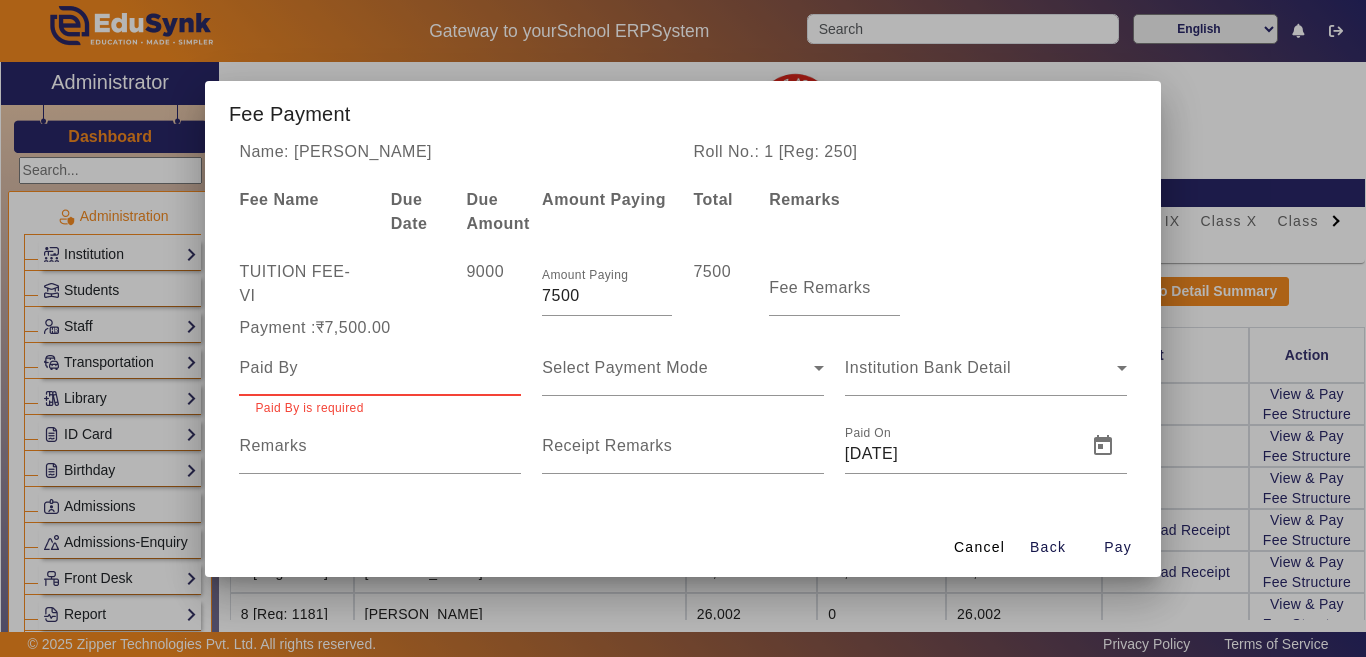 click at bounding box center (380, 368) 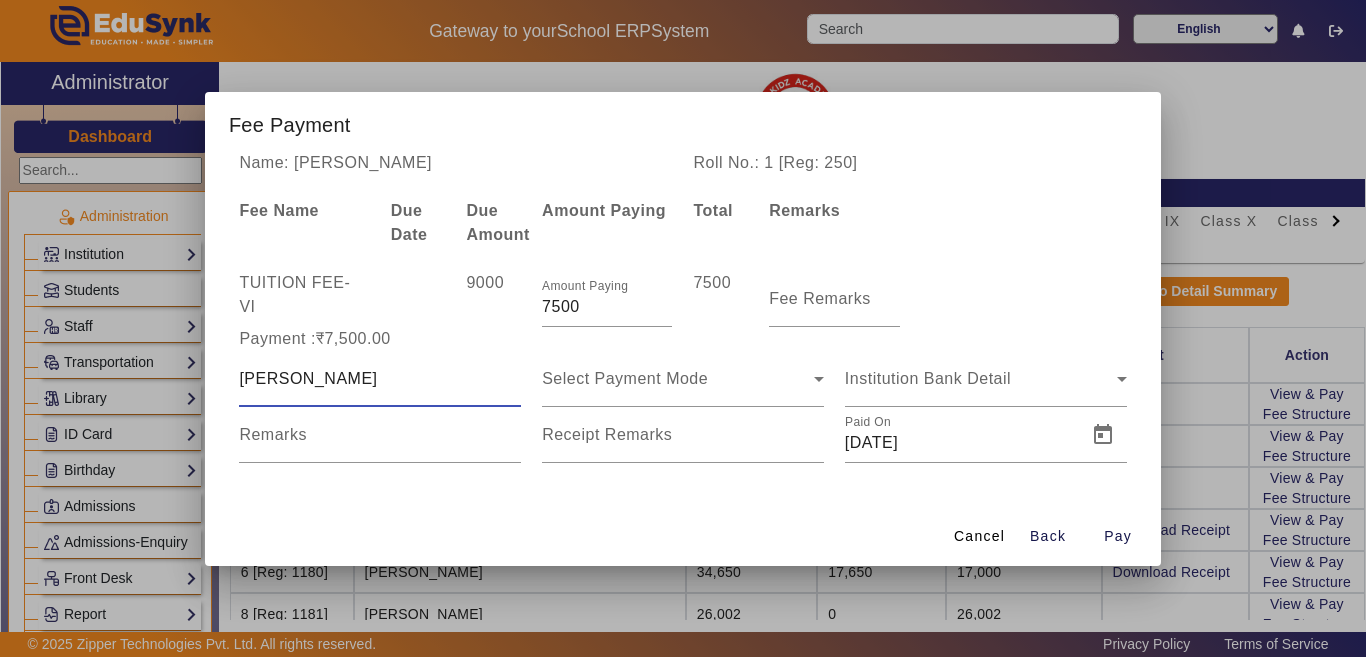 type on "[PERSON_NAME]" 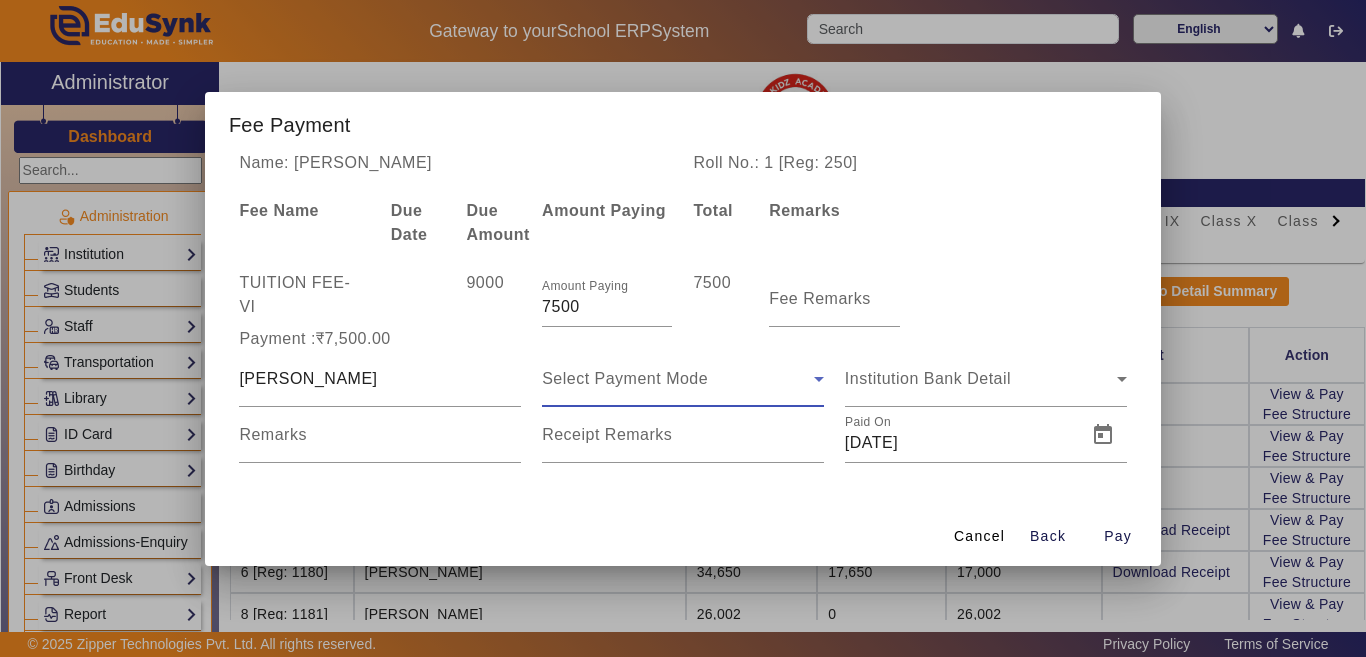 click on "Select Payment Mode" at bounding box center (678, 379) 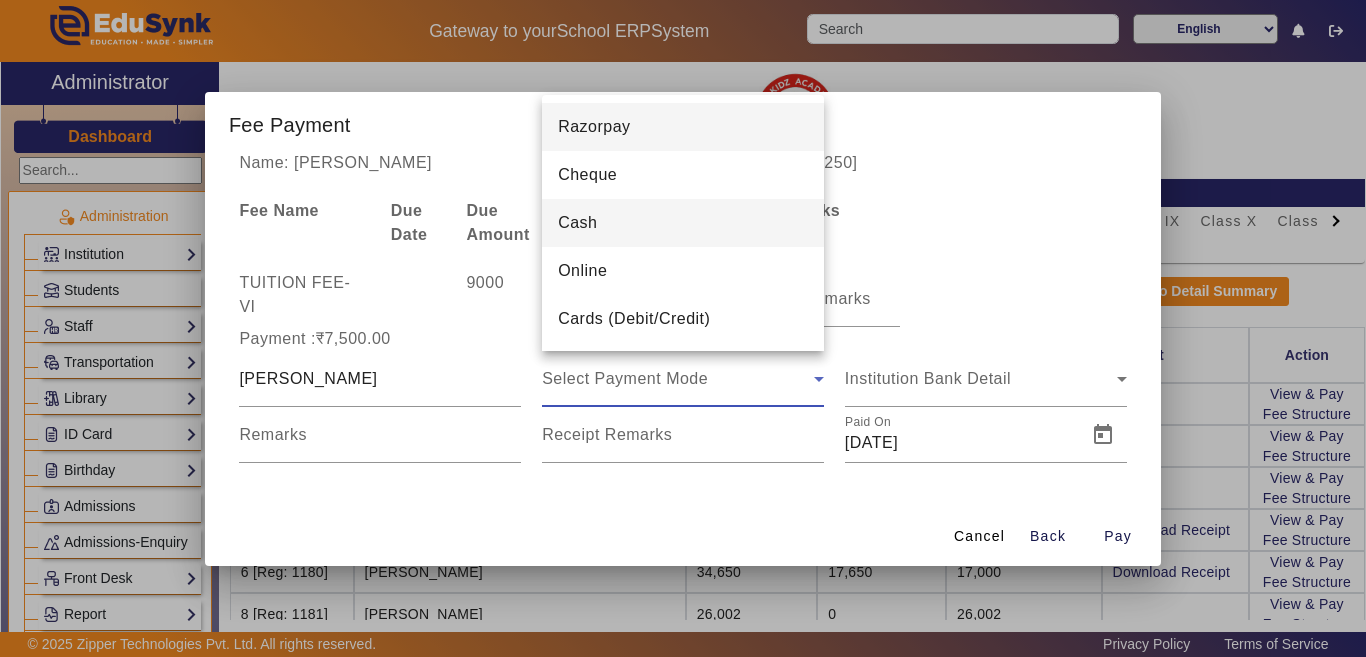 click on "Cash" at bounding box center (683, 223) 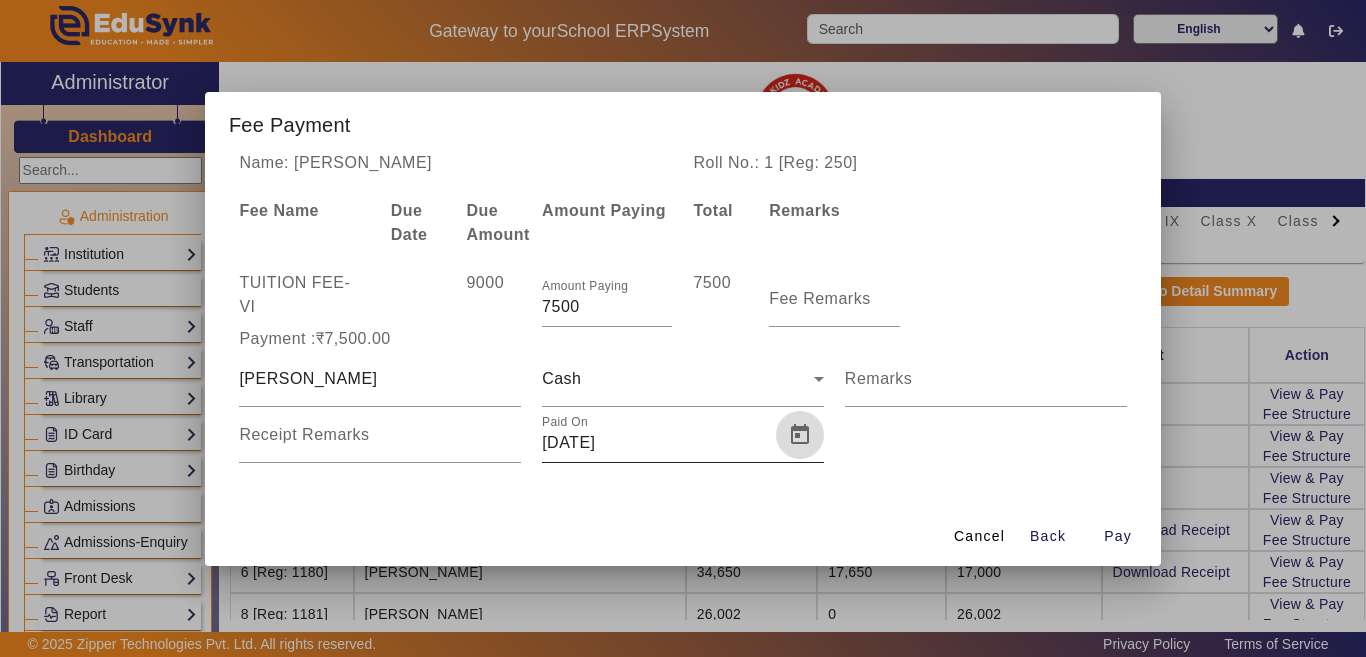 click at bounding box center [800, 435] 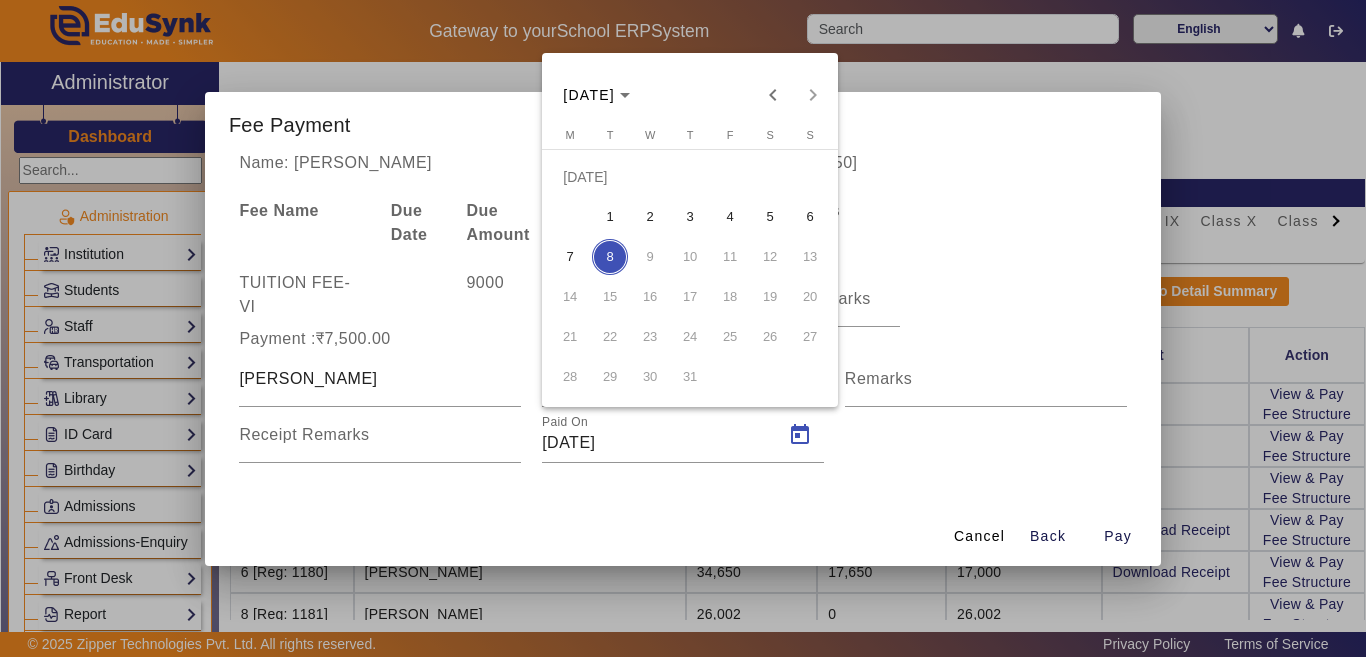 click on "7" at bounding box center (570, 257) 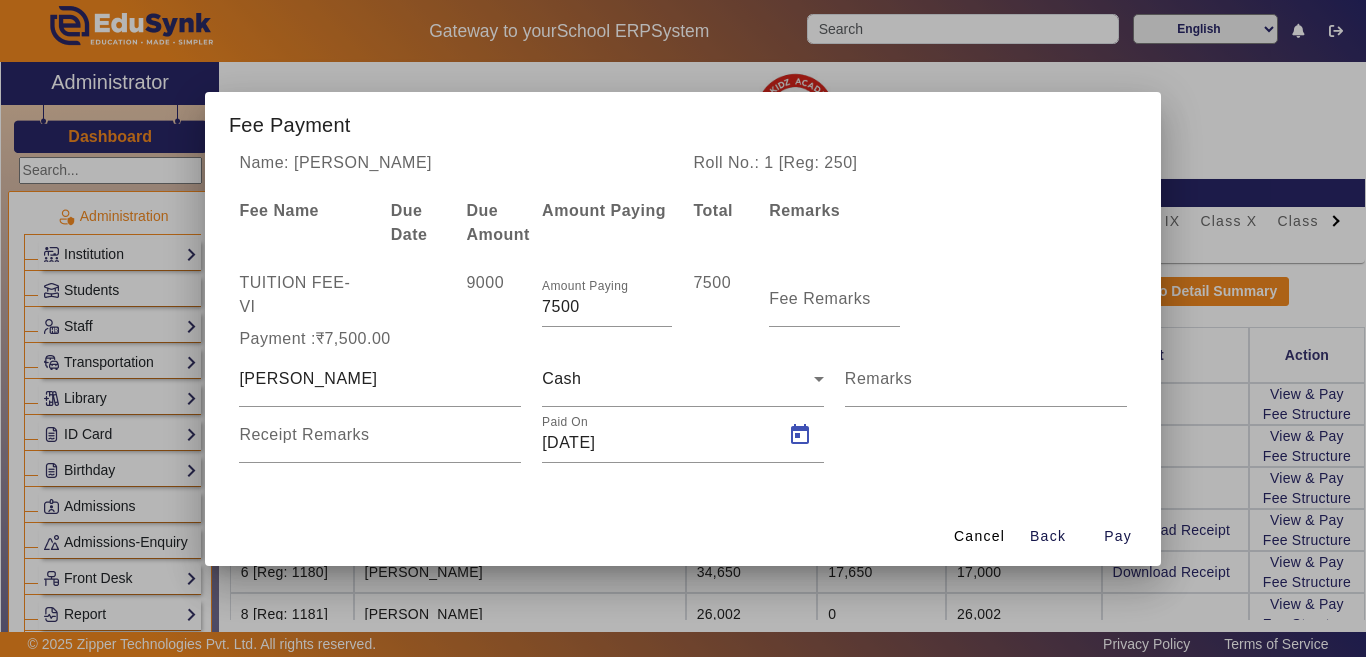 type on "[DATE]" 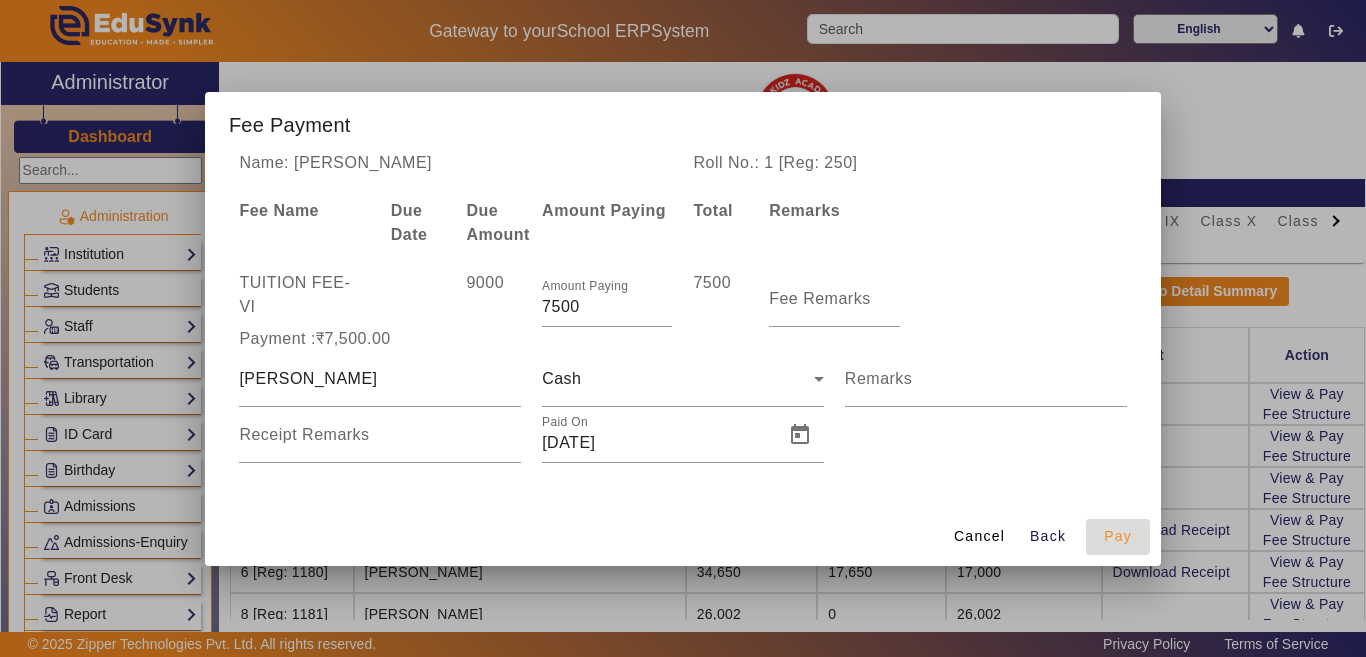 click on "Pay" at bounding box center [1118, 536] 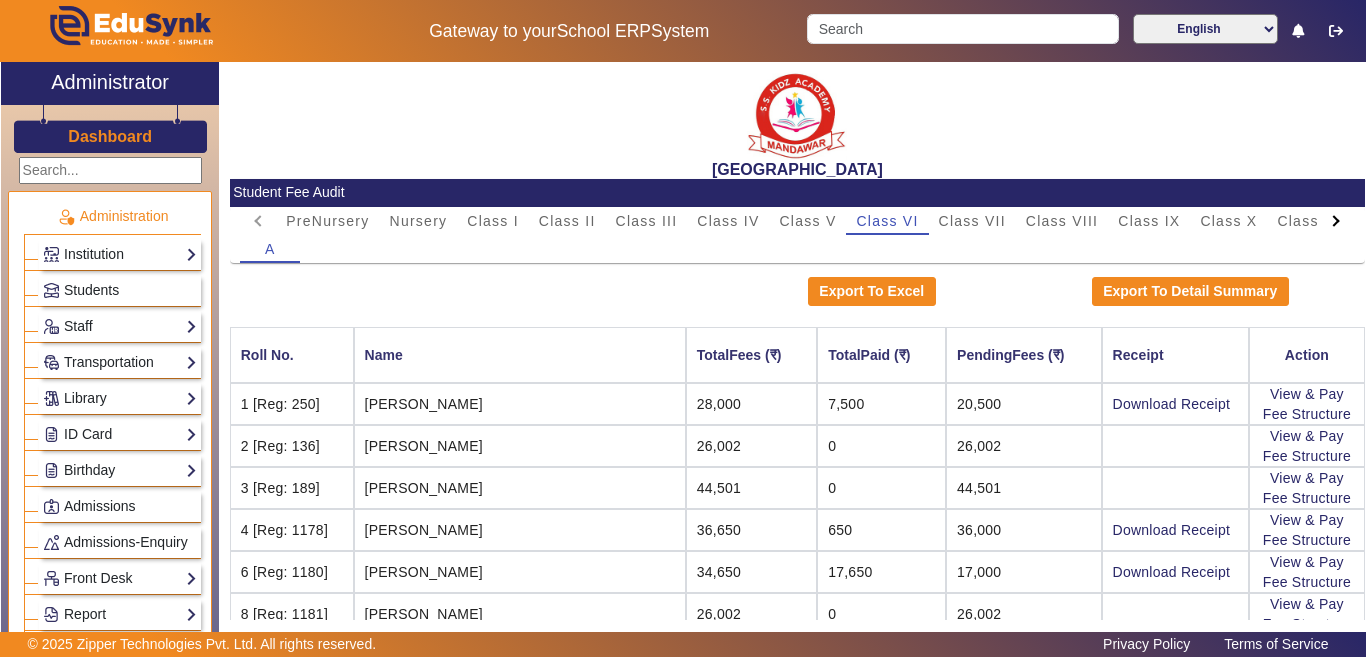 click on "Dashboard" 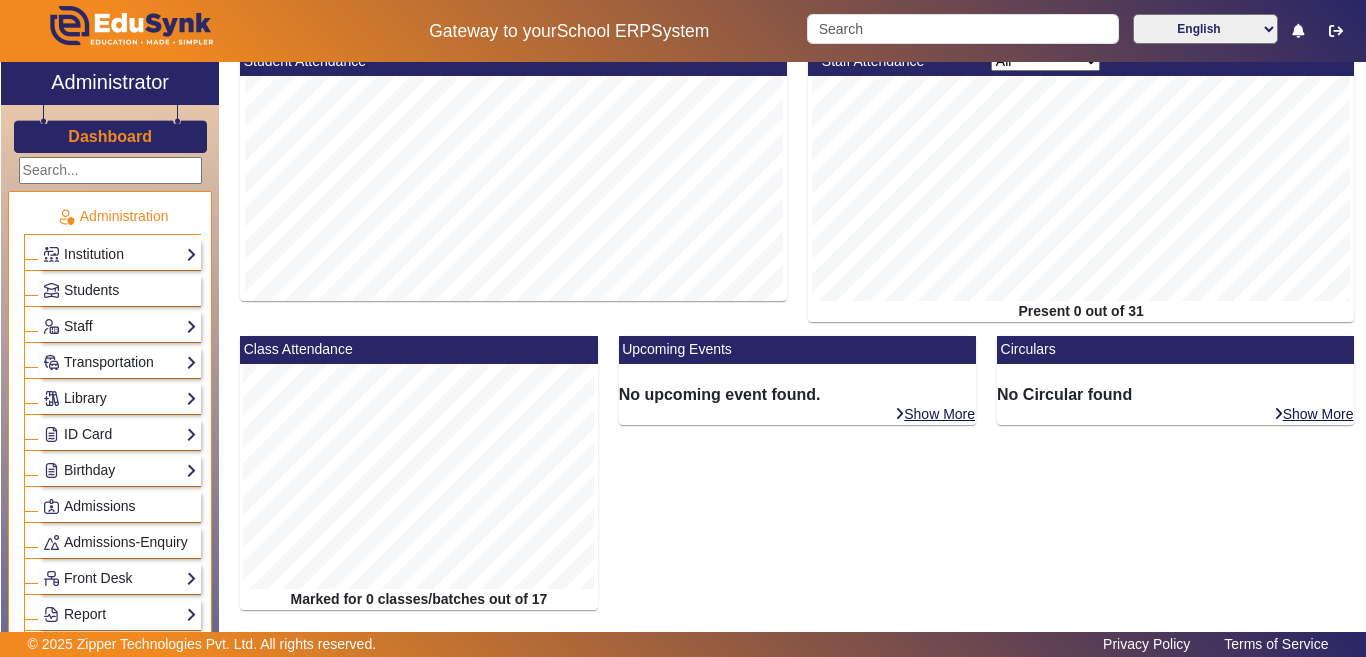 scroll, scrollTop: 449, scrollLeft: 0, axis: vertical 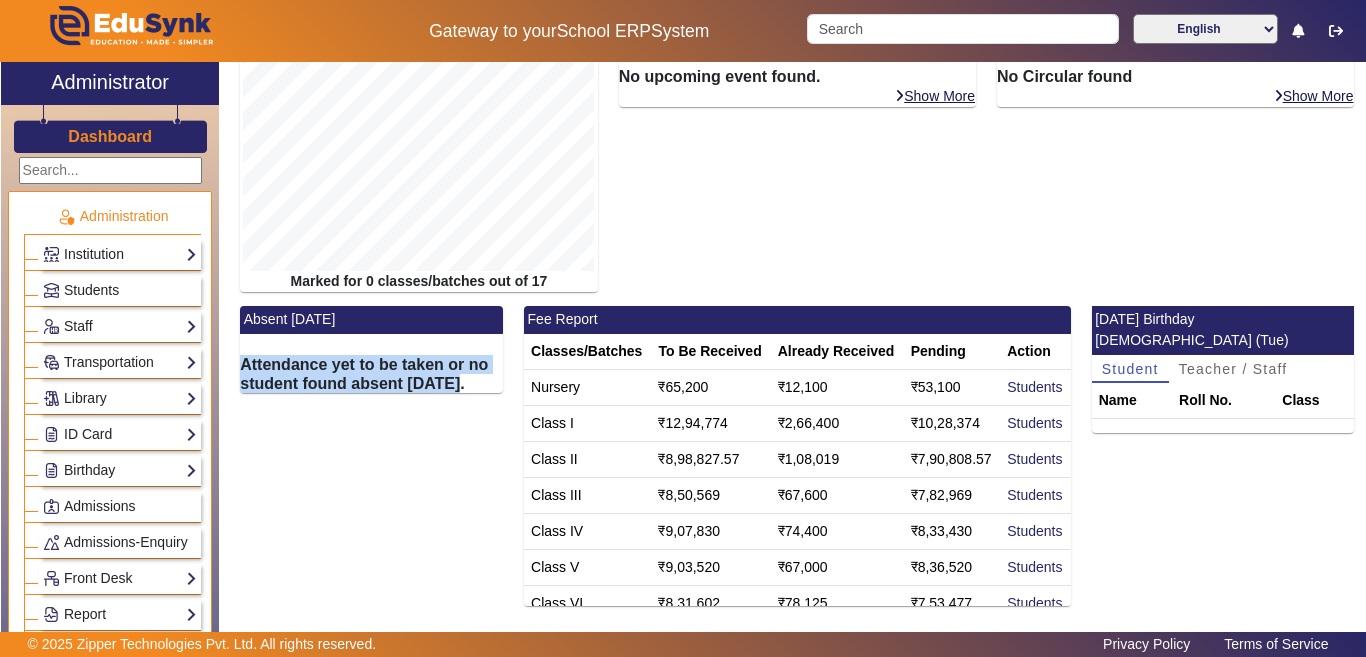 drag, startPoint x: 232, startPoint y: 359, endPoint x: 461, endPoint y: 395, distance: 231.81242 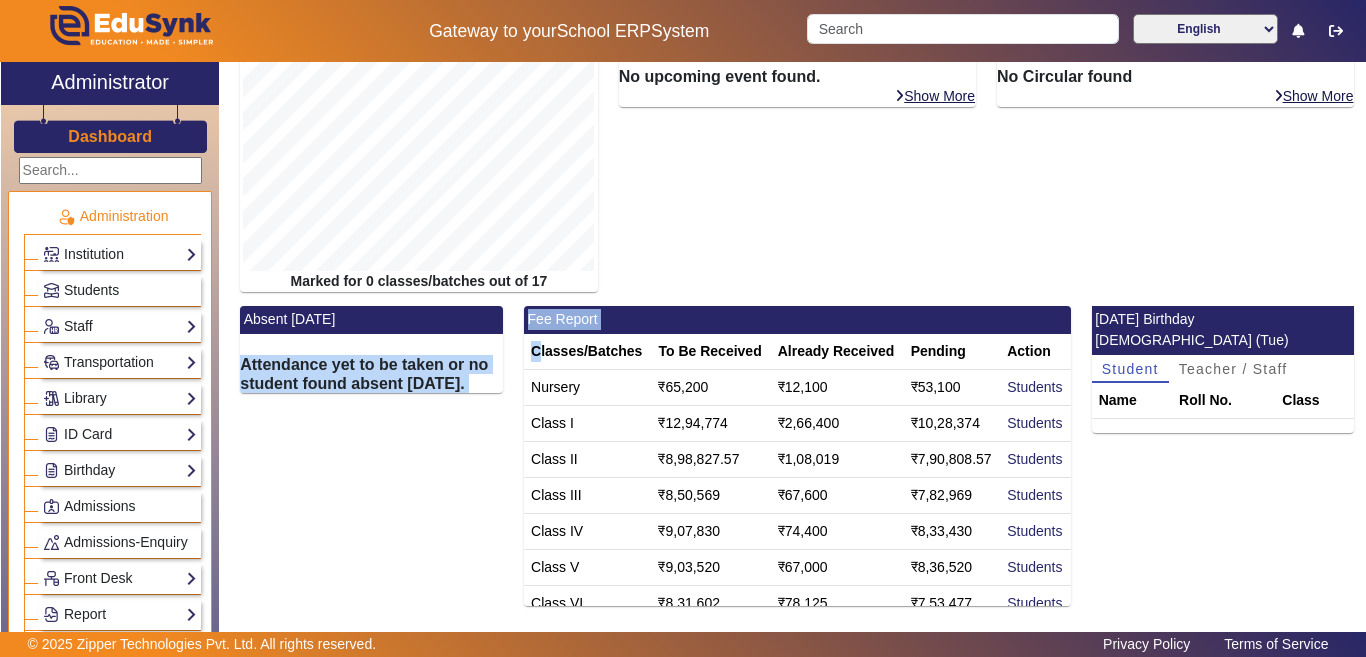 drag, startPoint x: 236, startPoint y: 360, endPoint x: 466, endPoint y: 400, distance: 233.45235 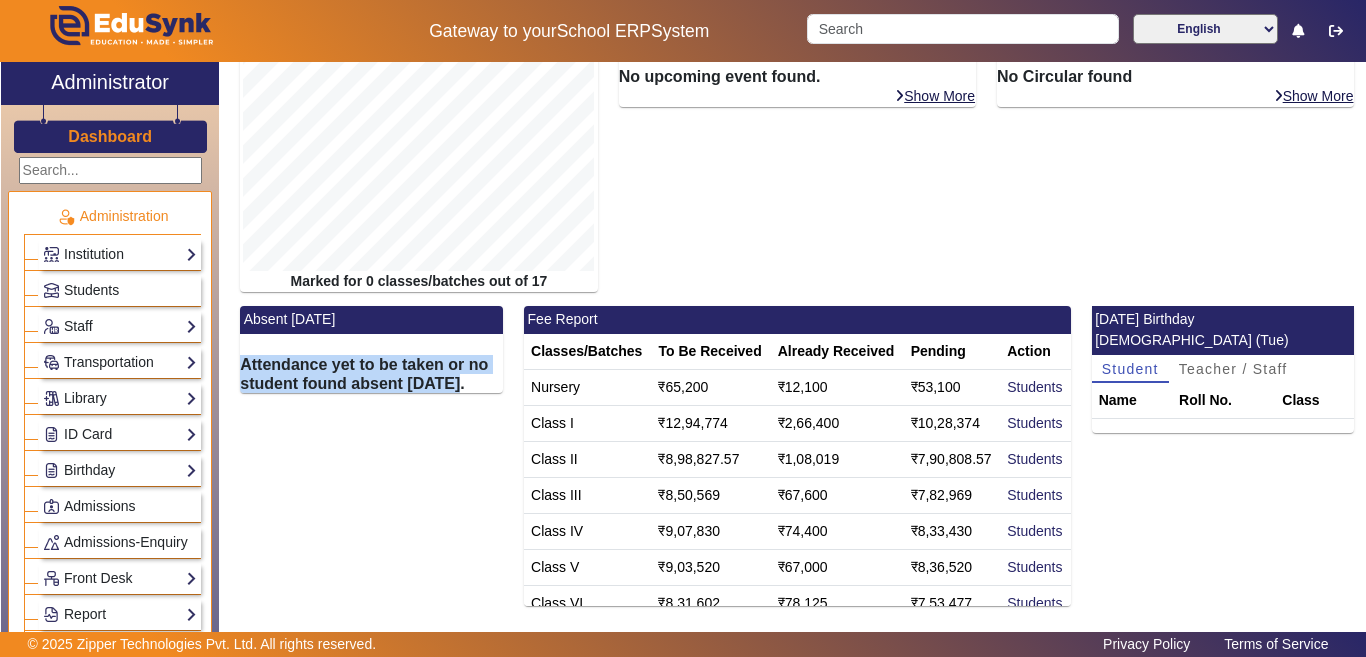 drag, startPoint x: 491, startPoint y: 394, endPoint x: 239, endPoint y: 358, distance: 254.55844 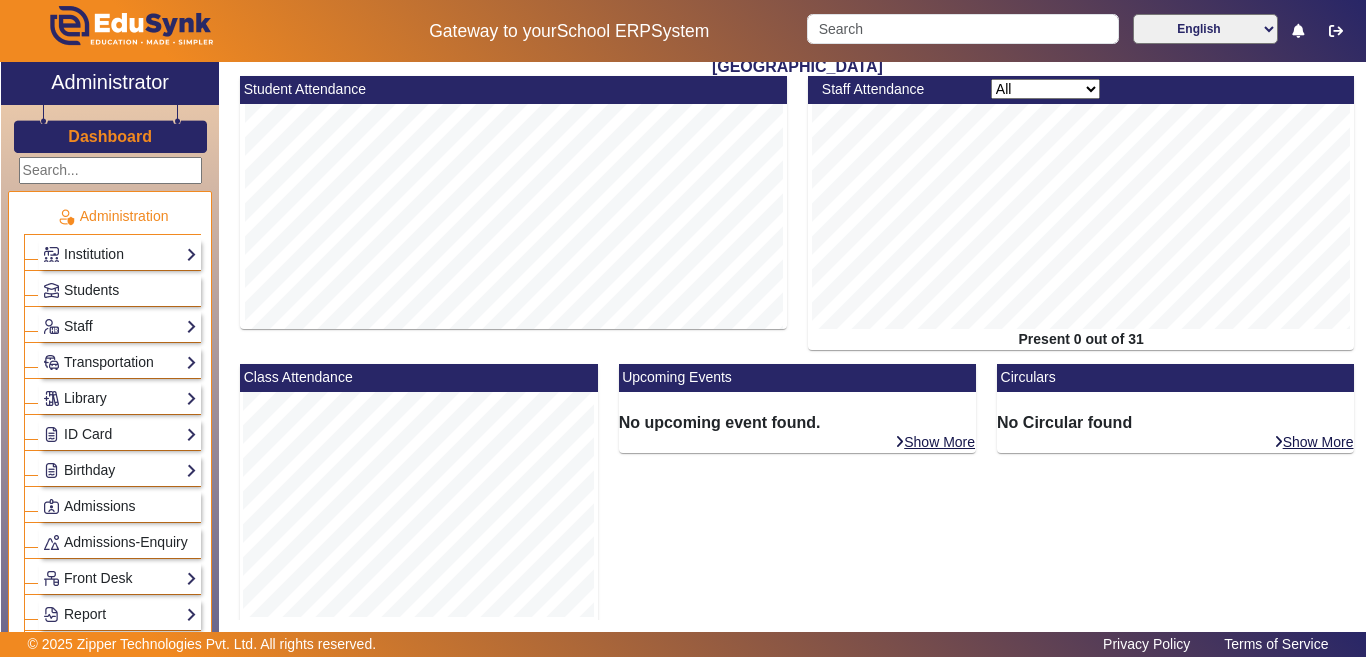 scroll, scrollTop: 0, scrollLeft: 0, axis: both 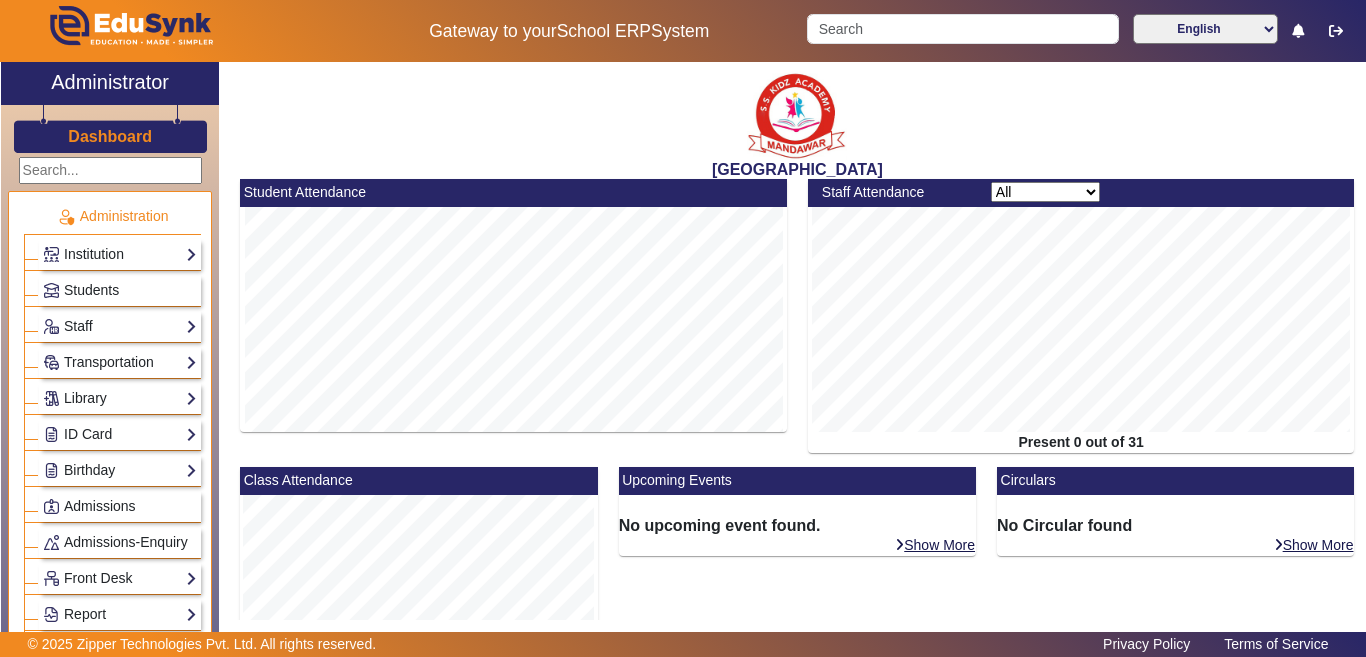 click on "Dashboard" 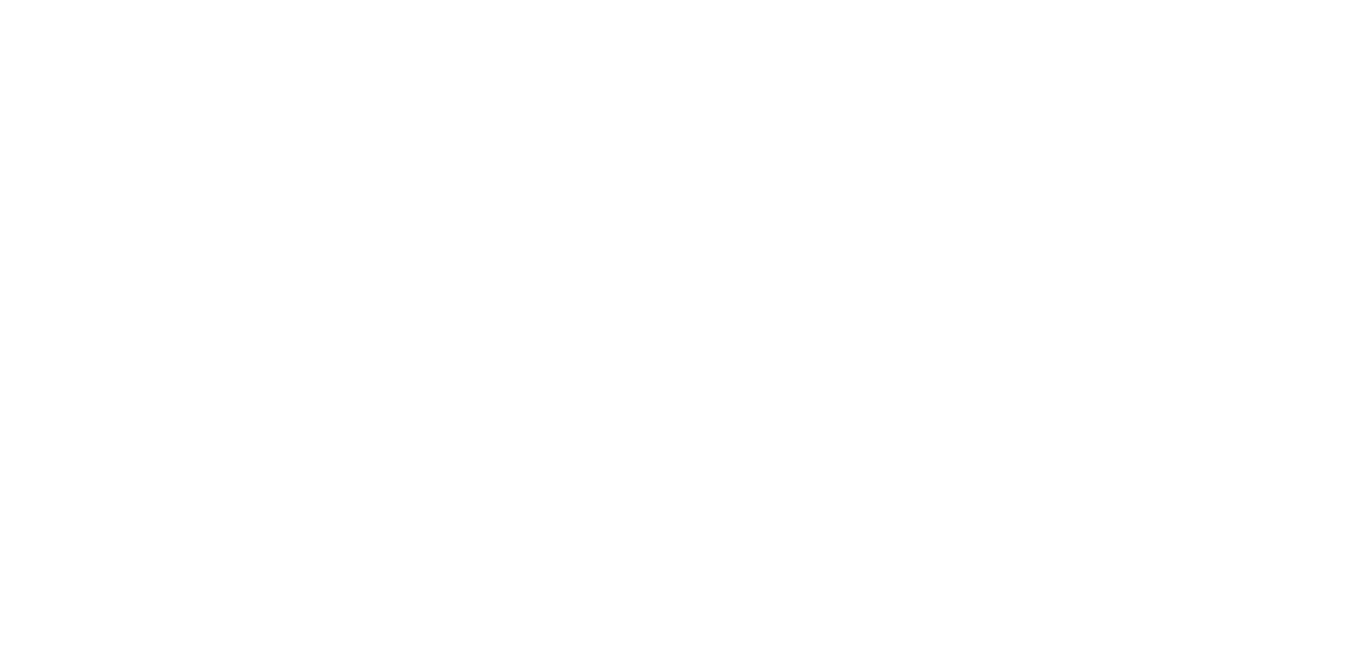 scroll, scrollTop: 0, scrollLeft: 0, axis: both 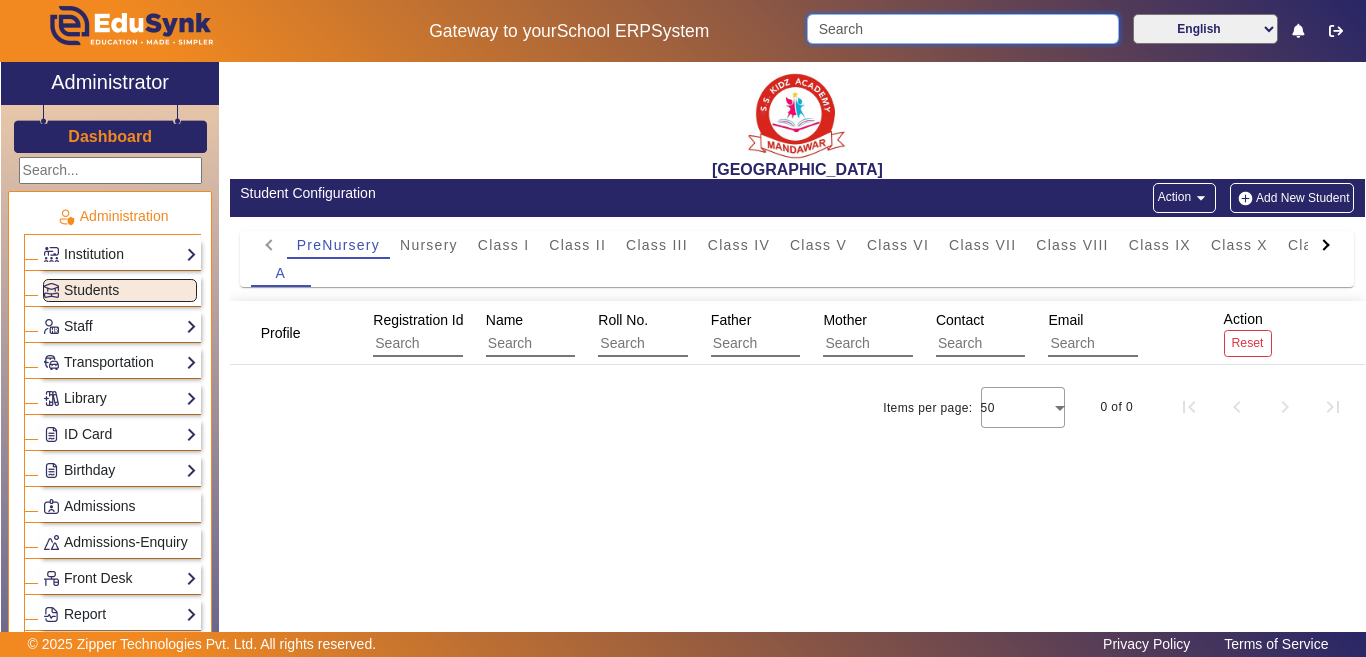 click at bounding box center [962, 29] 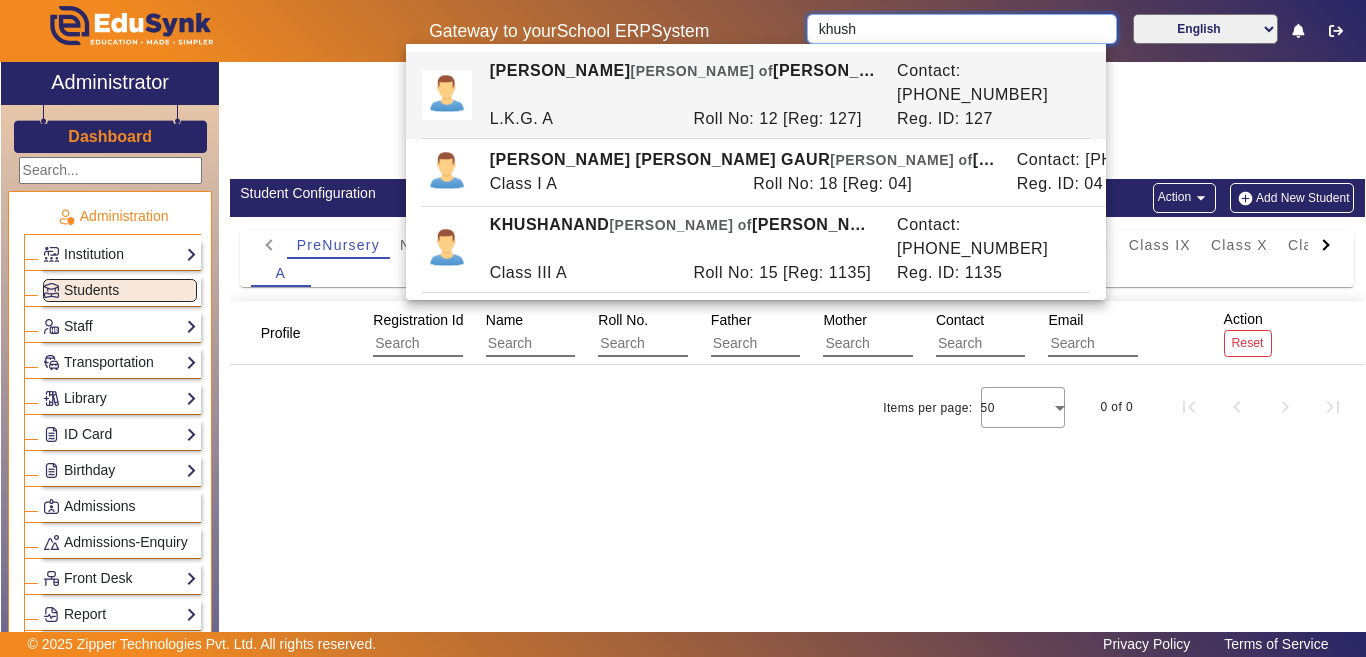 drag, startPoint x: 864, startPoint y: 32, endPoint x: 723, endPoint y: 10, distance: 142.706 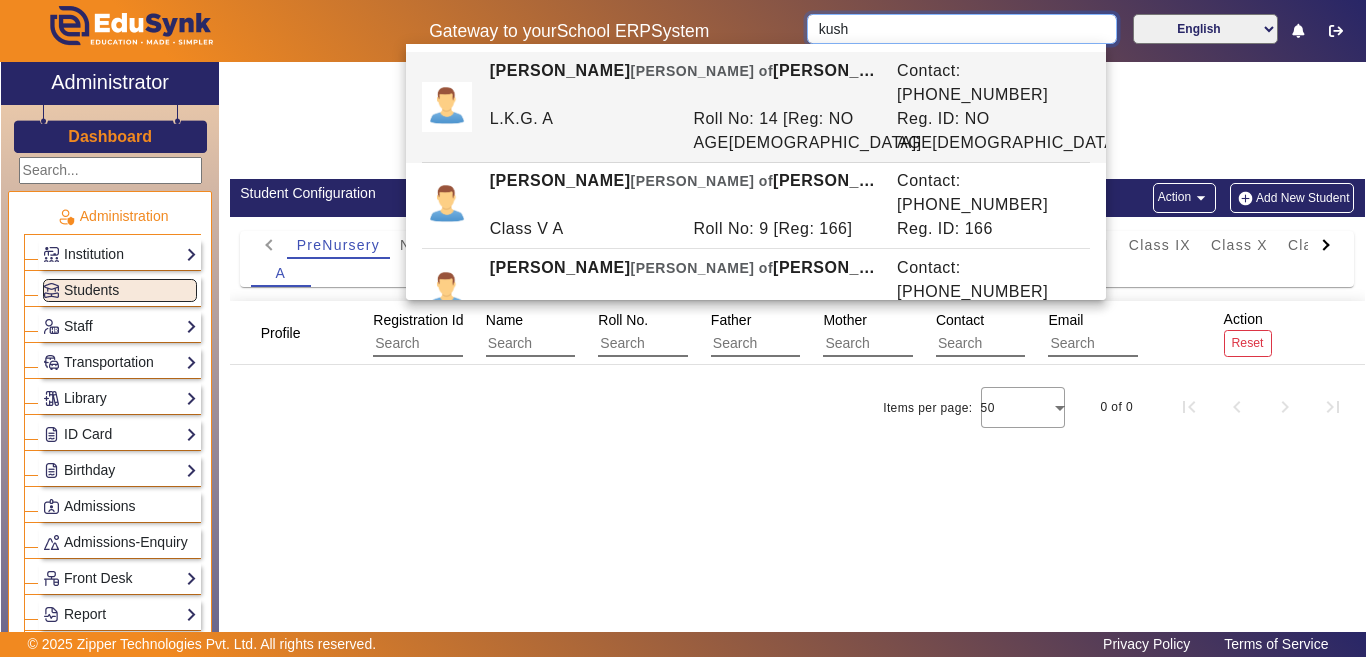 drag, startPoint x: 734, startPoint y: 18, endPoint x: 707, endPoint y: 12, distance: 27.658634 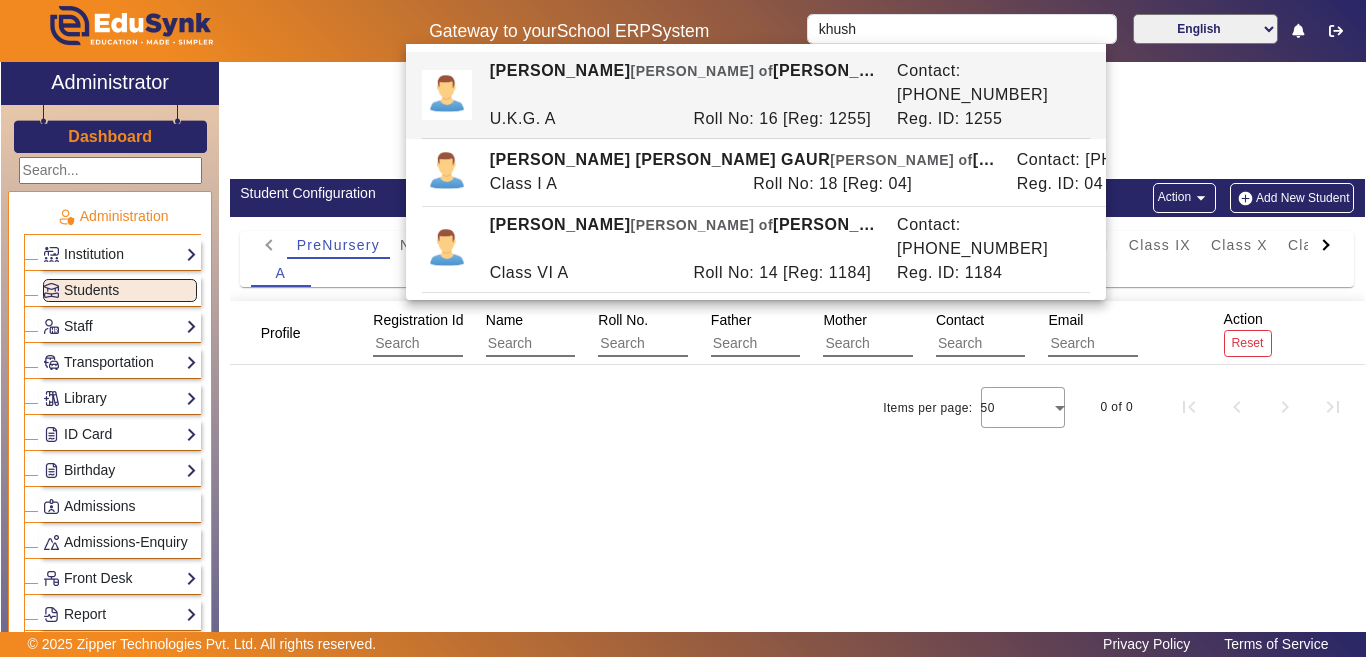 click on "Ward of" at bounding box center [701, 71] 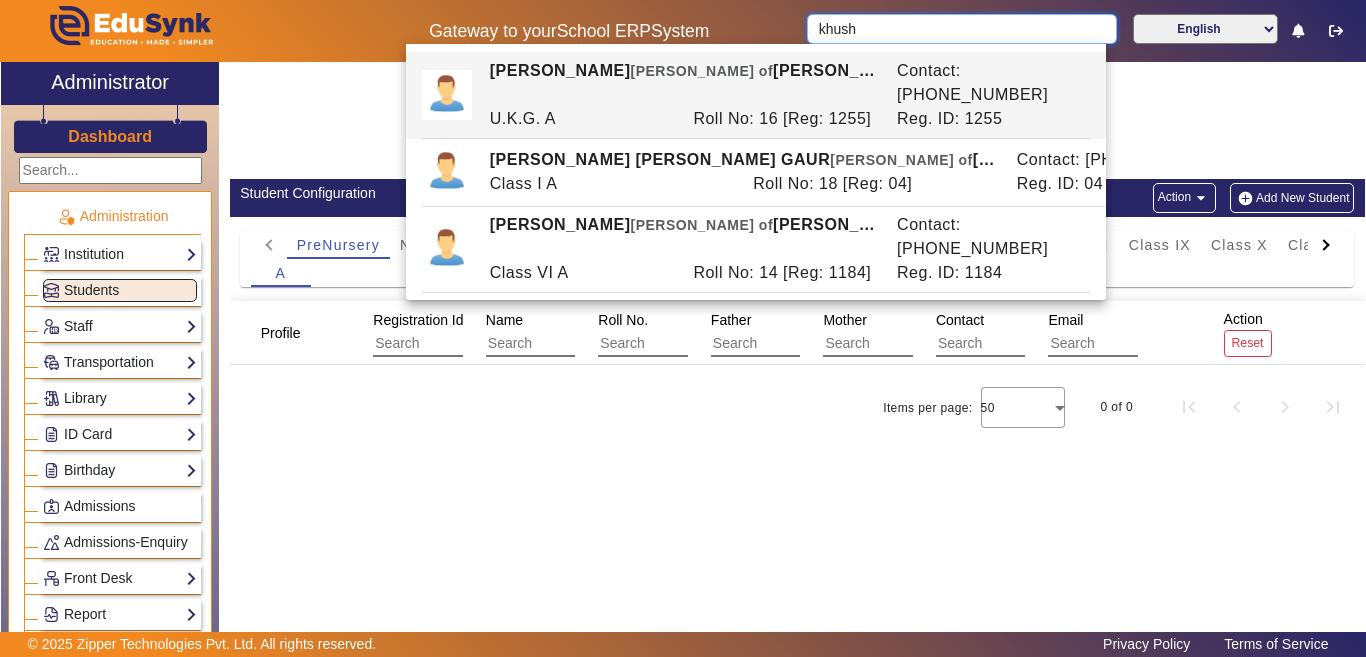 type on "KHUSH JAIN" 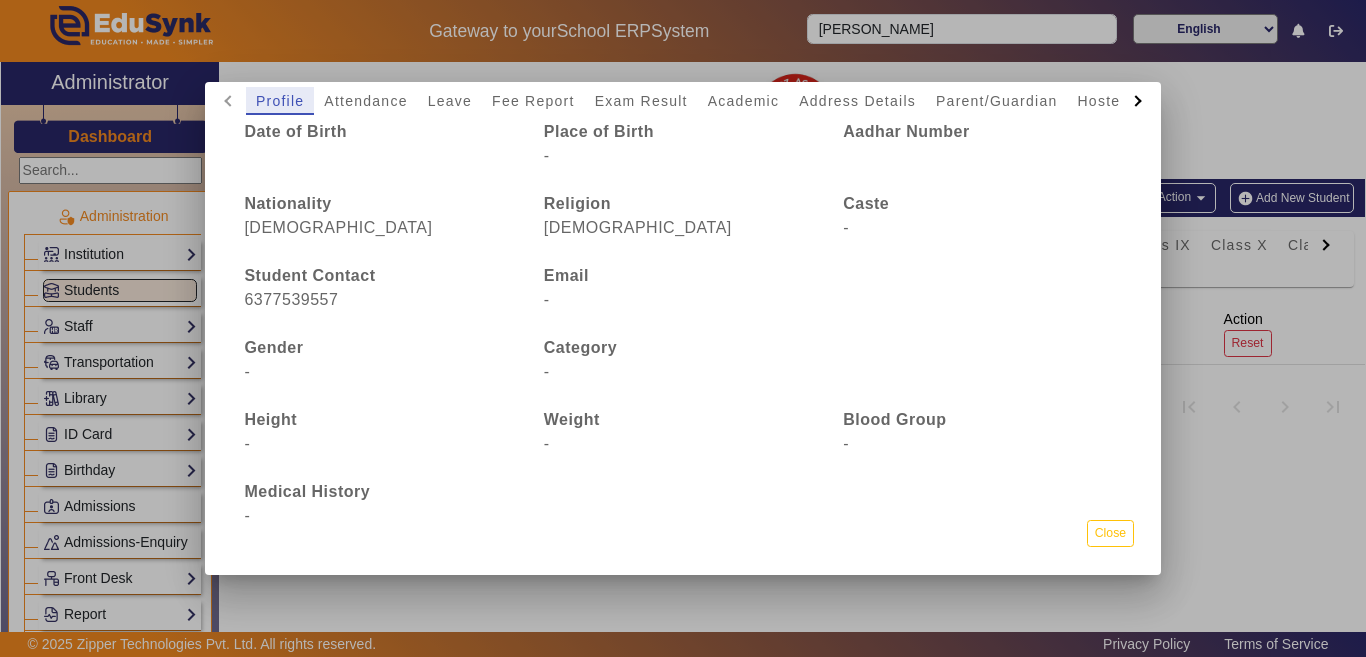 scroll, scrollTop: 189, scrollLeft: 0, axis: vertical 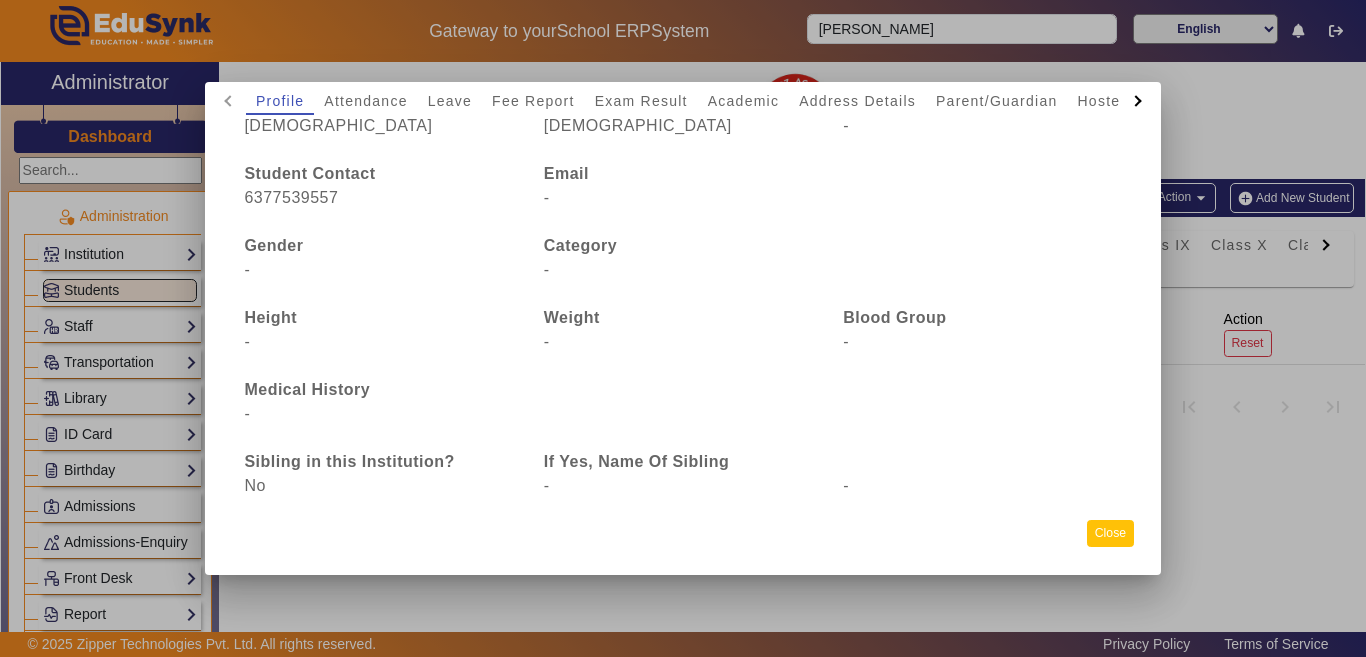 click on "Close" 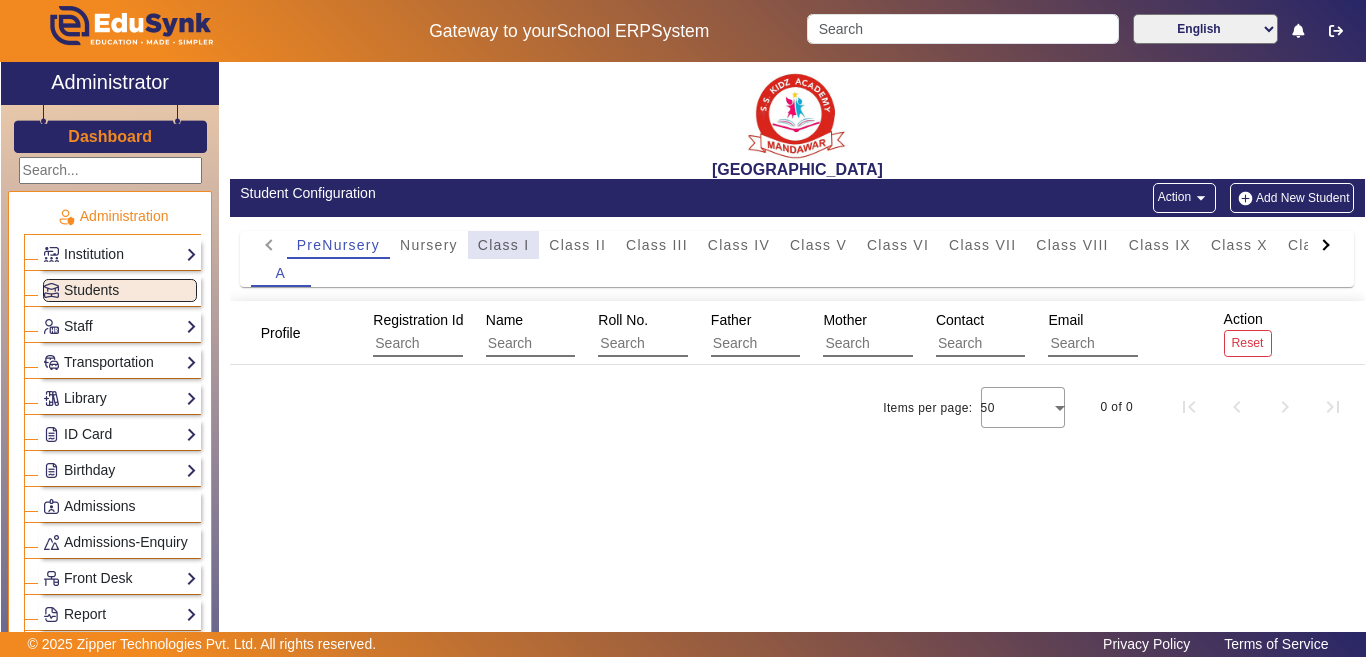 click on "Class I" at bounding box center [504, 245] 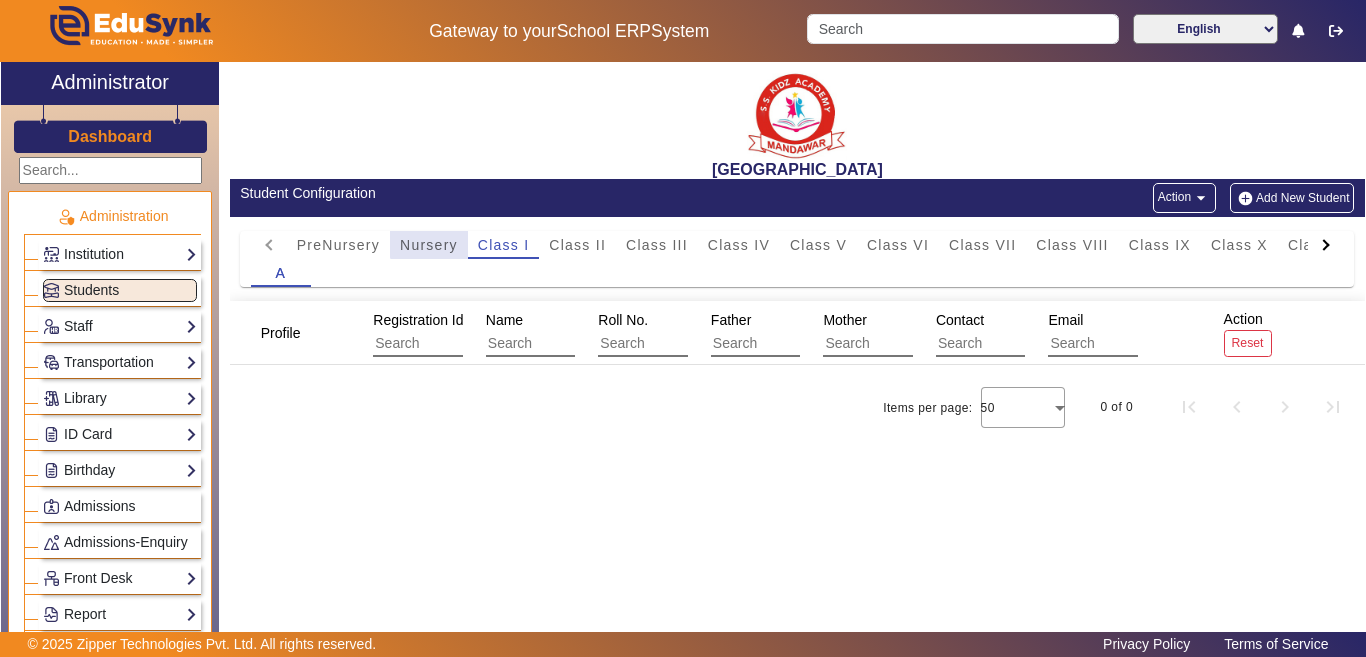 click on "Nursery" at bounding box center (429, 245) 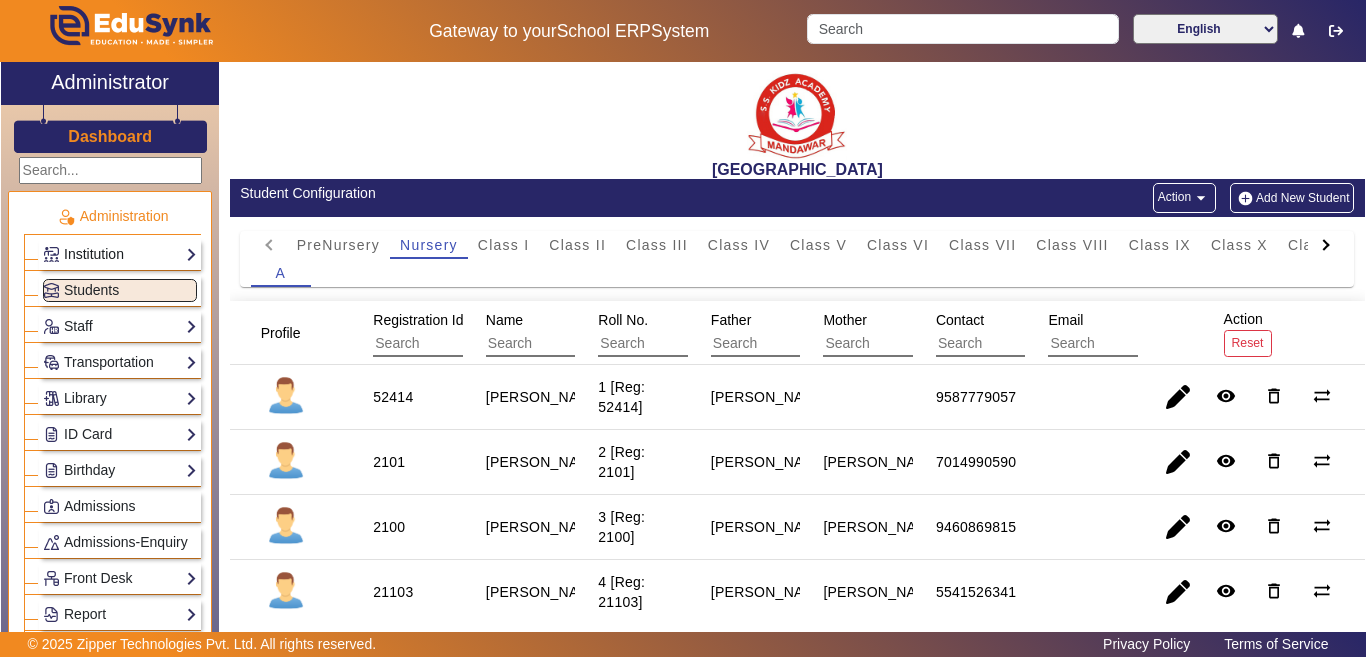 click on "Institution" 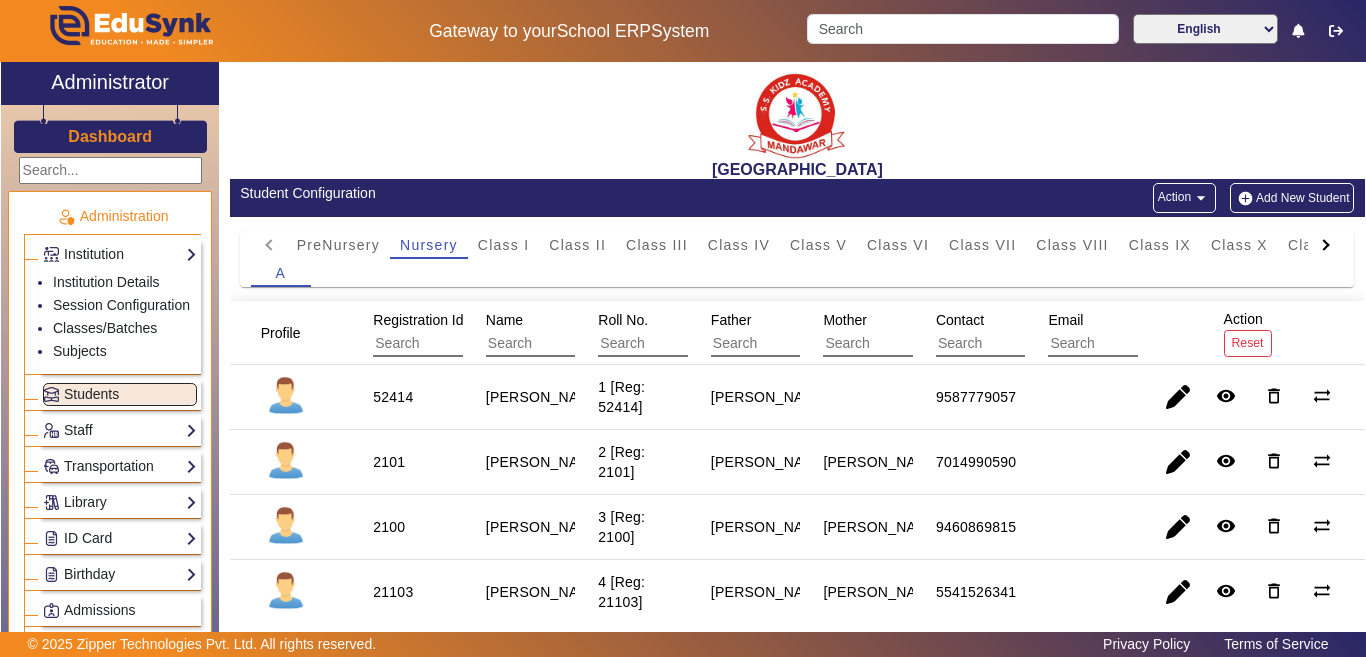 click on "Dashboard" 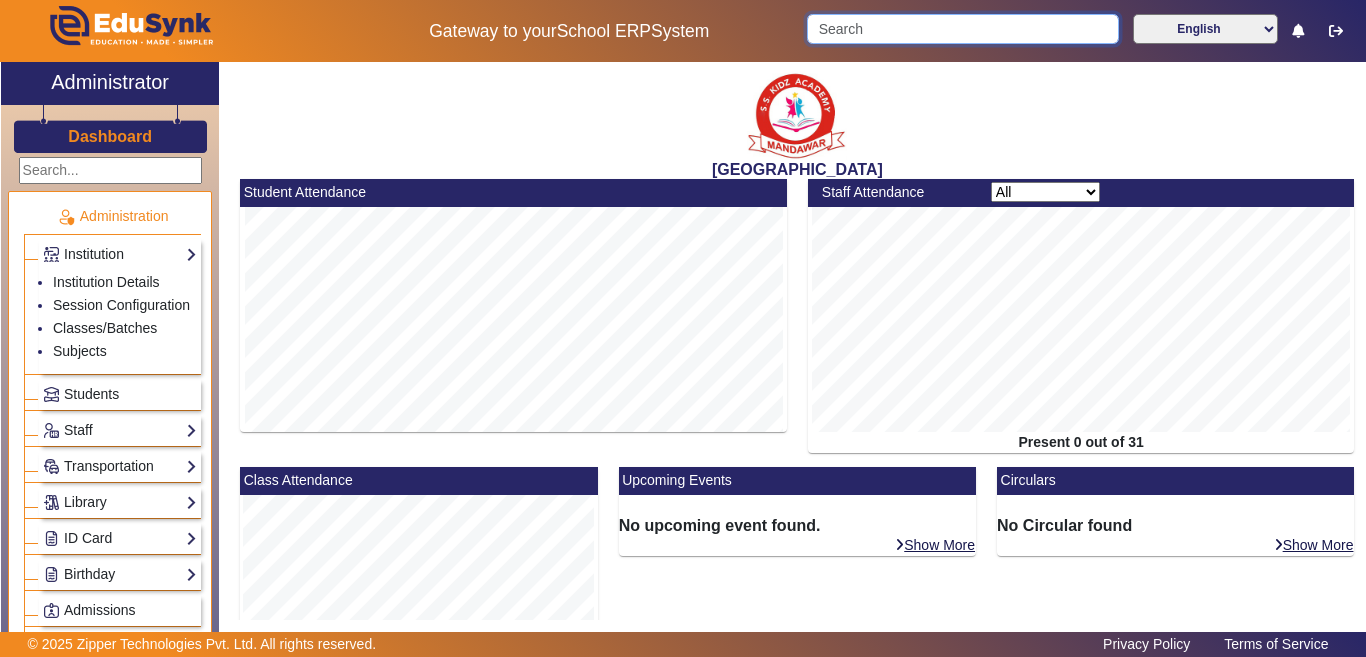 click at bounding box center (962, 29) 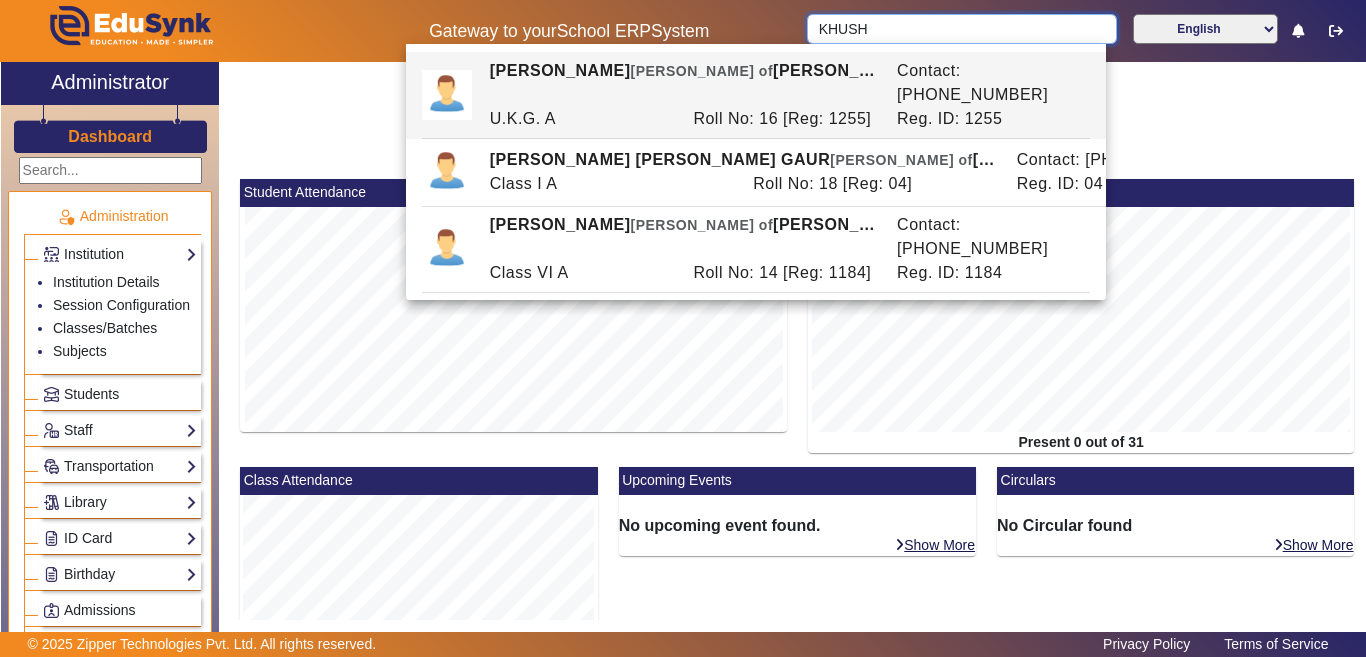 type on "KHUSH" 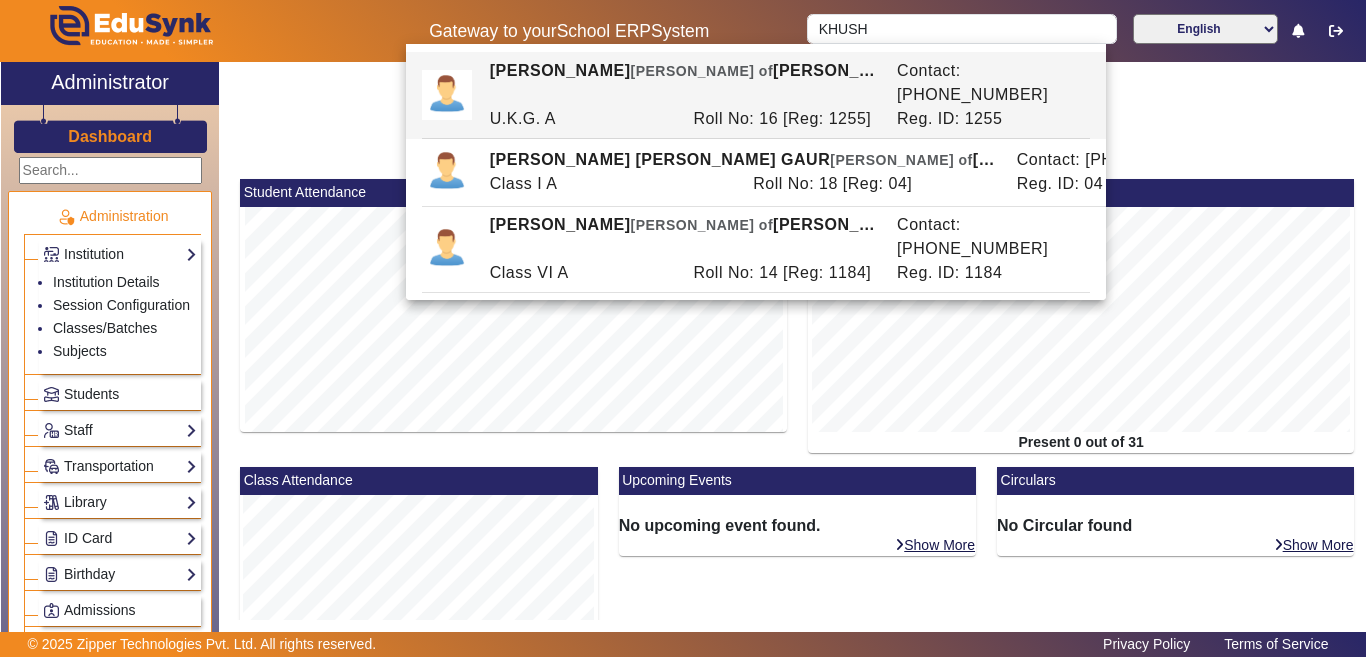 click on "[GEOGRAPHIC_DATA]" 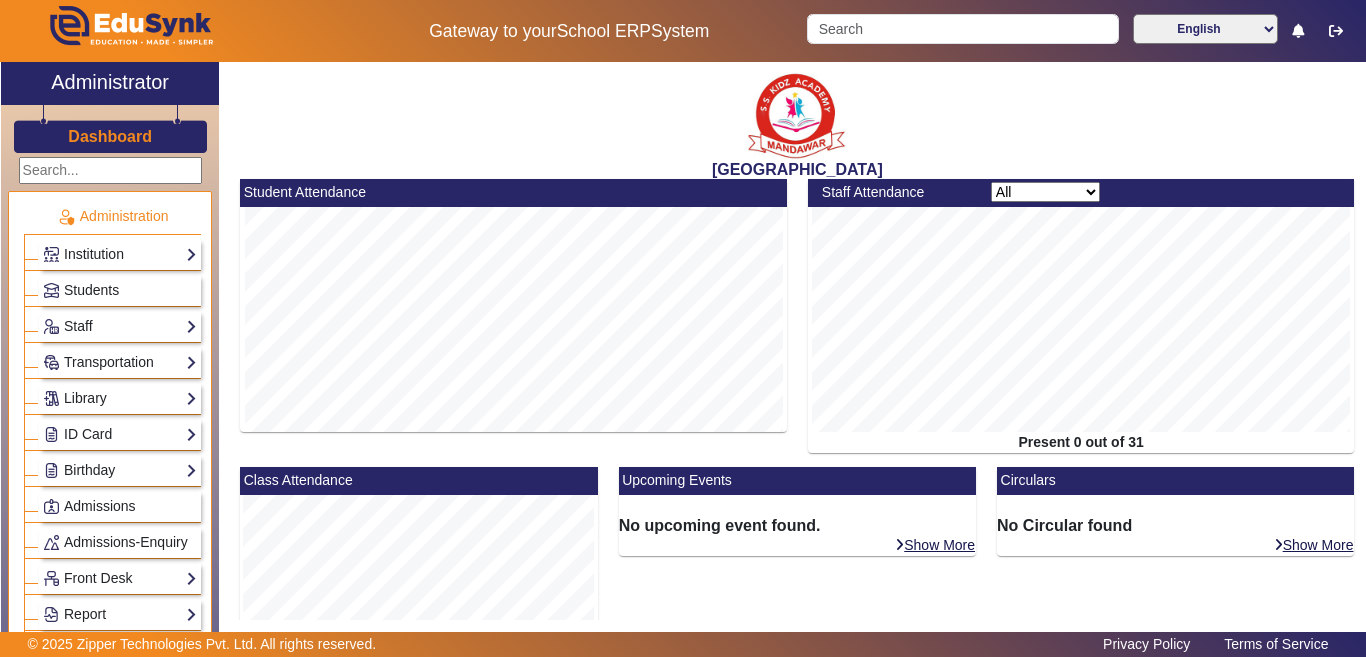 scroll, scrollTop: 0, scrollLeft: 0, axis: both 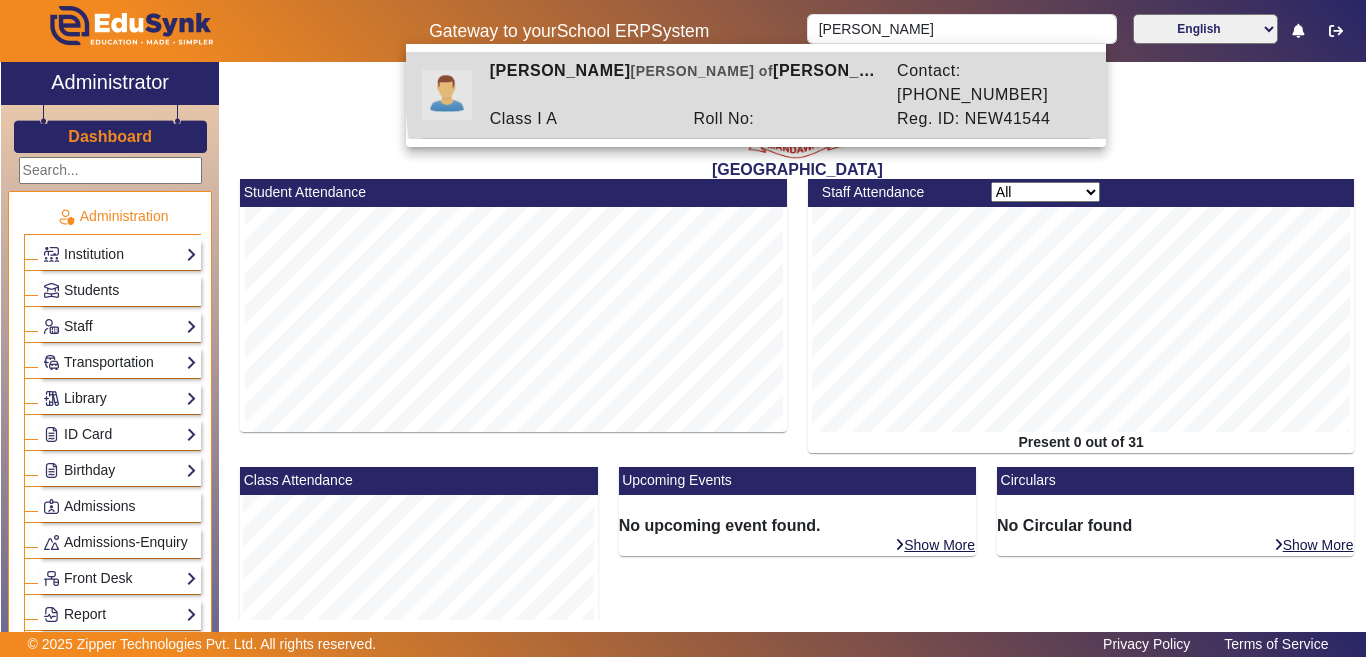 drag, startPoint x: 1066, startPoint y: 61, endPoint x: 981, endPoint y: 66, distance: 85.146935 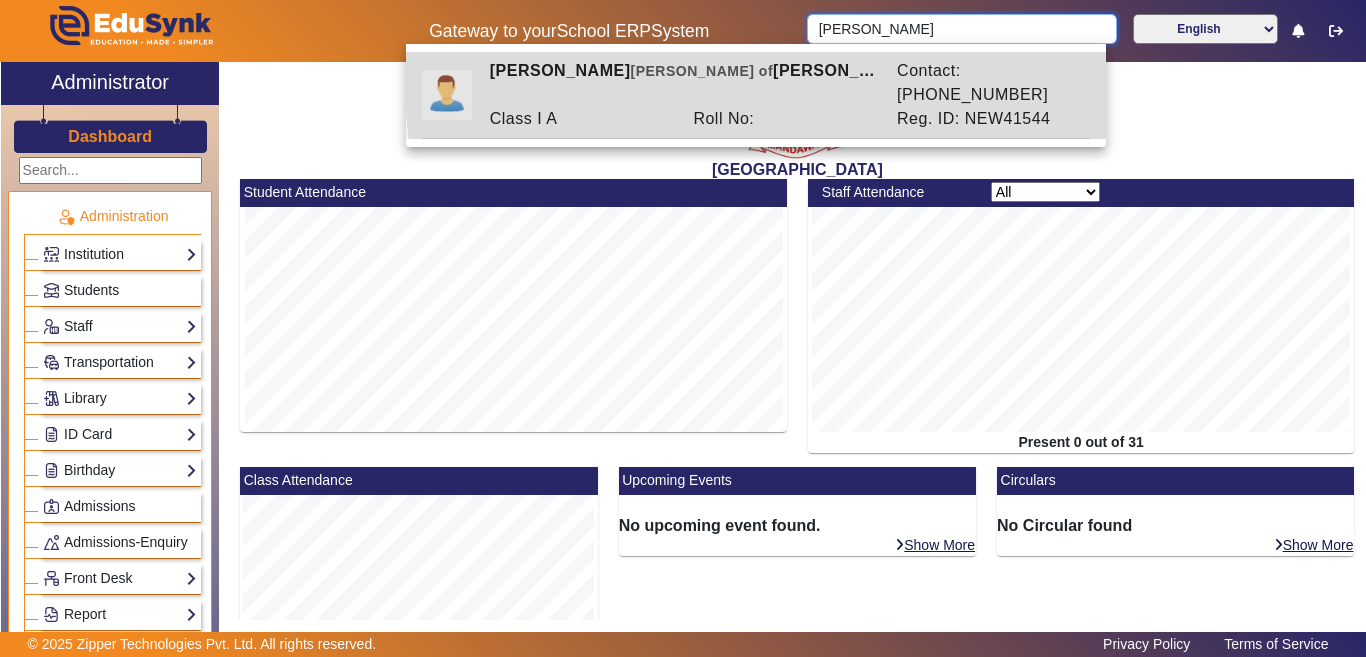 type on "[PERSON_NAME]" 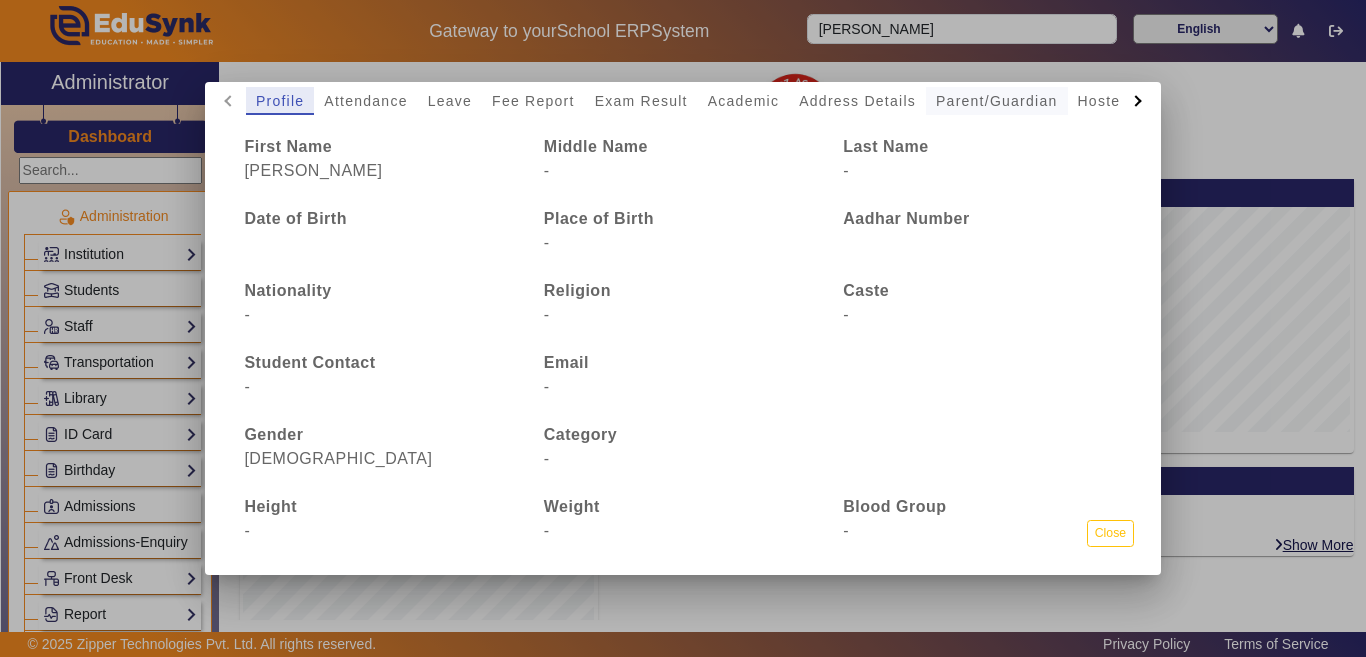 click on "Parent/Guardian" at bounding box center [996, 101] 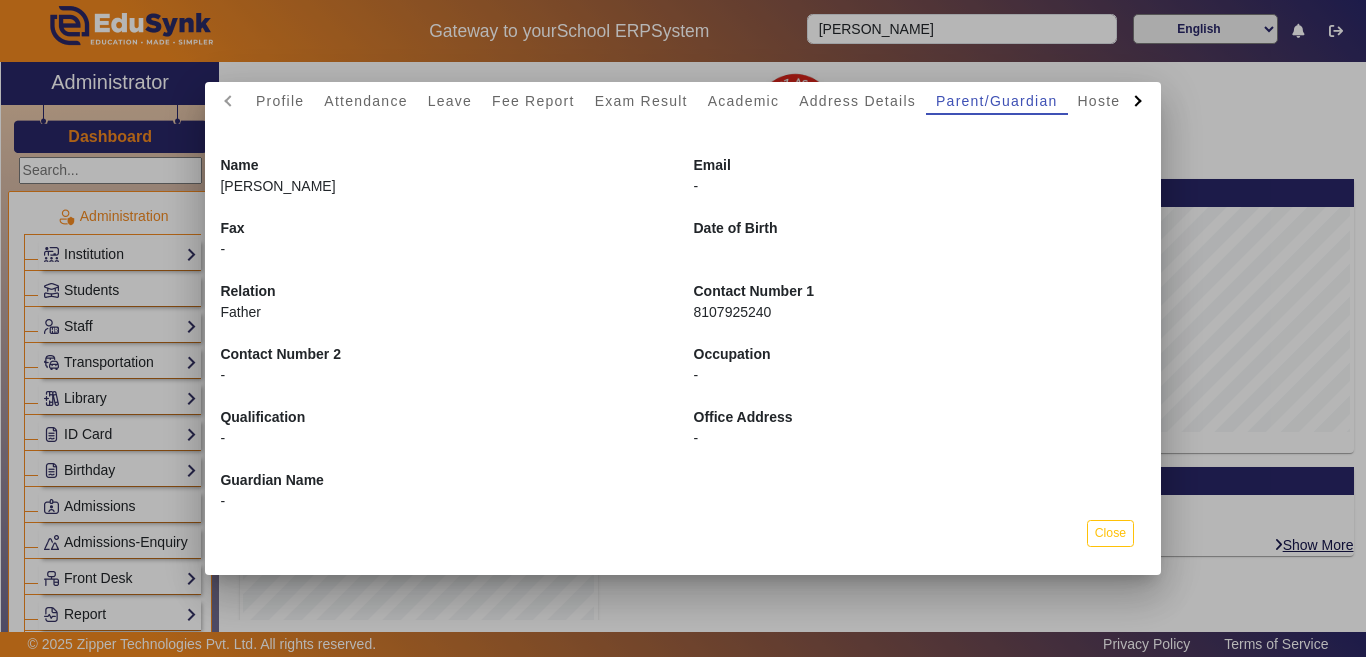drag, startPoint x: 766, startPoint y: 308, endPoint x: 680, endPoint y: 312, distance: 86.09297 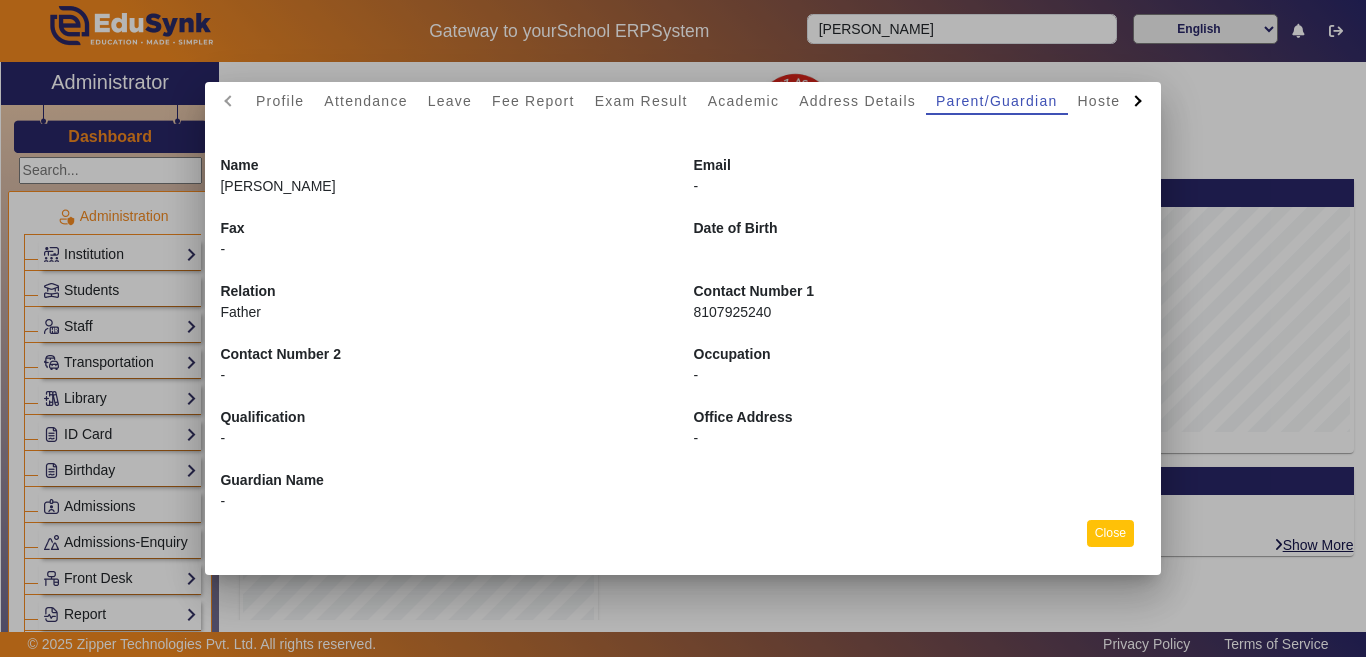 click on "Close" 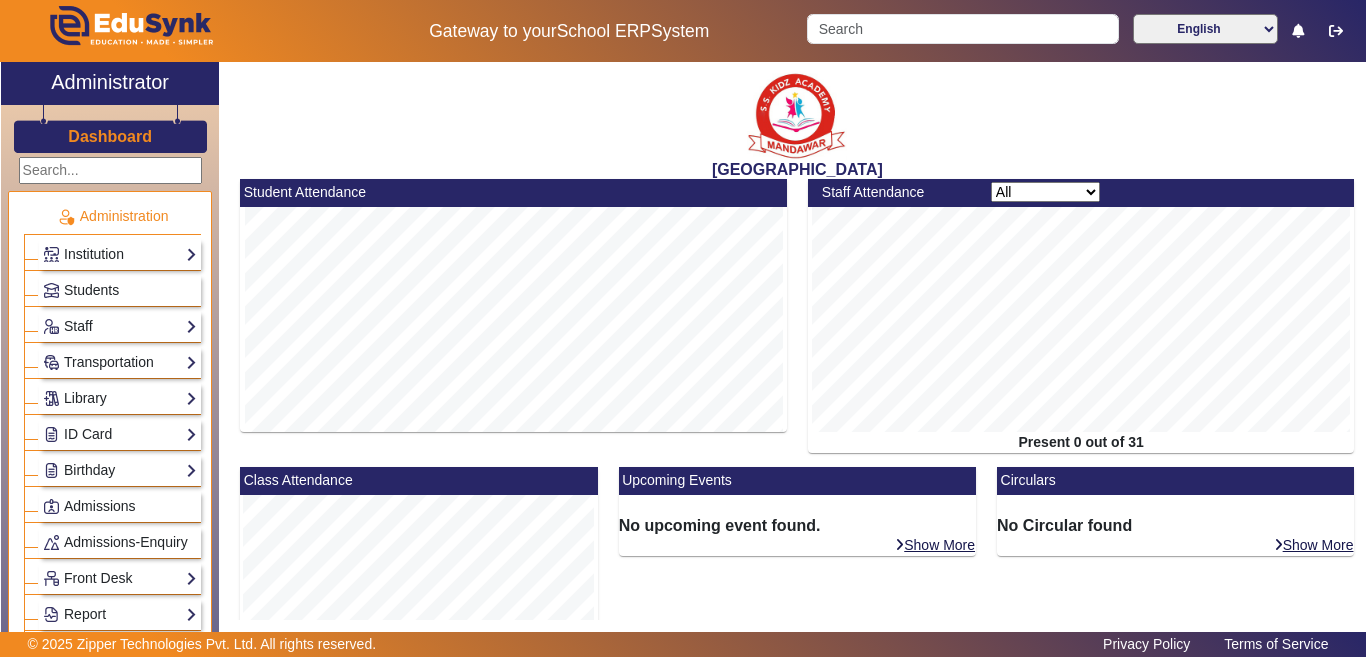 drag, startPoint x: 640, startPoint y: 162, endPoint x: 941, endPoint y: 161, distance: 301.00165 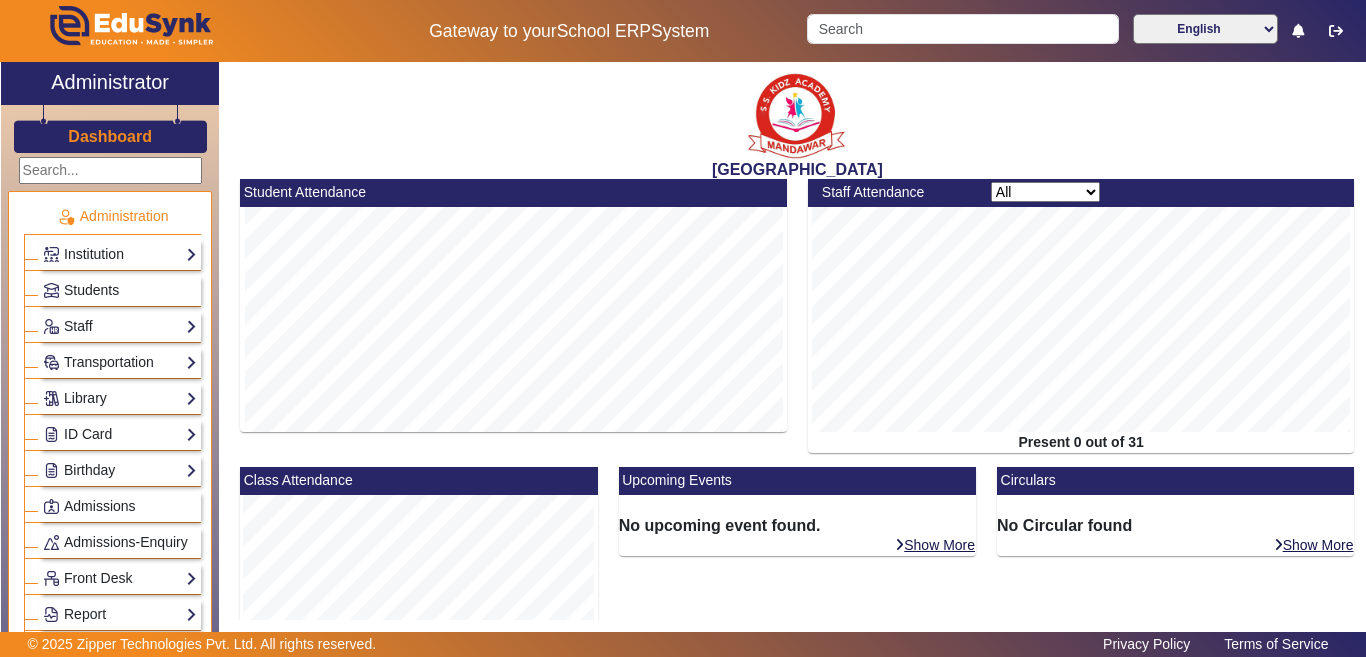 drag, startPoint x: 646, startPoint y: 168, endPoint x: 935, endPoint y: 166, distance: 289.00693 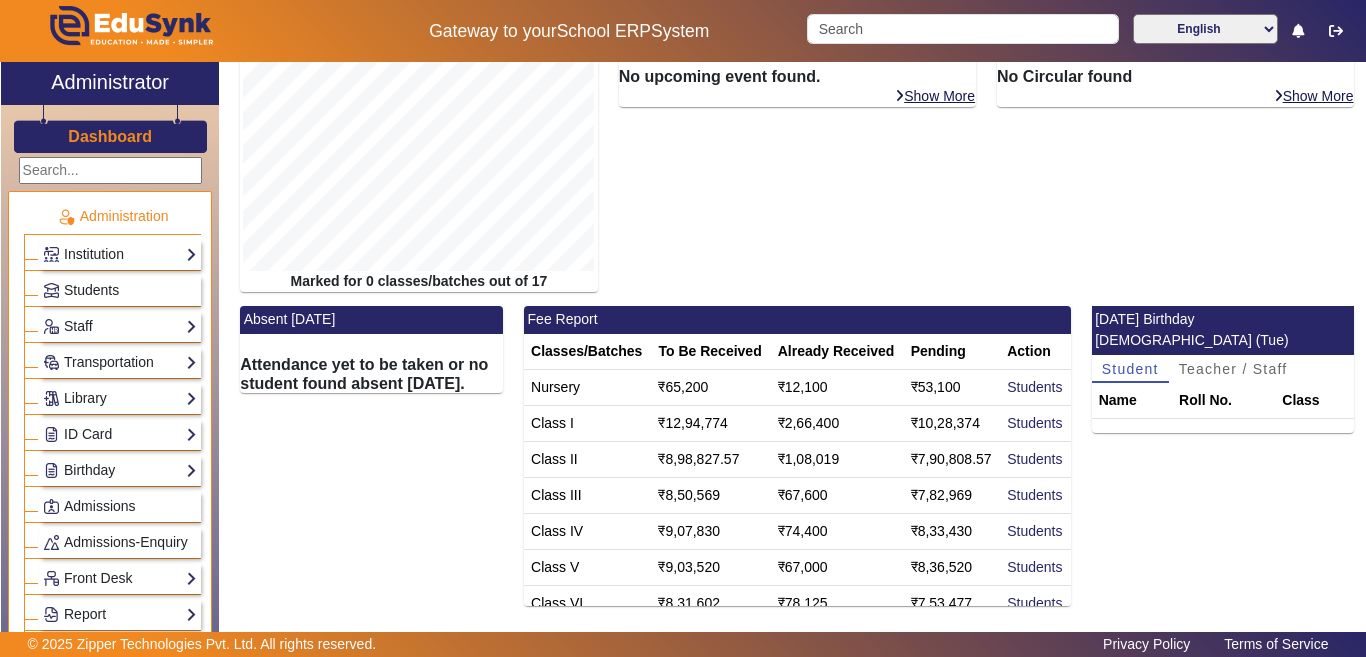 scroll, scrollTop: 0, scrollLeft: 0, axis: both 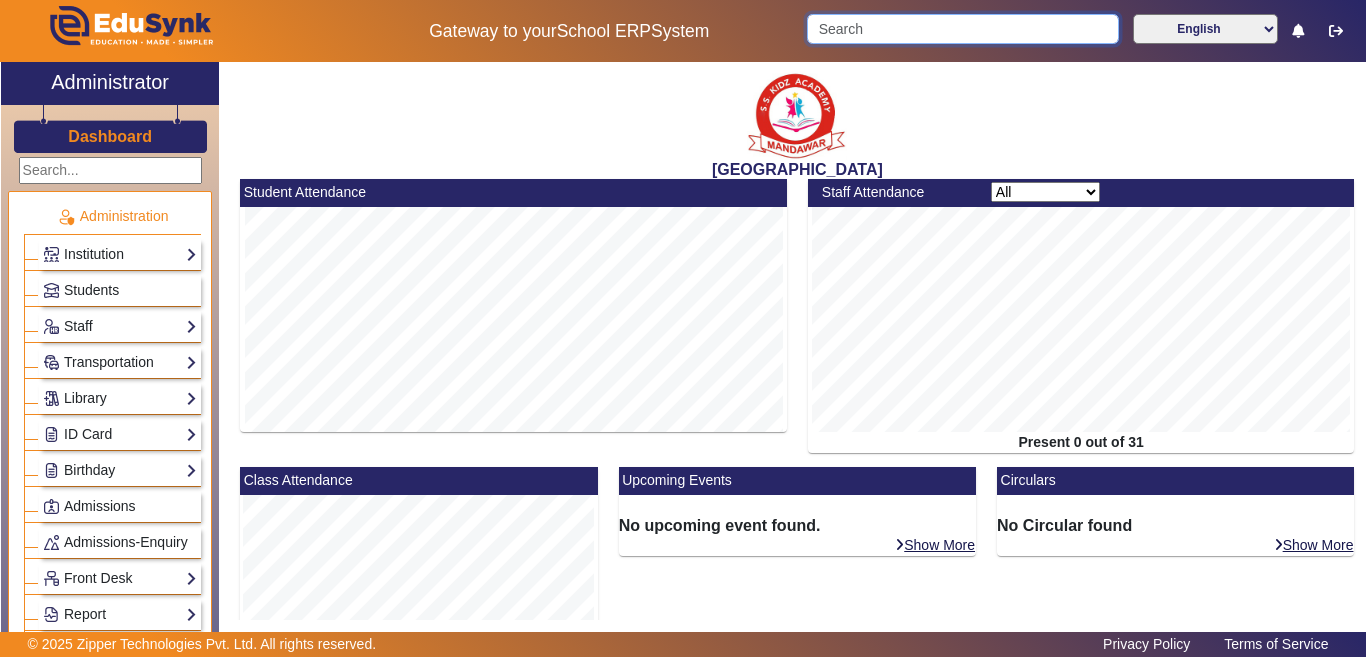 click at bounding box center [962, 29] 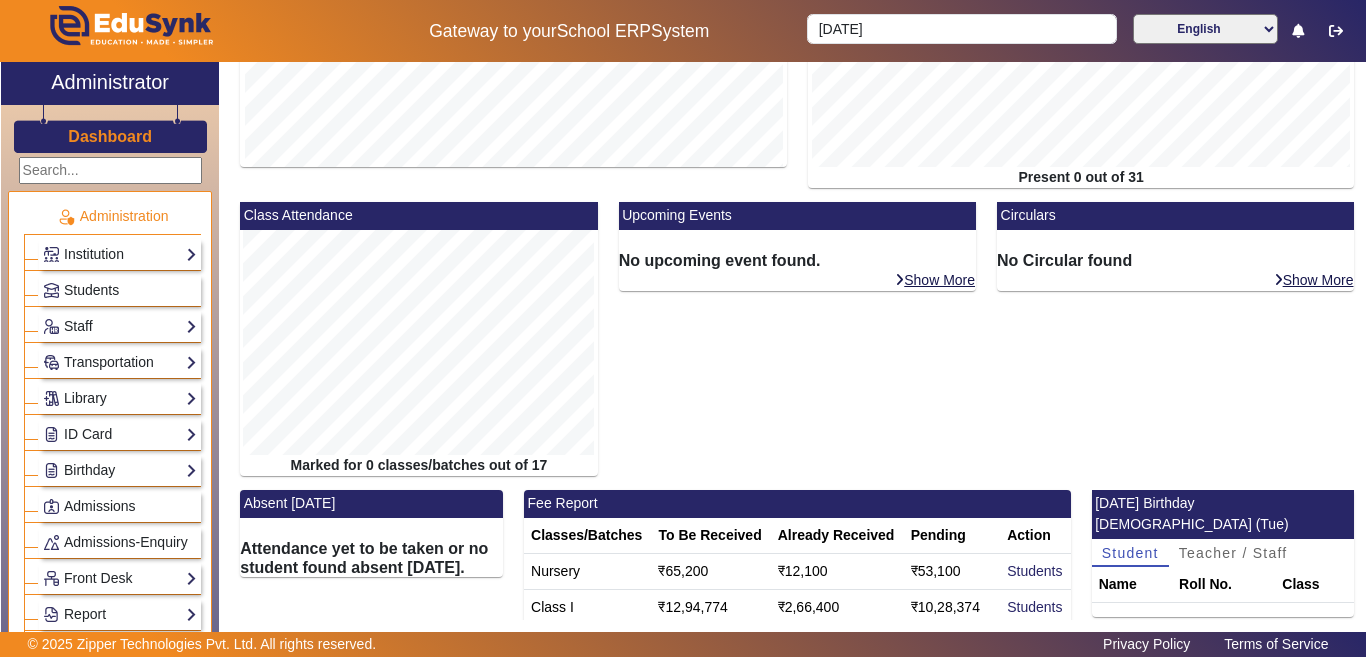 scroll, scrollTop: 449, scrollLeft: 0, axis: vertical 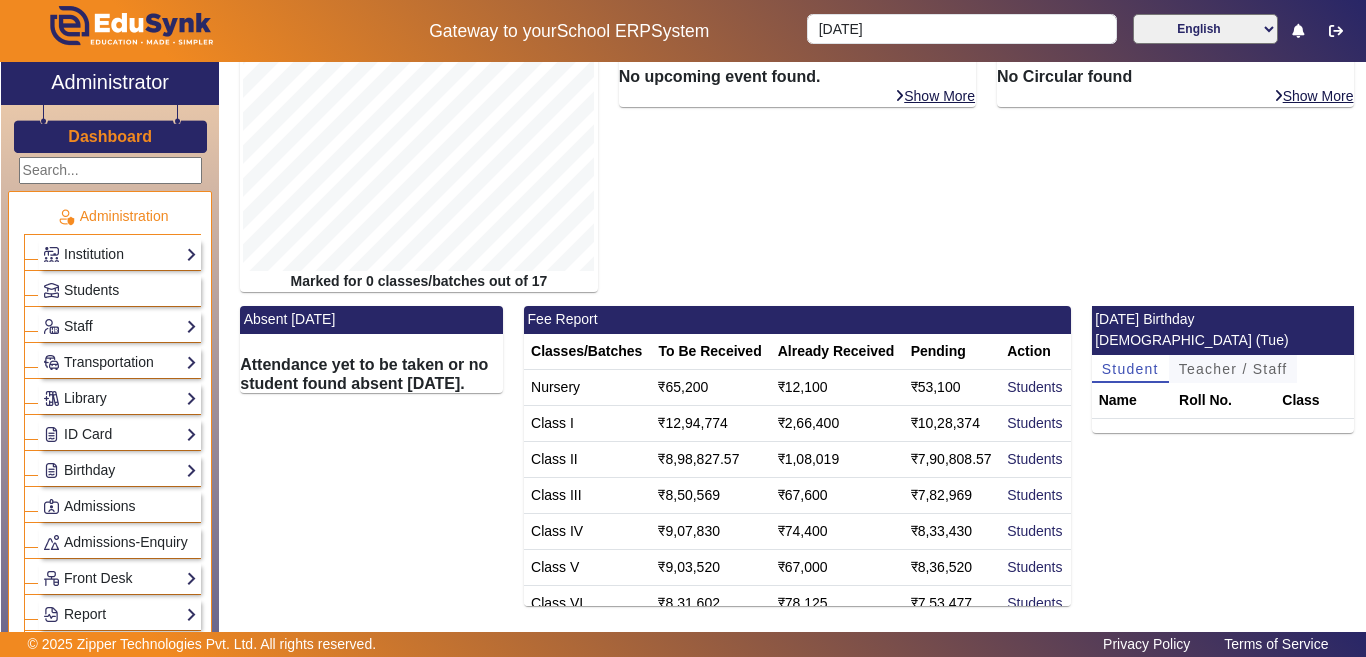 drag, startPoint x: 1236, startPoint y: 326, endPoint x: 1222, endPoint y: 353, distance: 30.413813 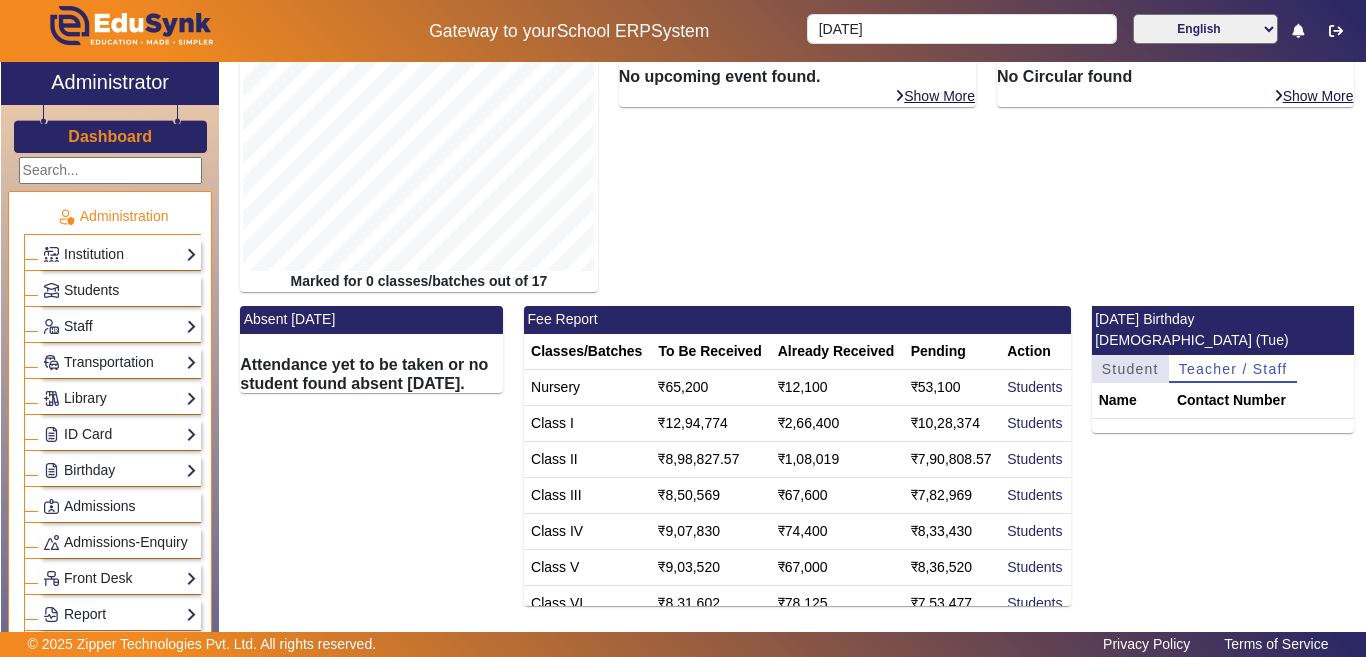 click on "Student" at bounding box center (1130, 369) 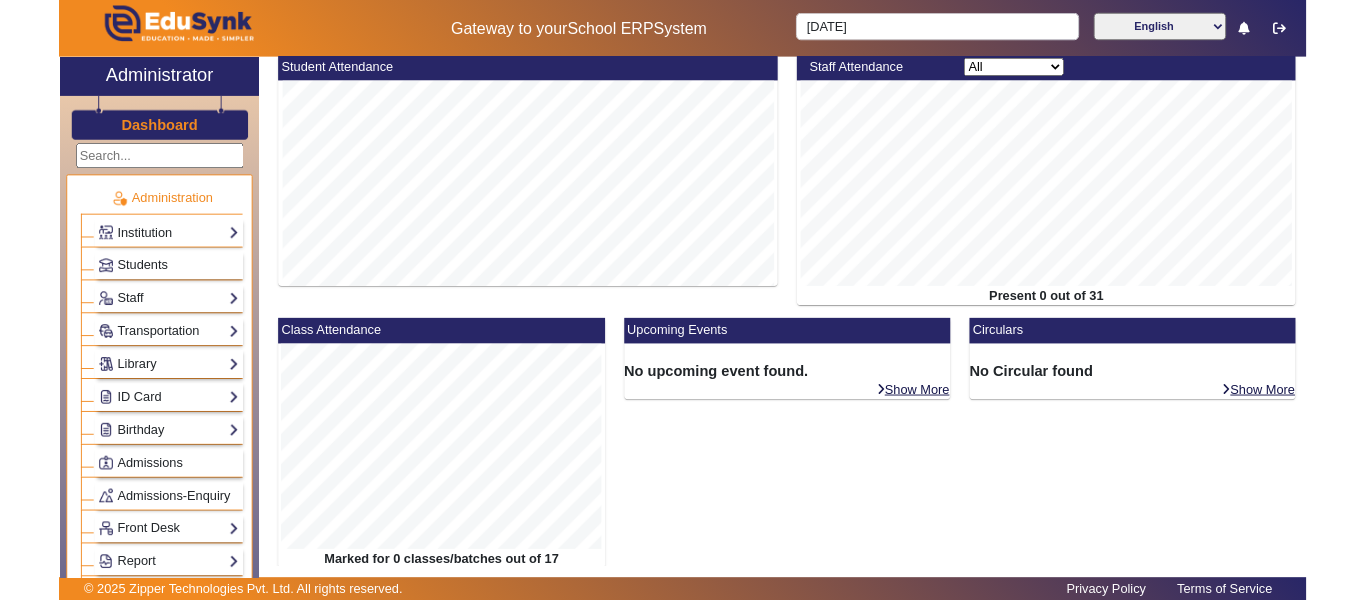 scroll, scrollTop: 0, scrollLeft: 0, axis: both 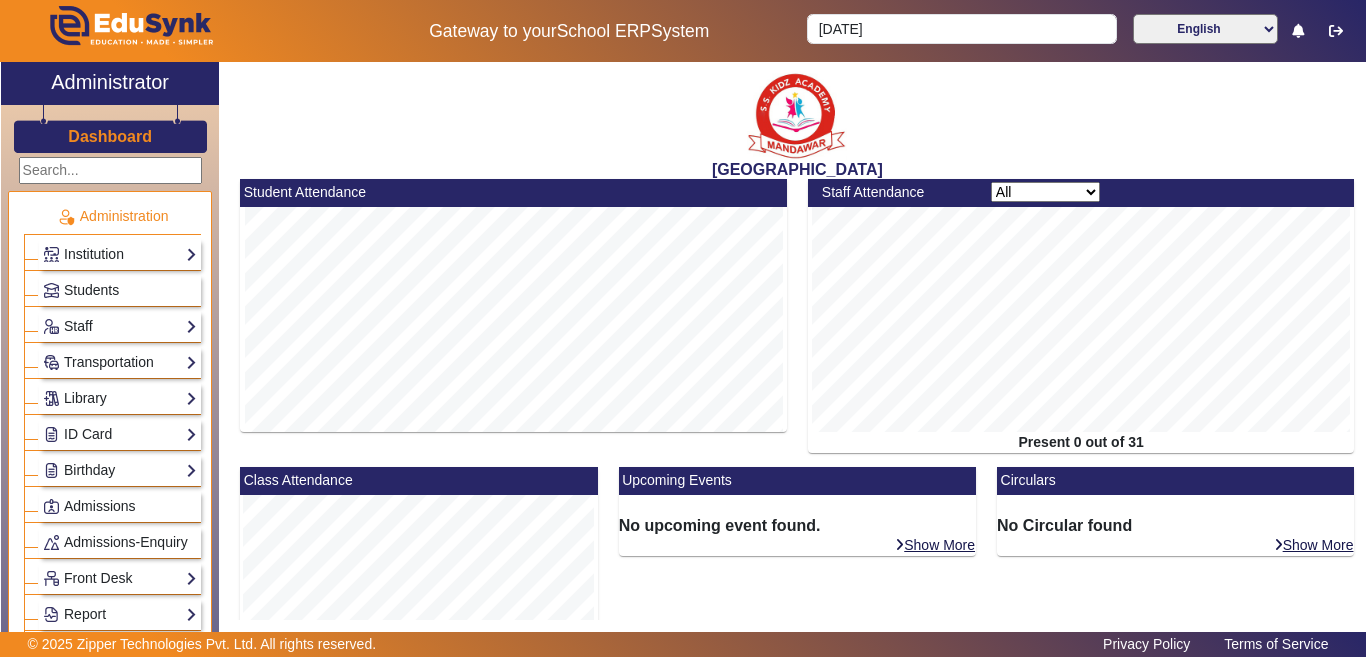 click on "Dashboard" 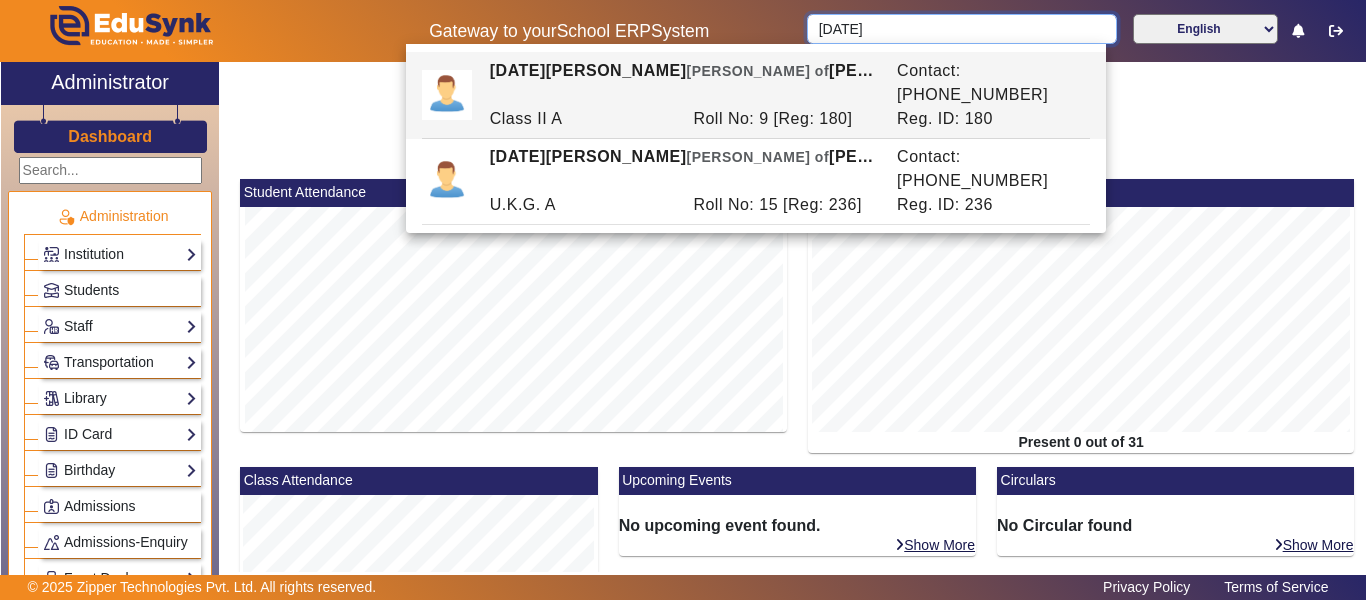 drag, startPoint x: 957, startPoint y: 34, endPoint x: 534, endPoint y: 30, distance: 423.01892 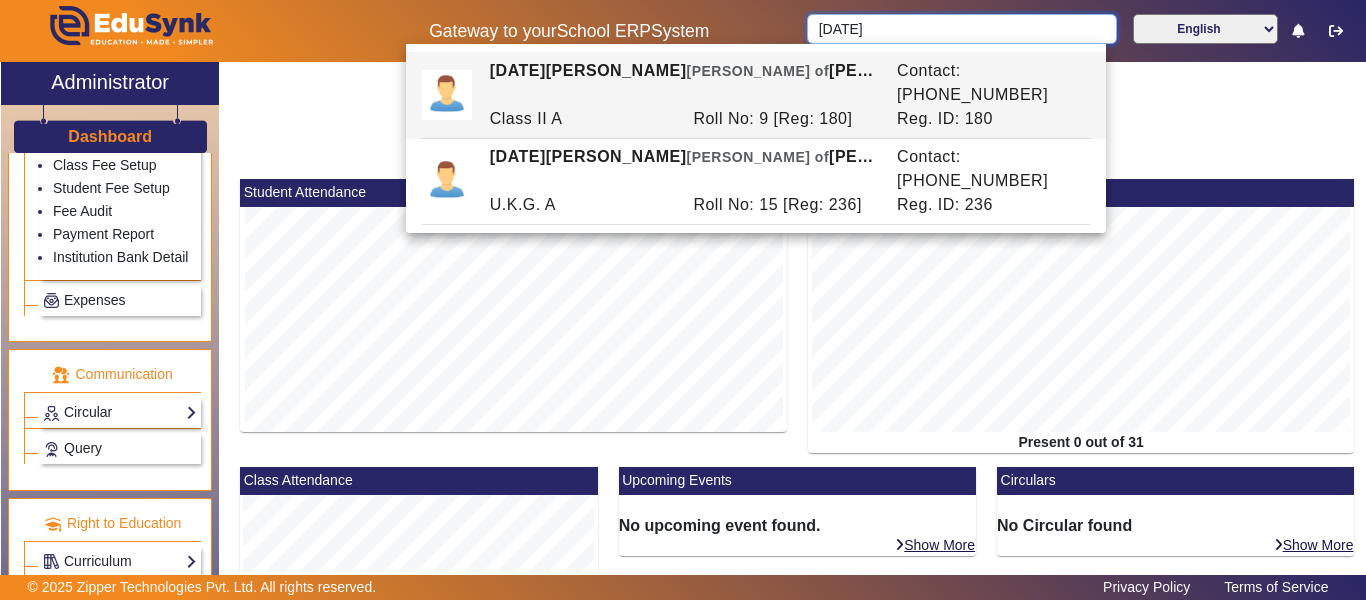 scroll, scrollTop: 1200, scrollLeft: 0, axis: vertical 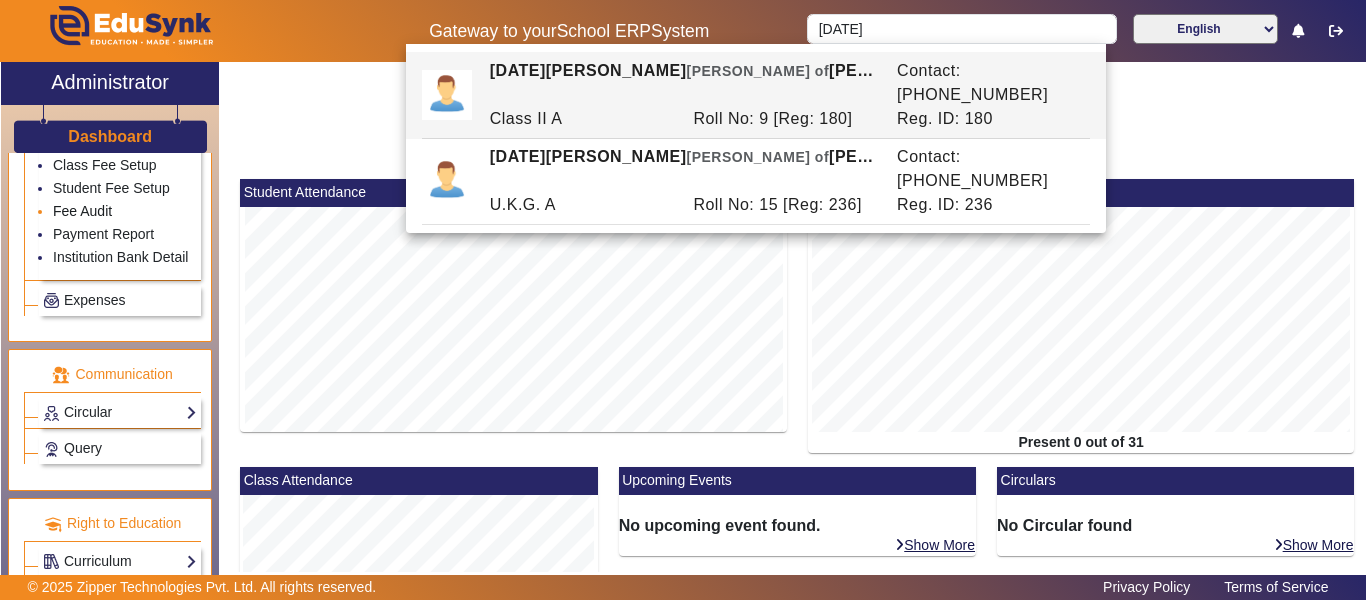 click on "Fee Audit" 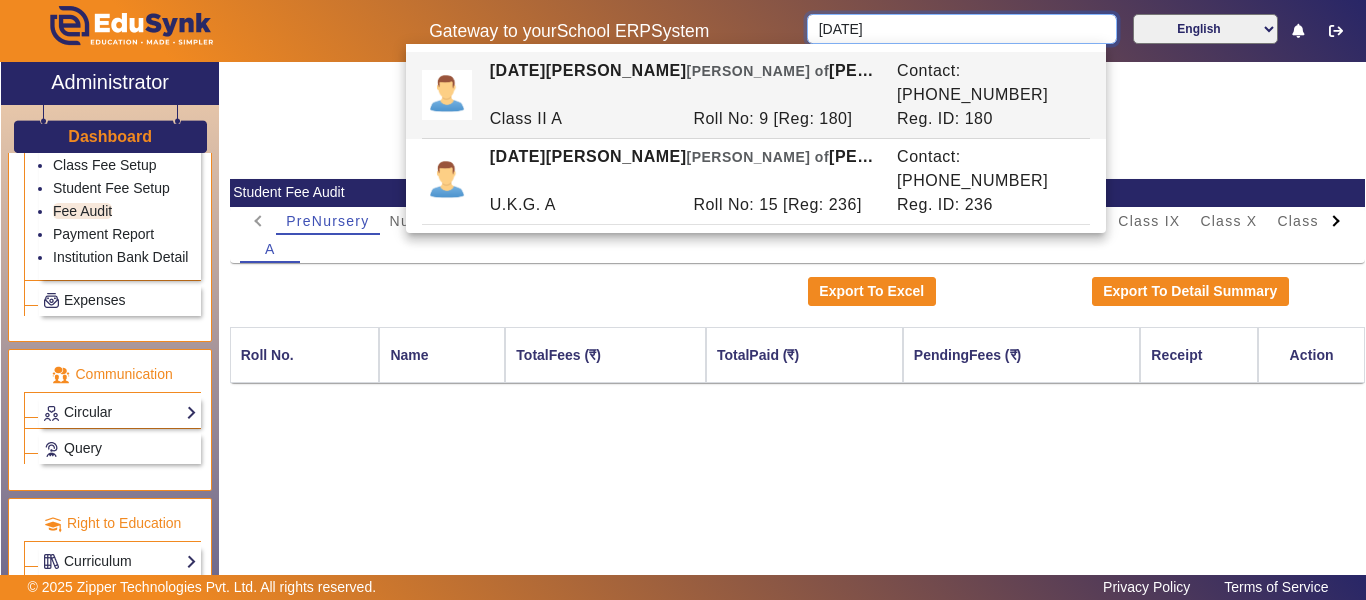 type on "U" 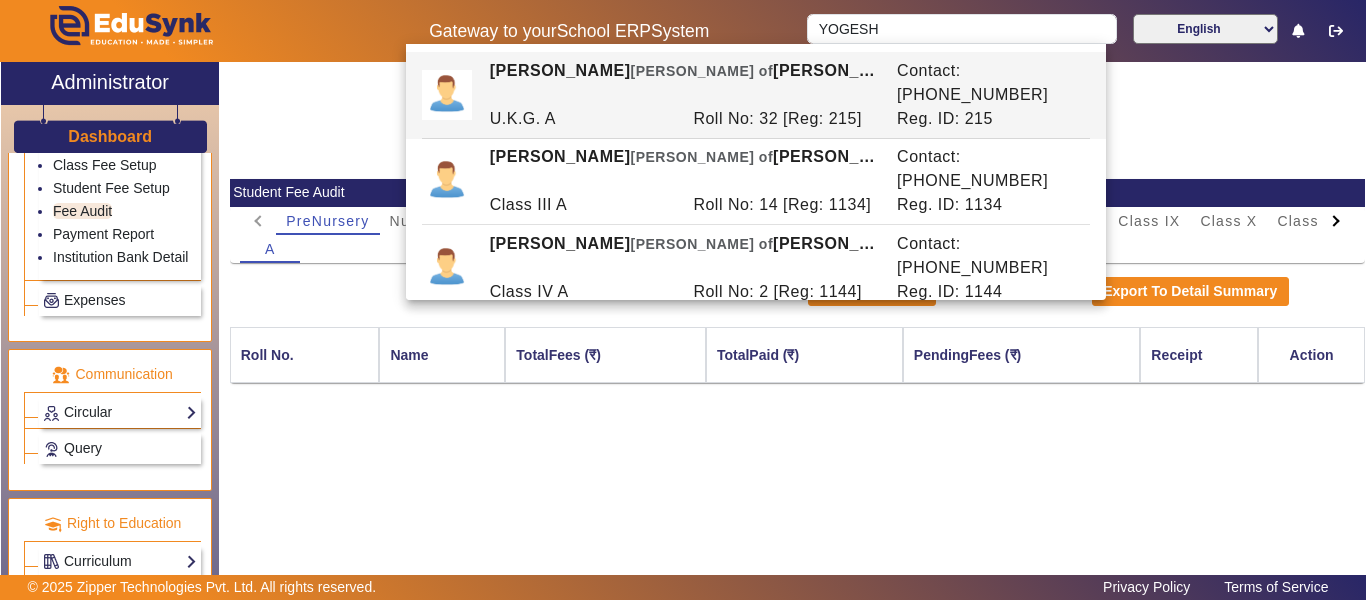click on "Export To Excel   Export To Detail Summary" 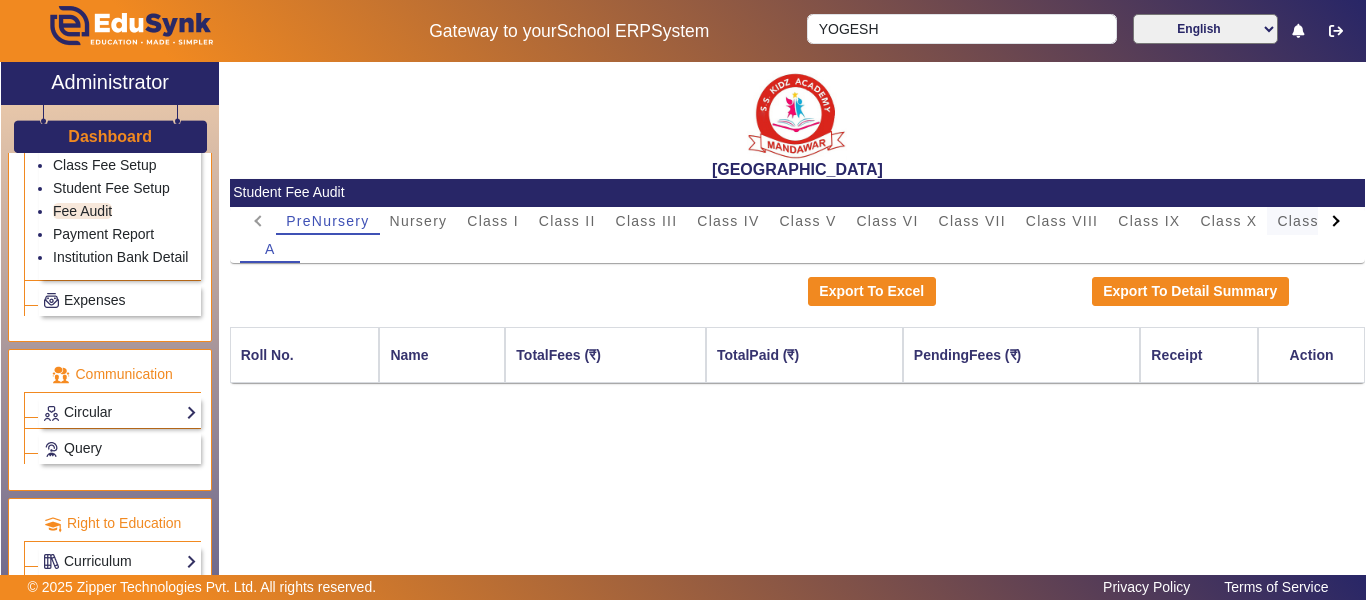 click on "Class XI" at bounding box center [1308, 221] 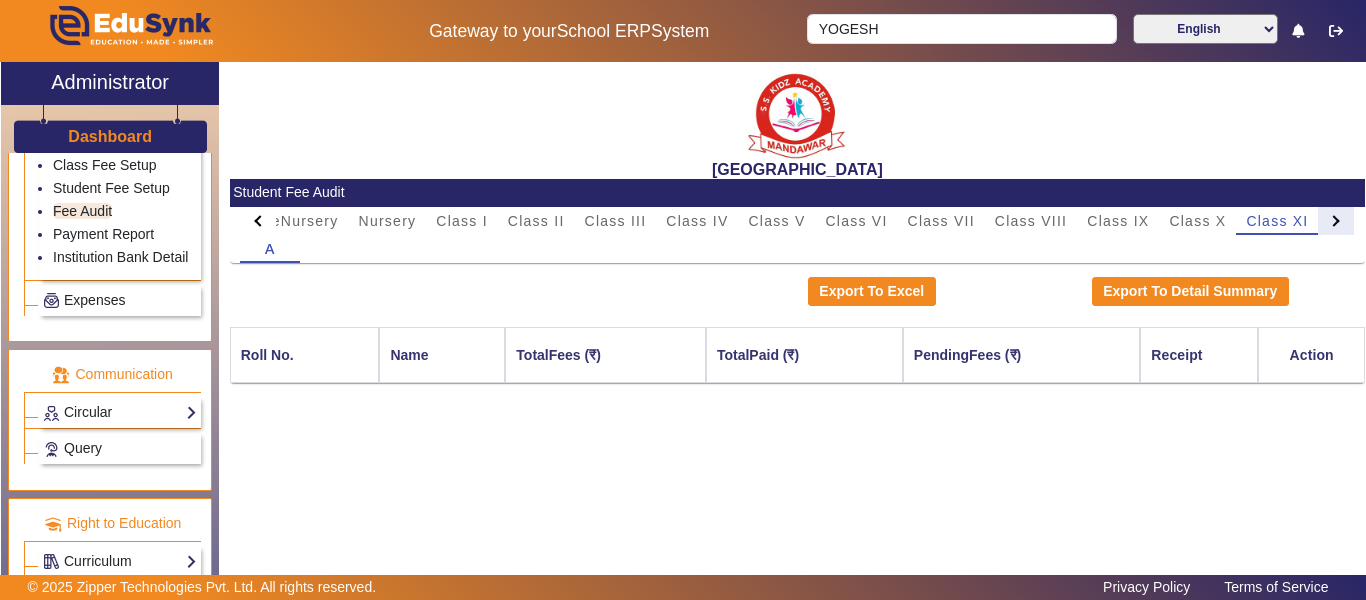 click 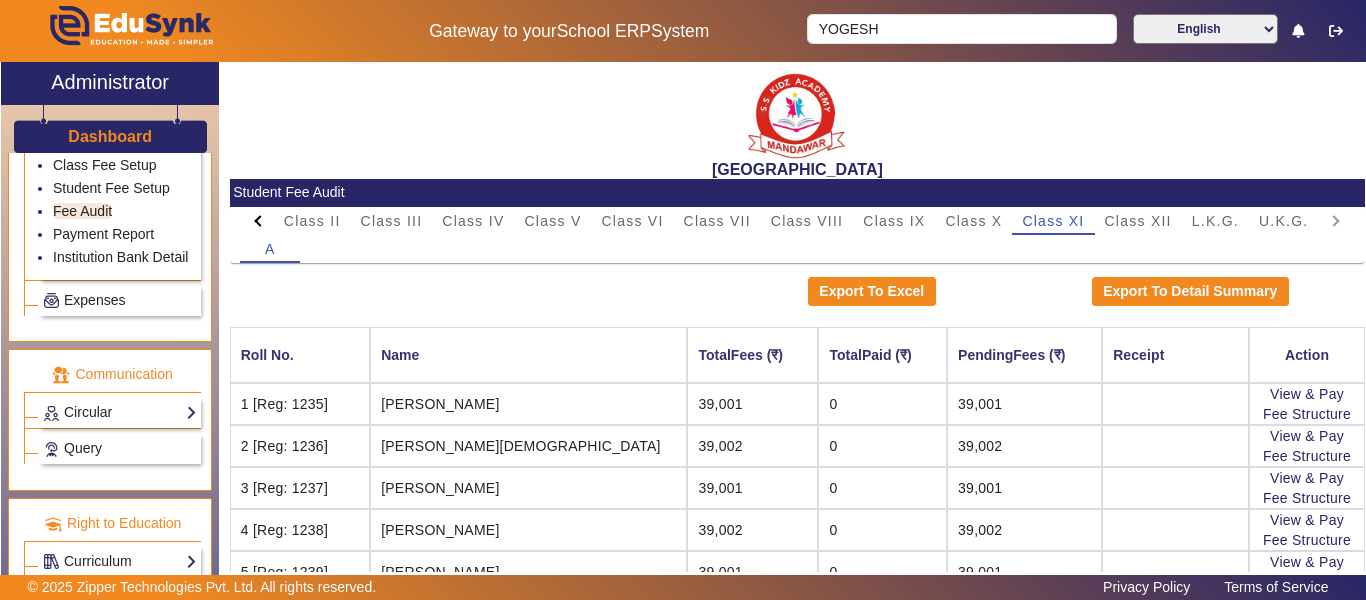 click on "PreNursery Nursery Class I Class II Class III Class IV Class V Class VI Class VII Class VIII Class IX Class X Class XI Class XII L.K.G. U.K.G. A" 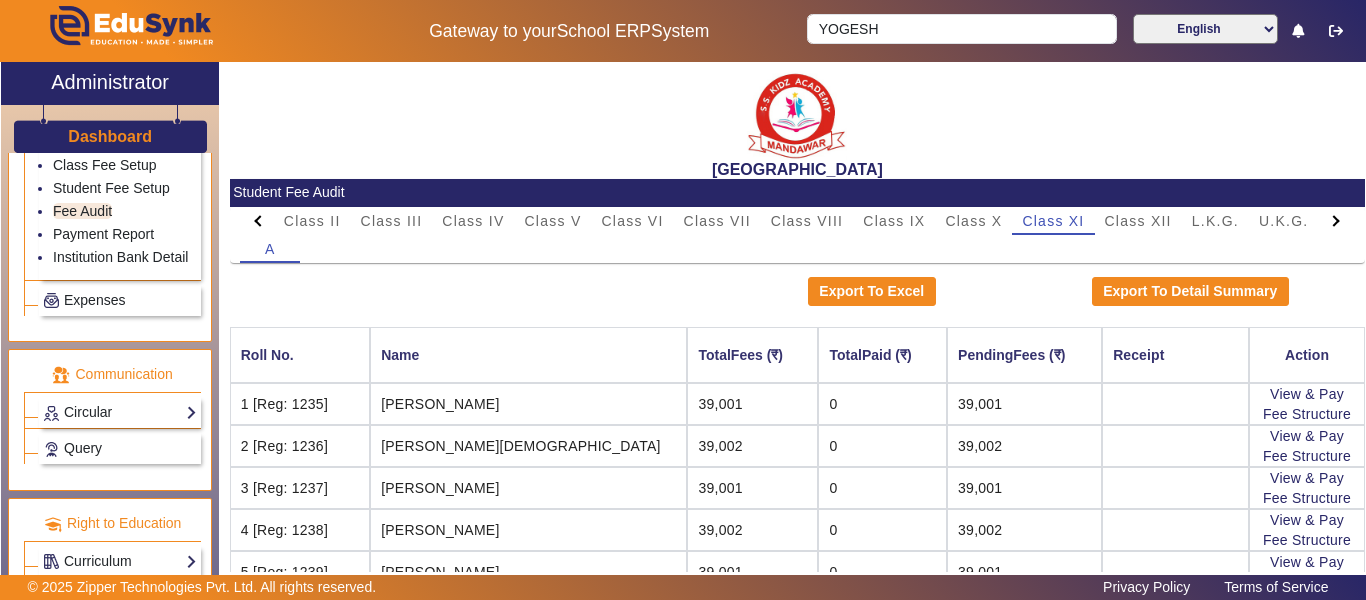 click on "PreNursery Nursery Class I Class II Class III Class IV Class V Class VI Class VII Class VIII Class IX Class X Class XI Class XII L.K.G. U.K.G. A" 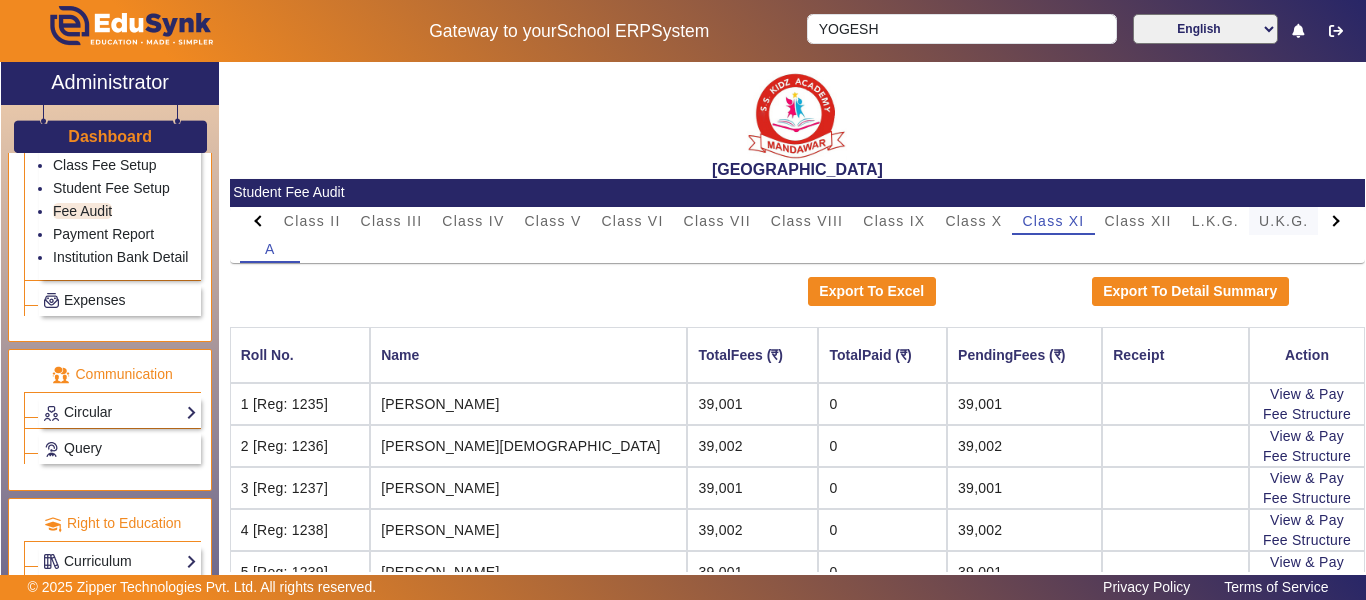click on "U.K.G." at bounding box center [1284, 221] 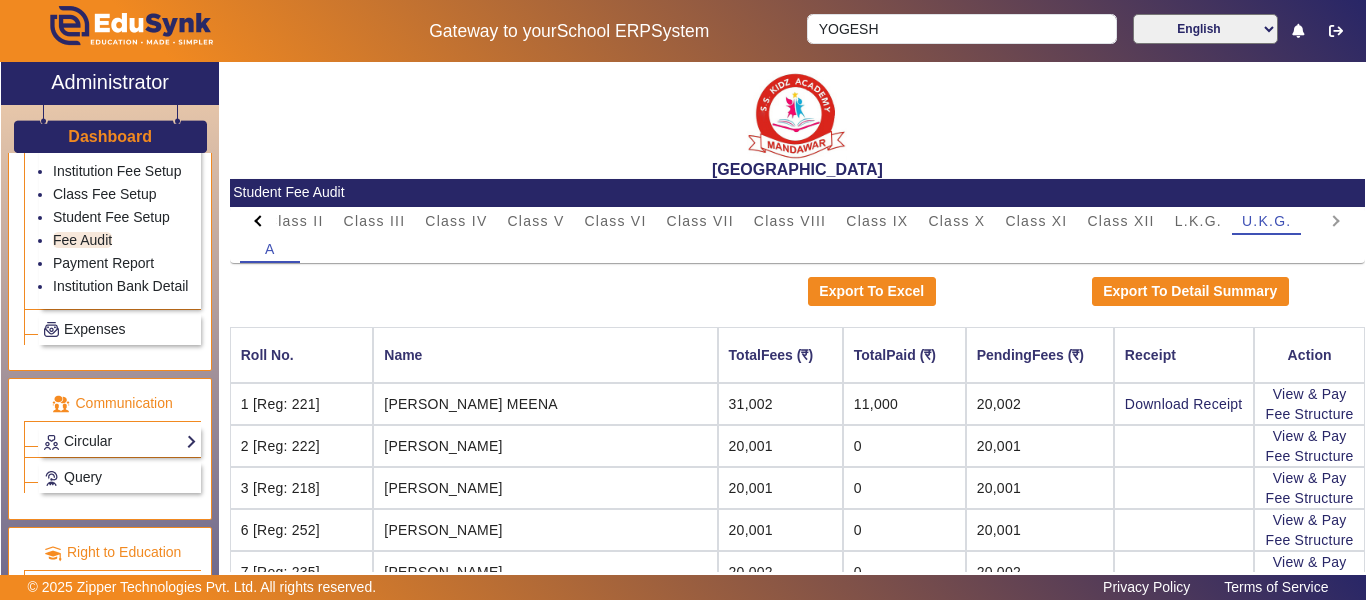 scroll, scrollTop: 1100, scrollLeft: 0, axis: vertical 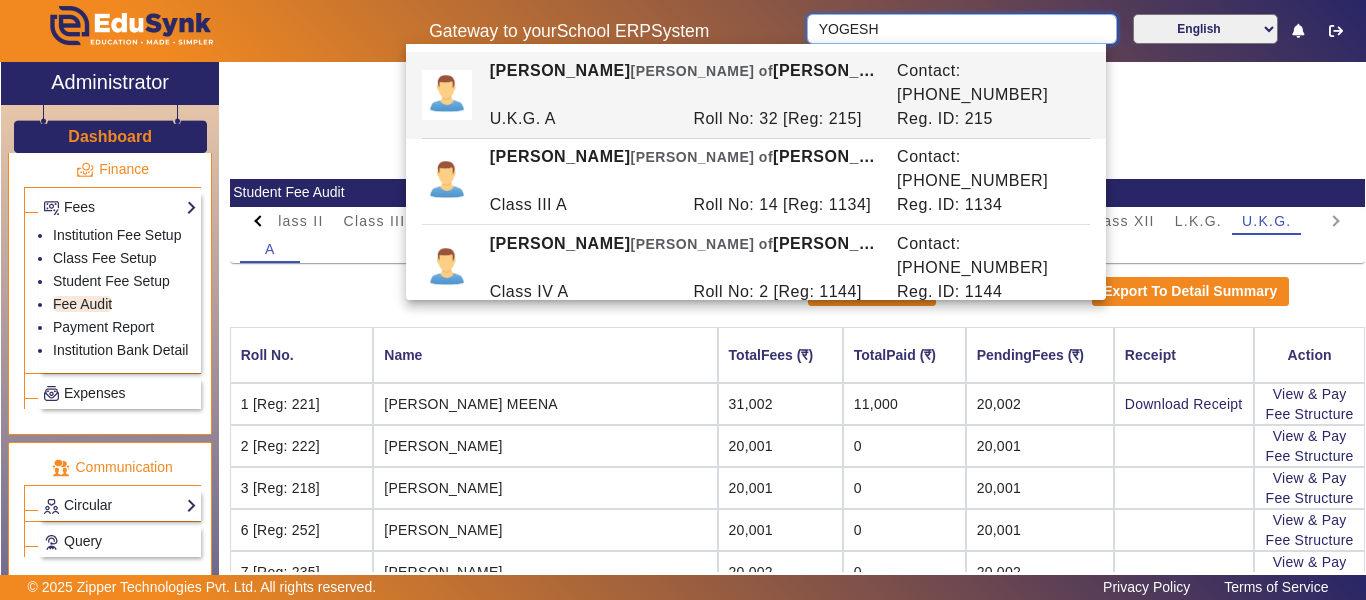 drag, startPoint x: 902, startPoint y: 21, endPoint x: 766, endPoint y: 50, distance: 139.05754 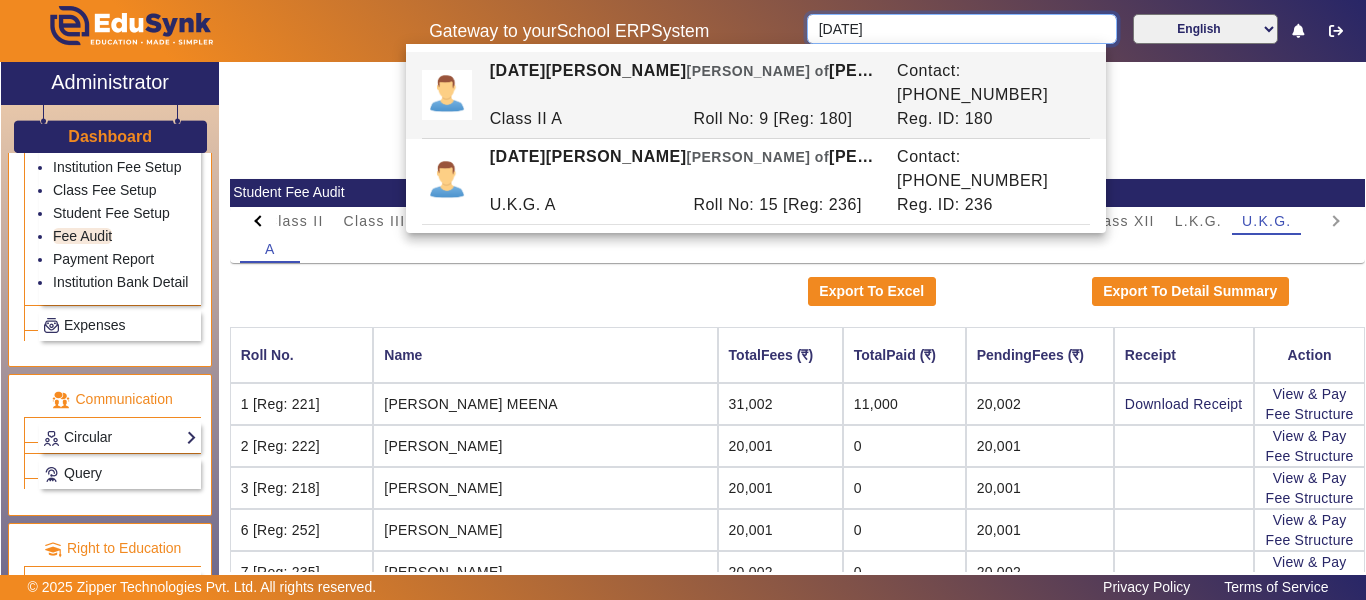 scroll, scrollTop: 1256, scrollLeft: 0, axis: vertical 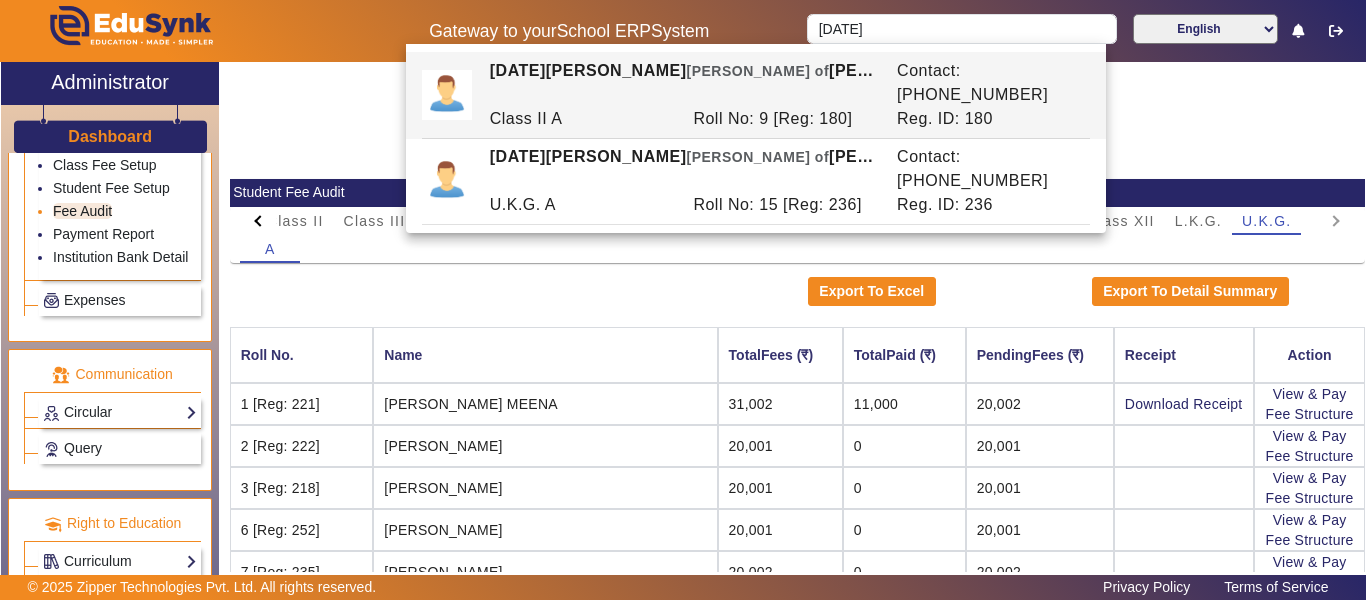 click on "Fee Audit" 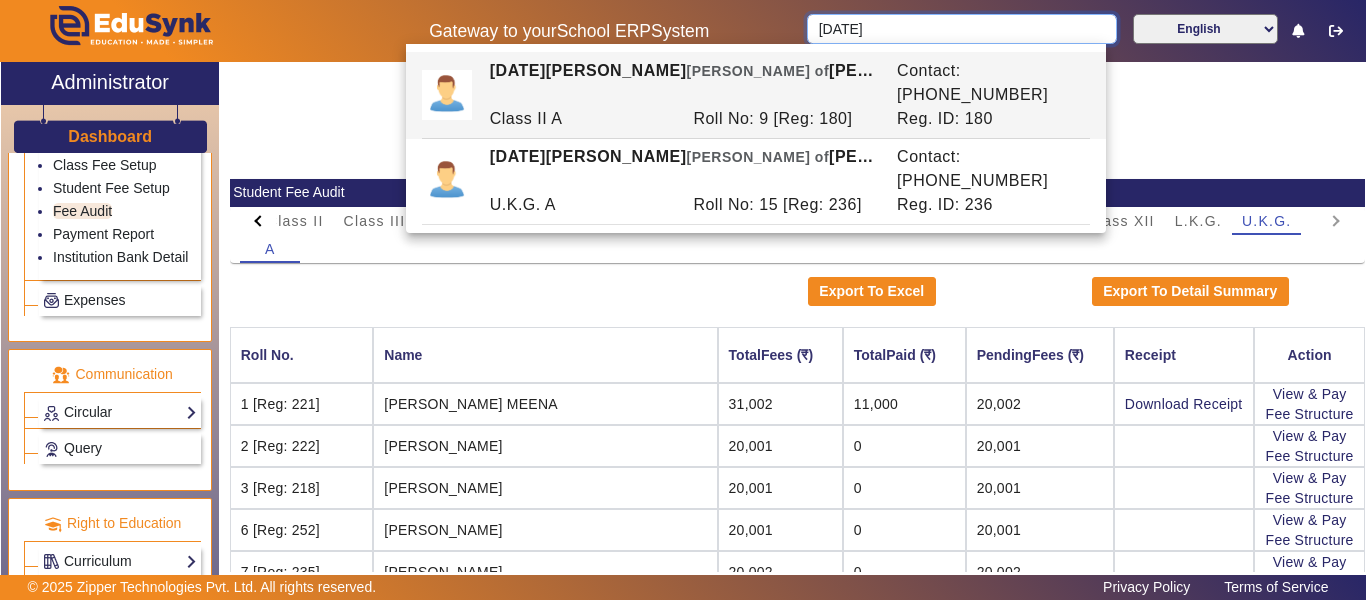 drag, startPoint x: 894, startPoint y: 27, endPoint x: 582, endPoint y: 0, distance: 313.16608 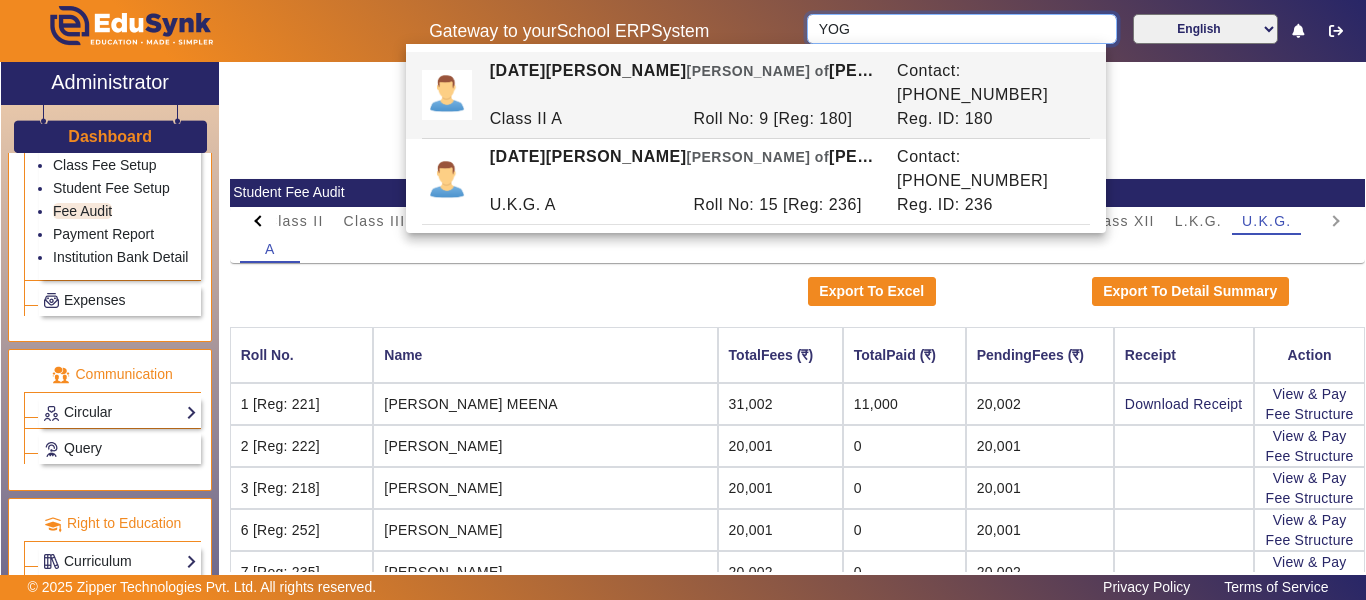 type on "YOGE" 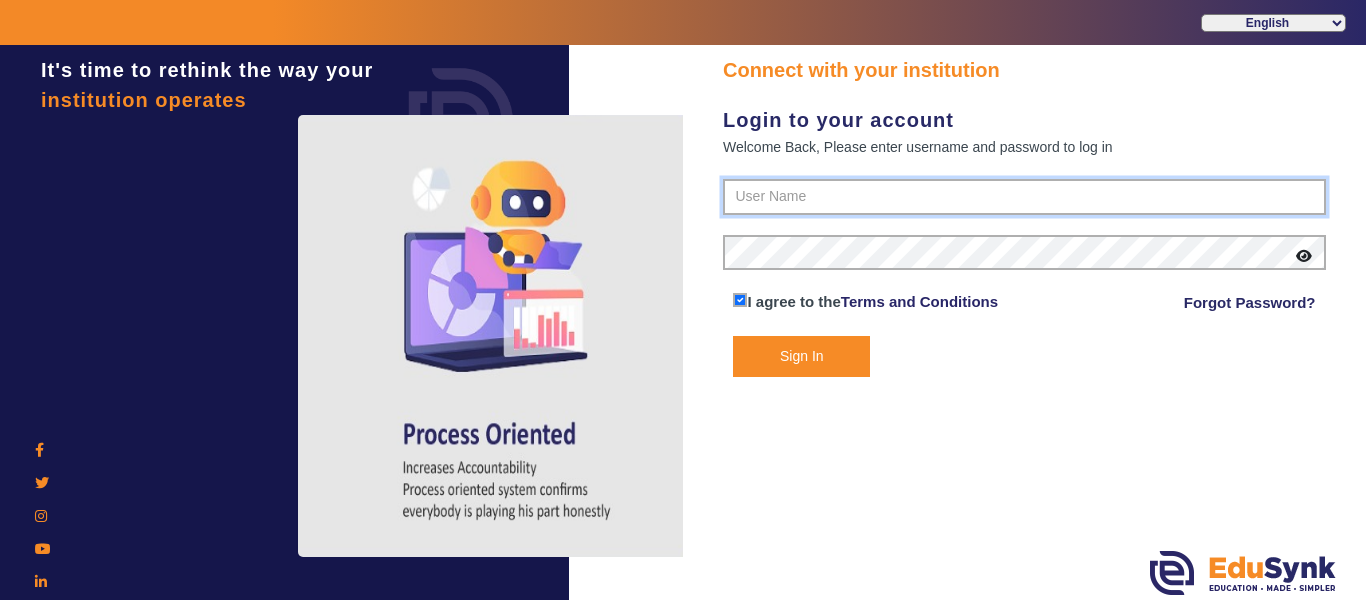 type on "9928895959" 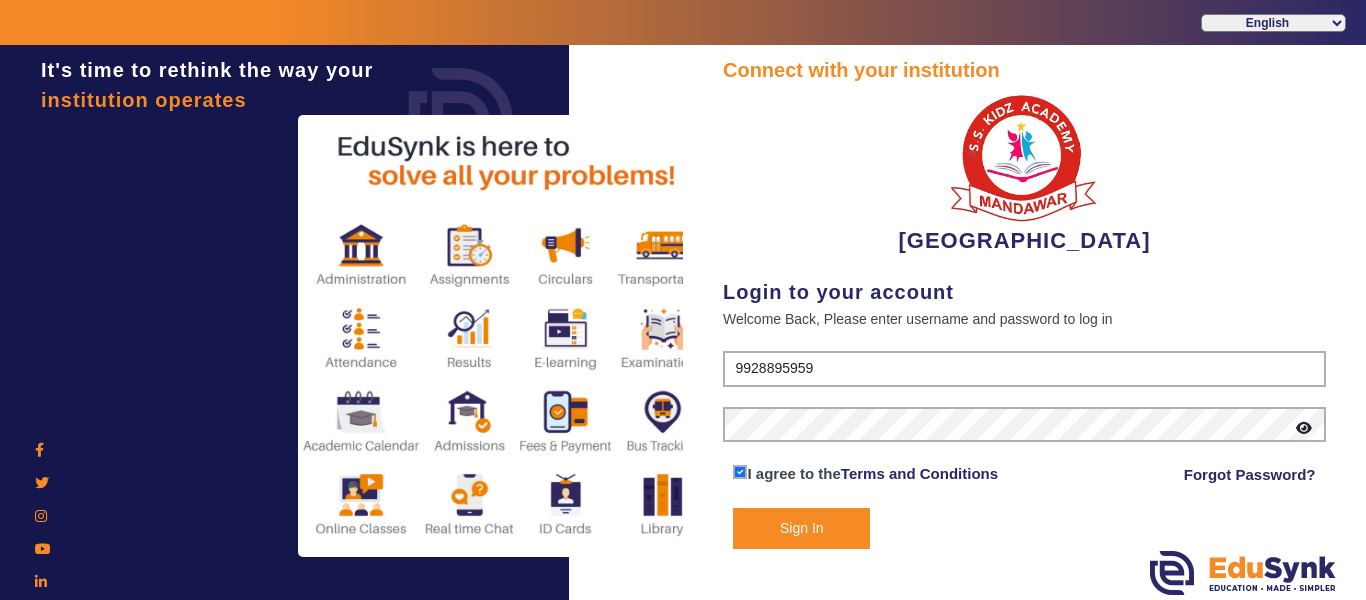 click on "Sign In" 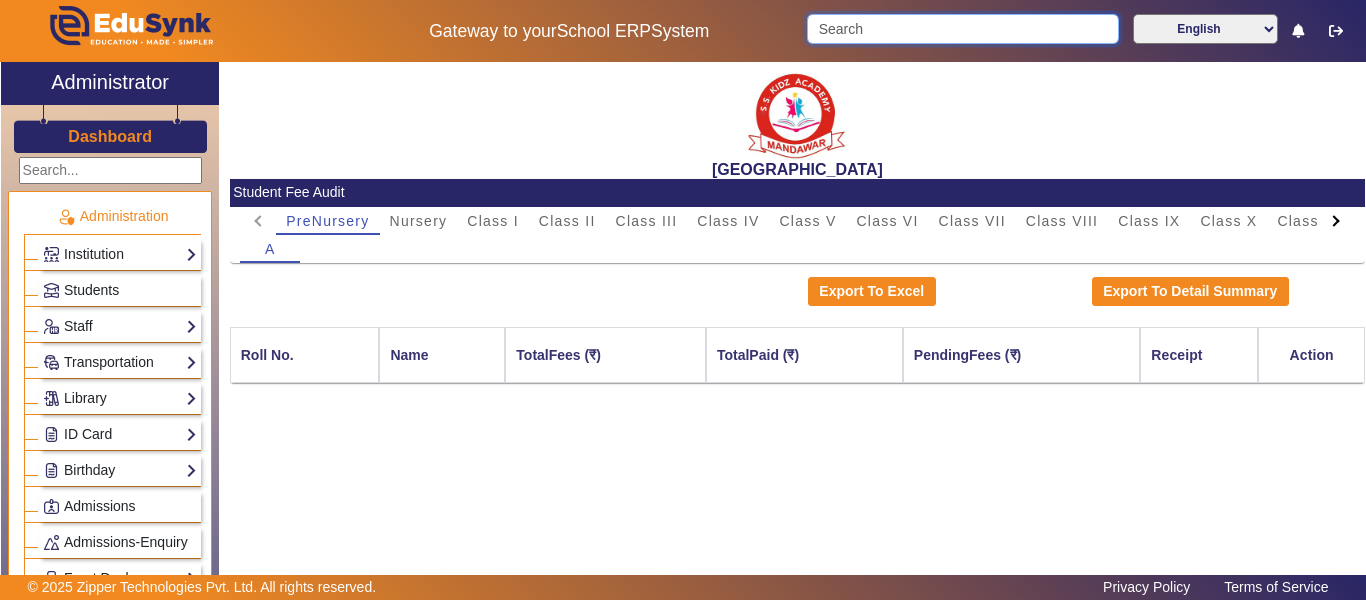 click at bounding box center (962, 29) 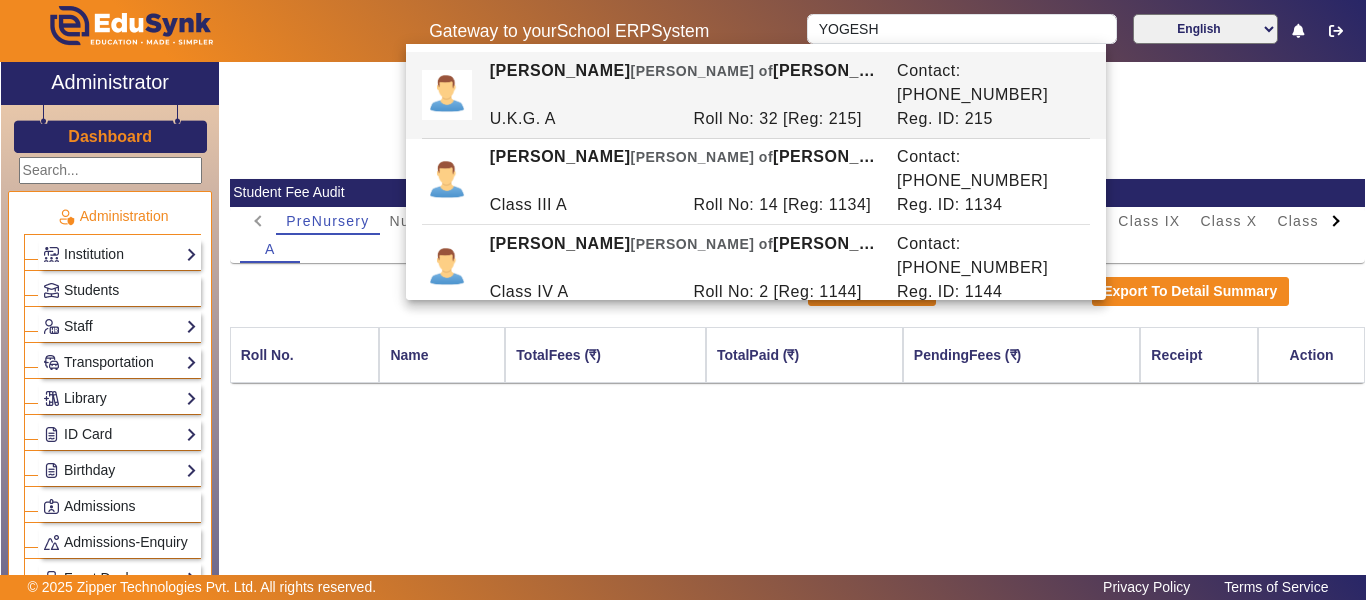 click on "Export To Excel   Export To Detail Summary" 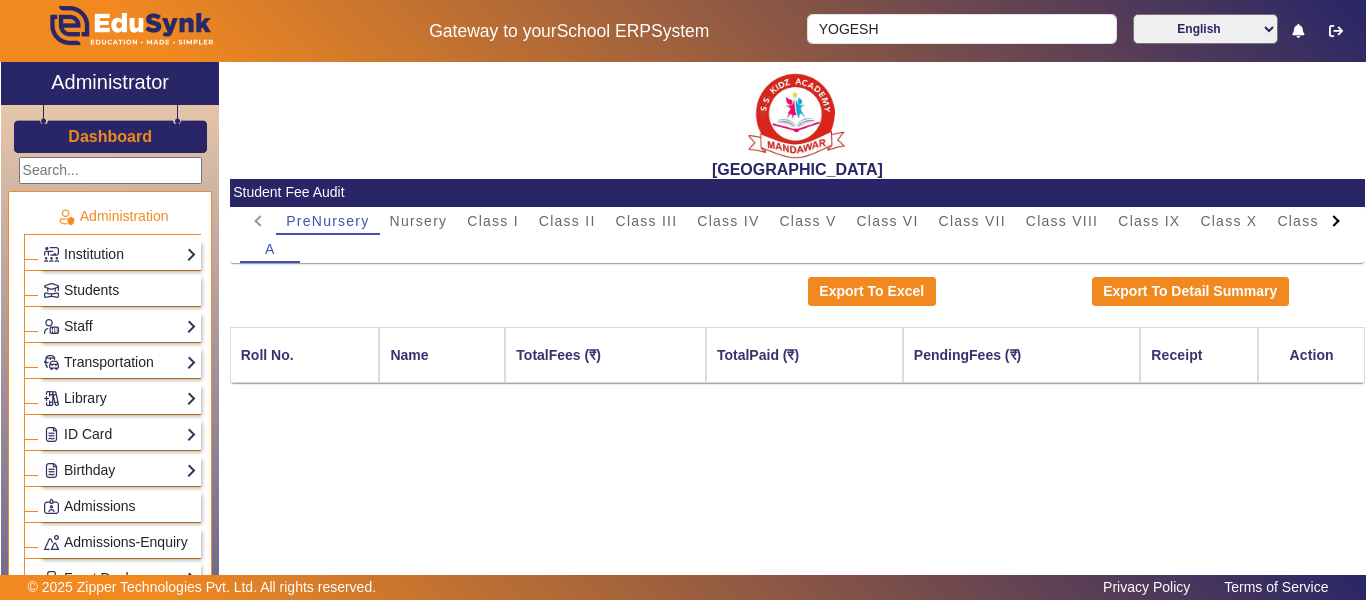 click 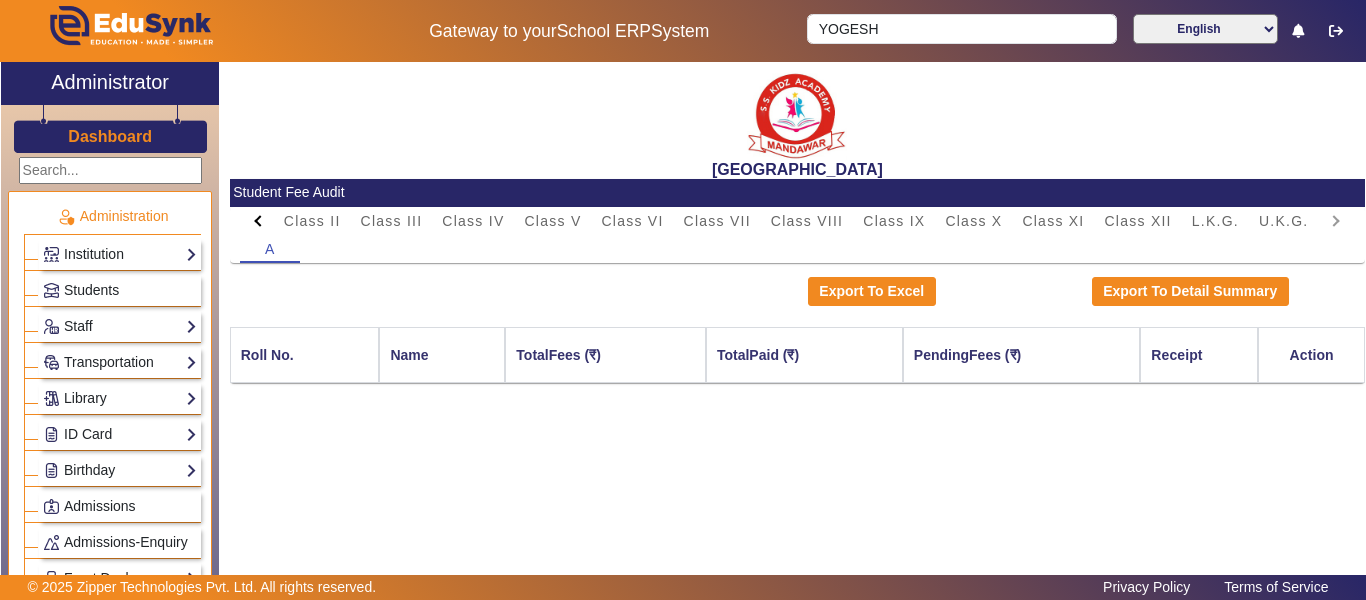 click on "PreNursery Nursery Class I Class II Class III Class IV Class V Class VI Class VII Class VIII Class IX Class X Class XI Class XII L.K.G. U.K.G." 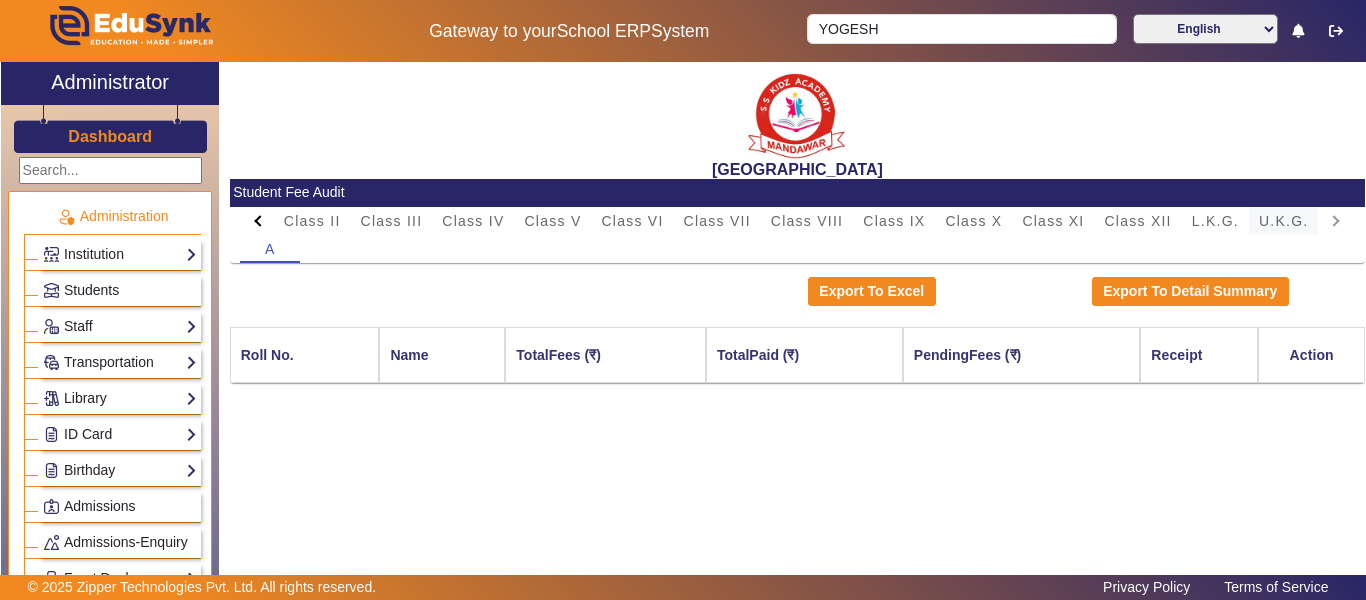 click on "U.K.G." at bounding box center [1284, 221] 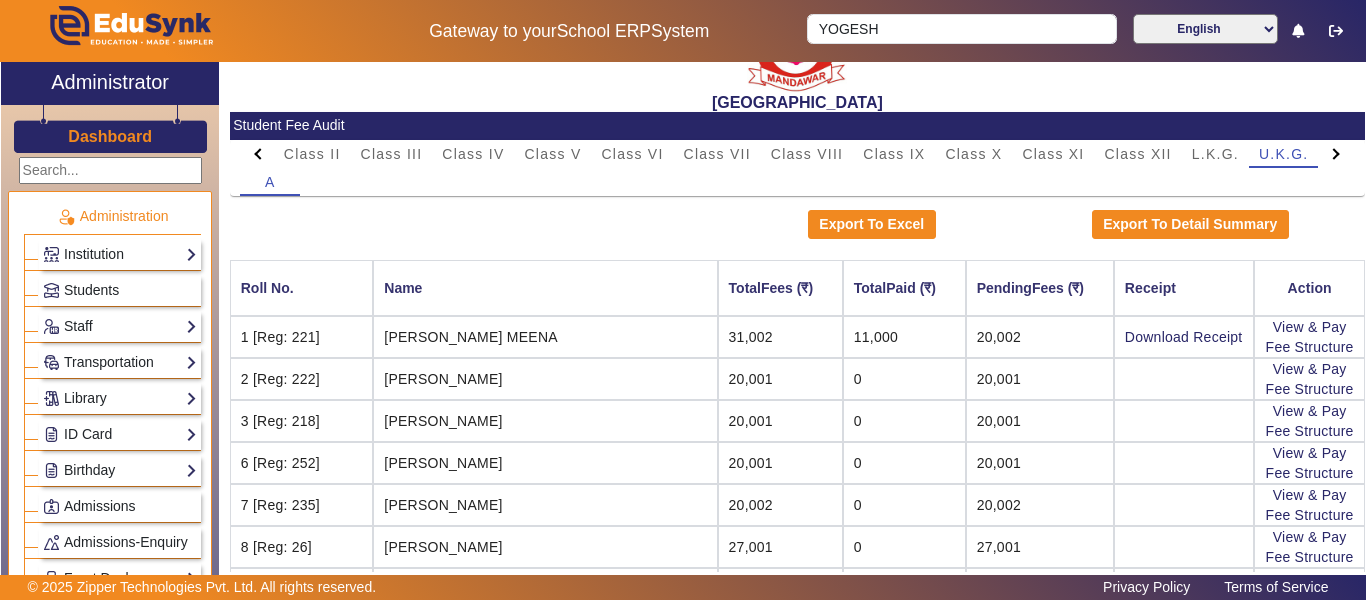 scroll, scrollTop: 0, scrollLeft: 0, axis: both 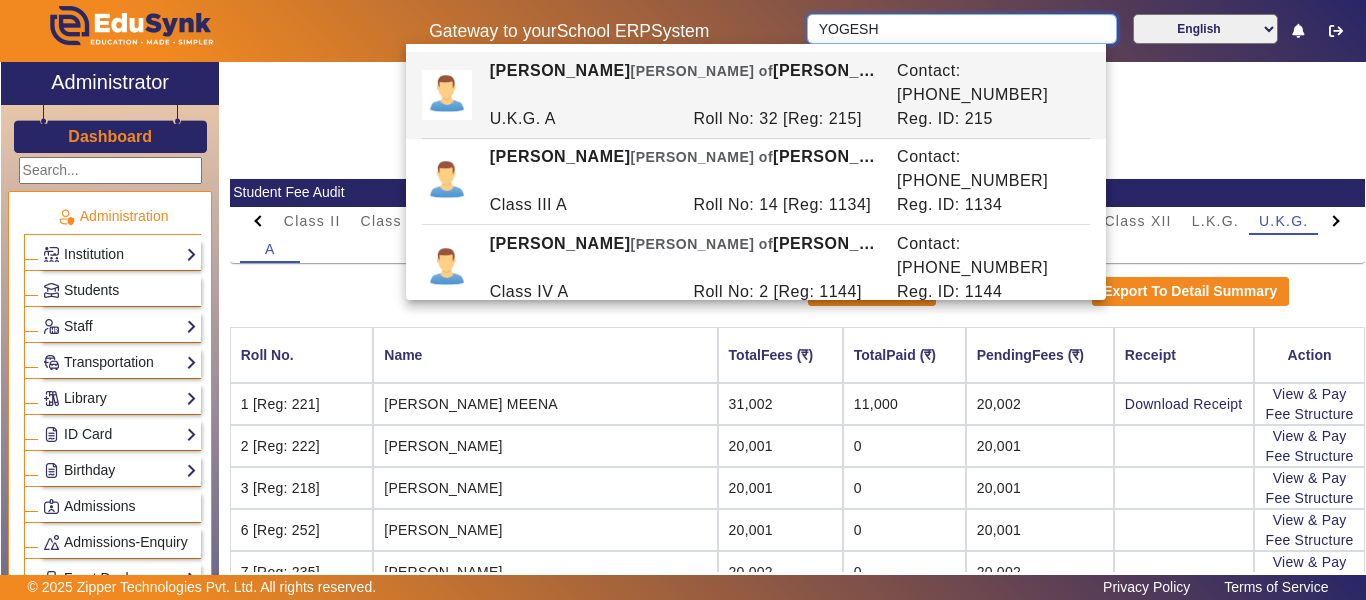 drag, startPoint x: 888, startPoint y: 21, endPoint x: 664, endPoint y: 50, distance: 225.86943 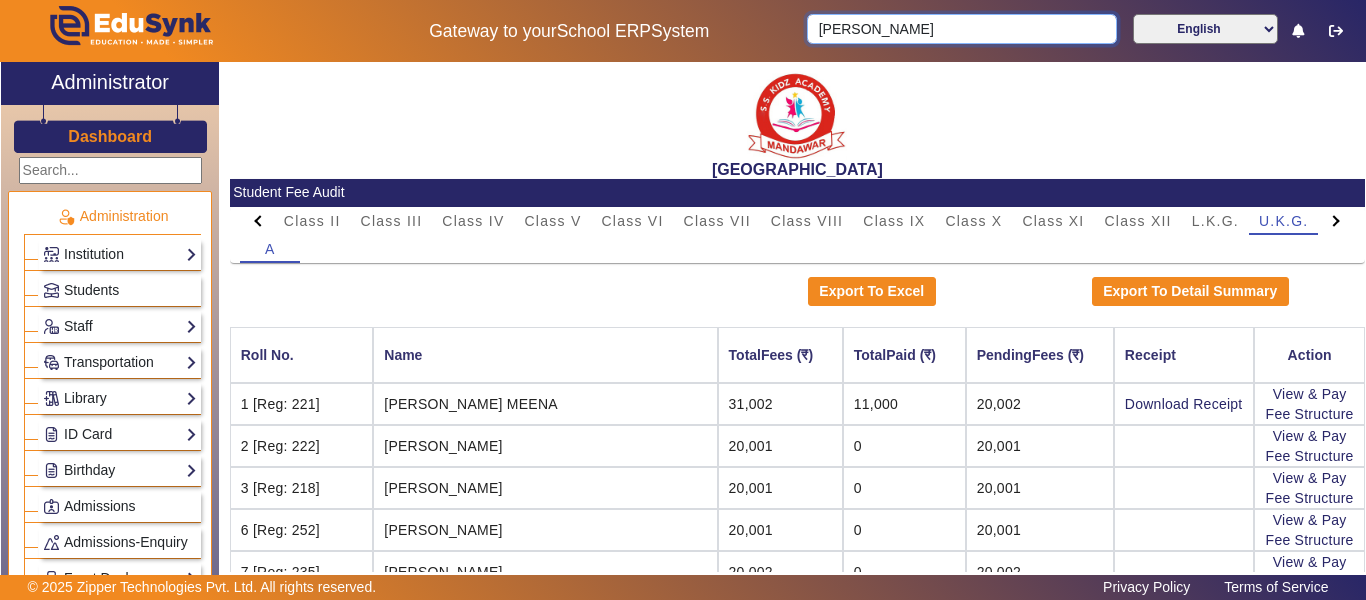 type on "J" 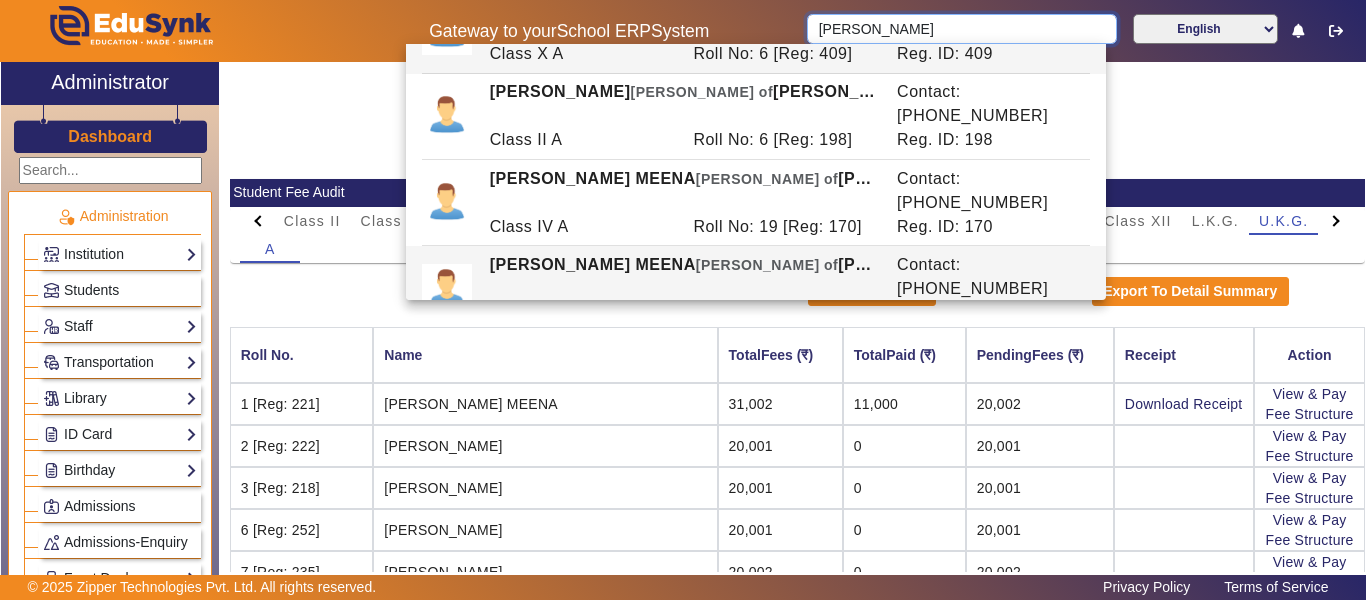 scroll, scrollTop: 0, scrollLeft: 0, axis: both 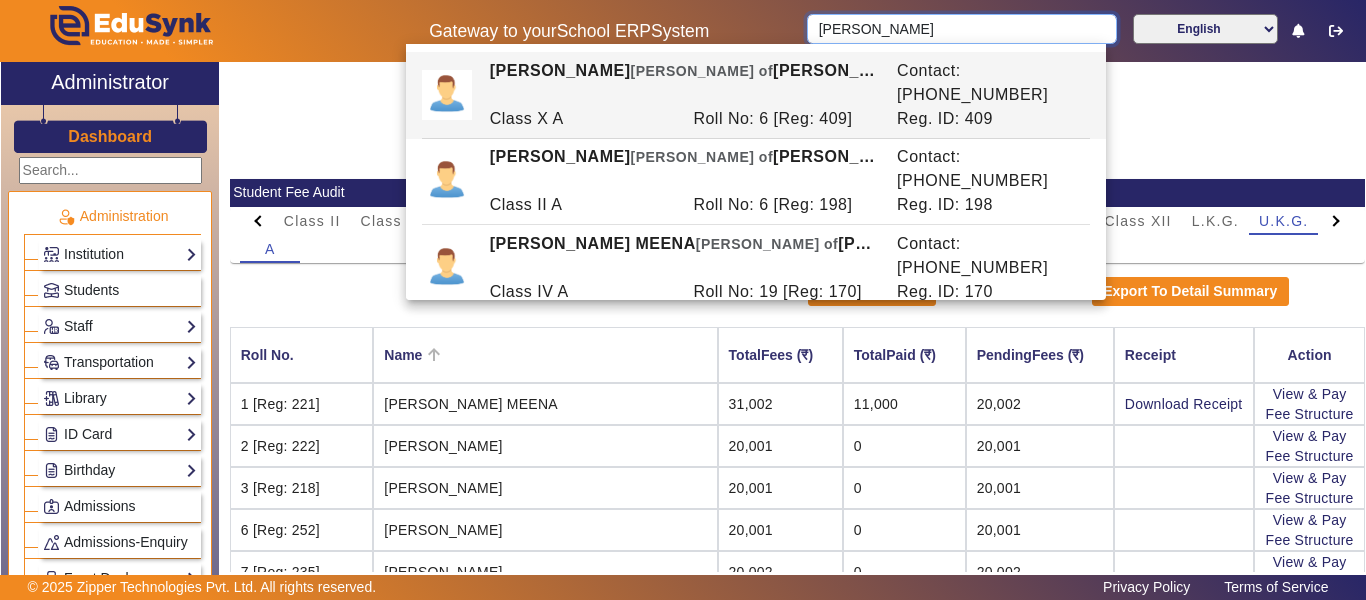 type on "HIMANSHU" 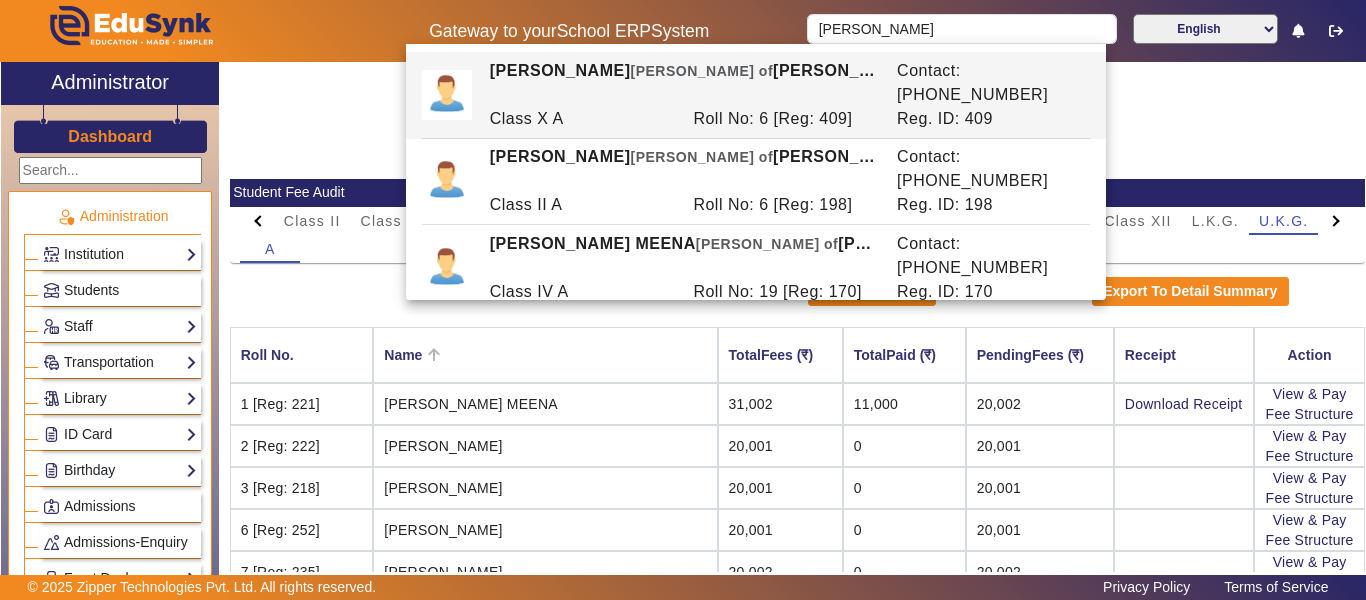 click on "Name" 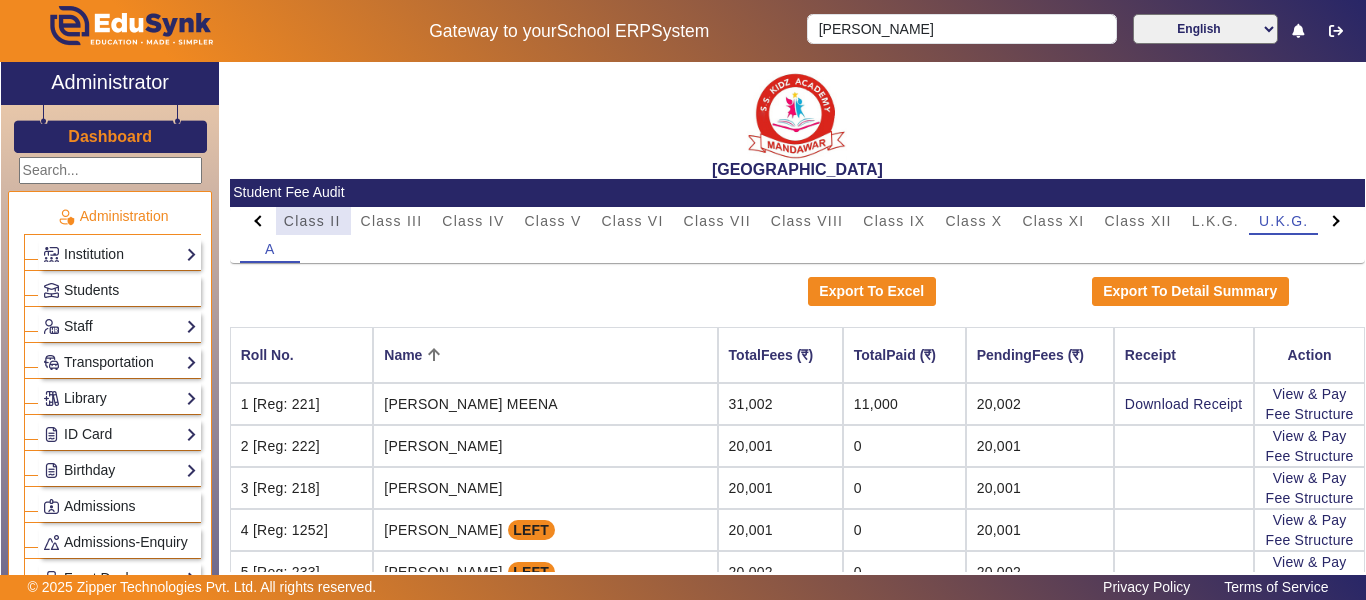 click on "Class II" at bounding box center (312, 221) 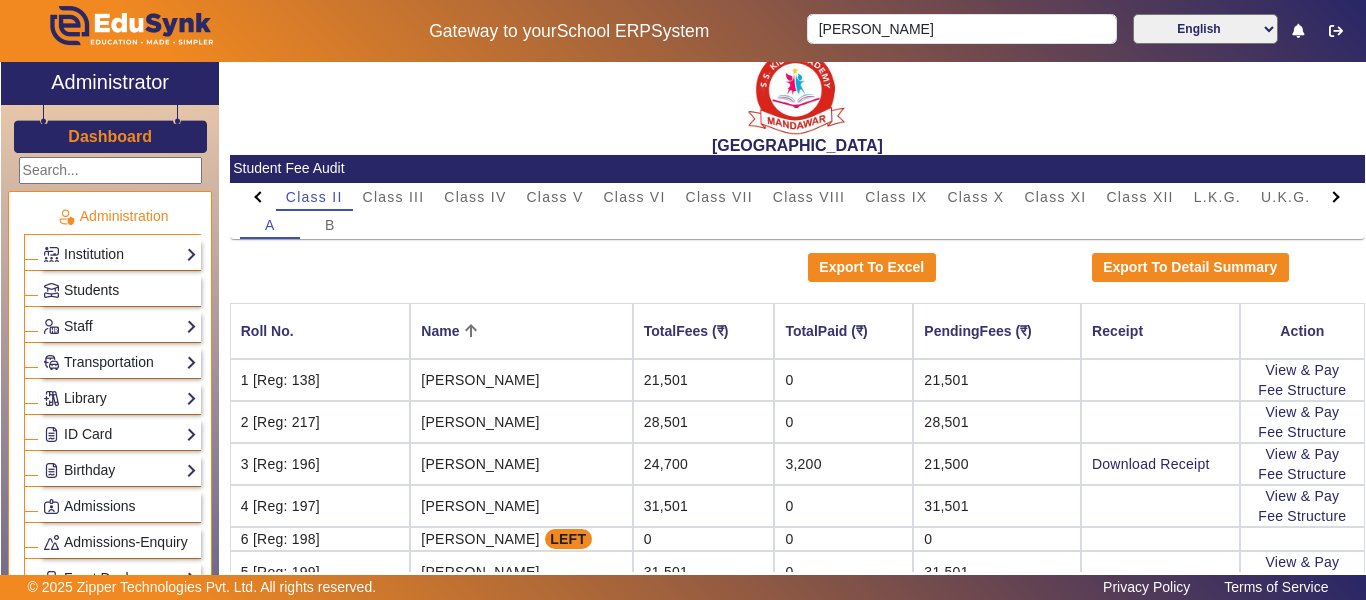scroll, scrollTop: 0, scrollLeft: 0, axis: both 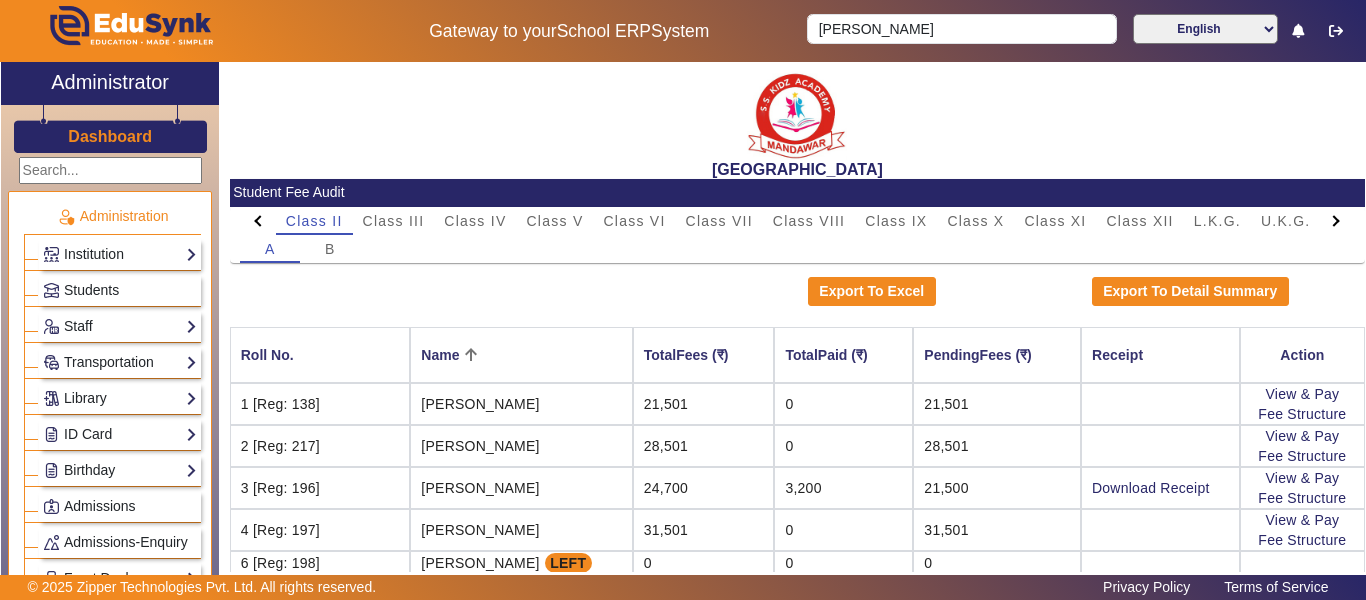 click on "Dashboard" 